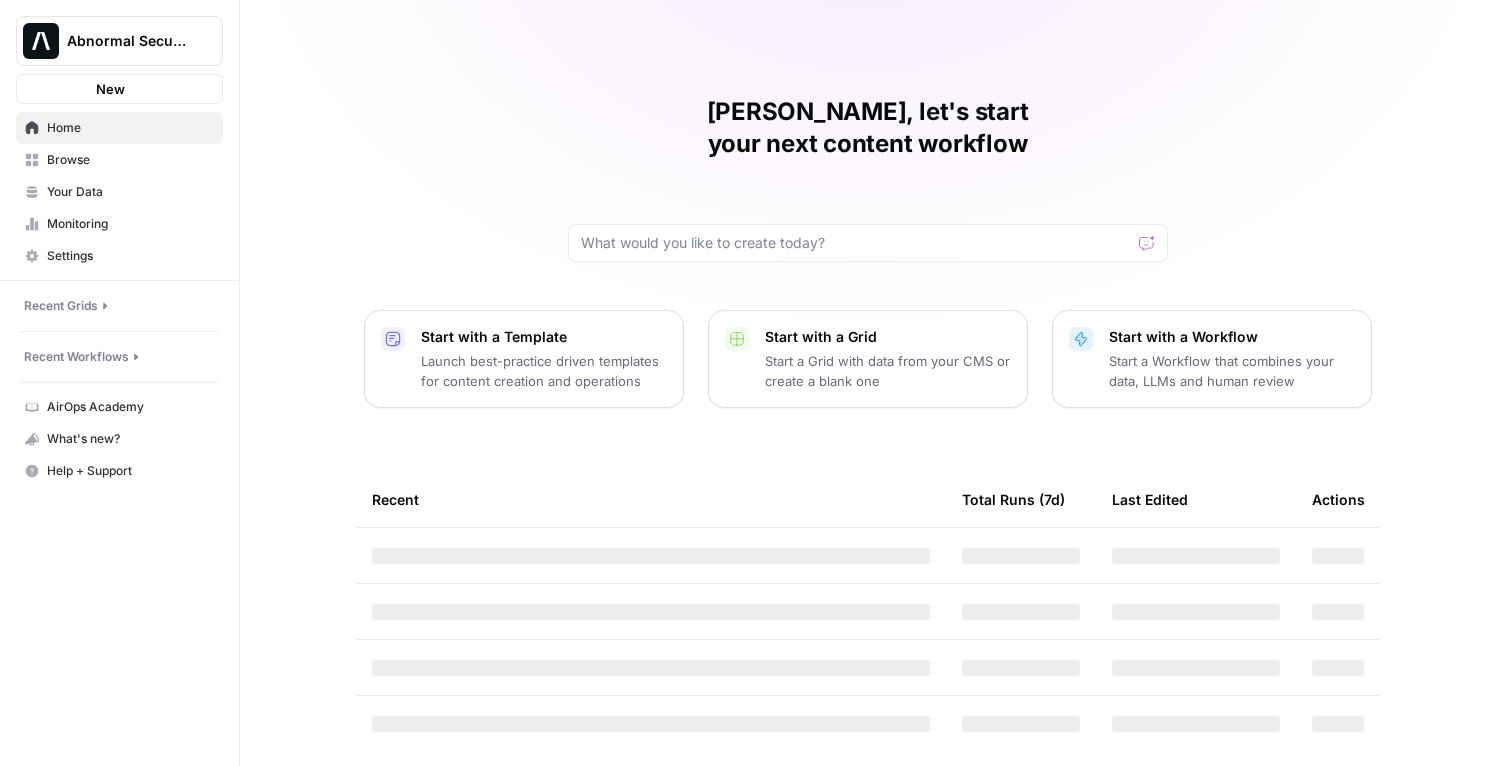 scroll, scrollTop: 0, scrollLeft: 0, axis: both 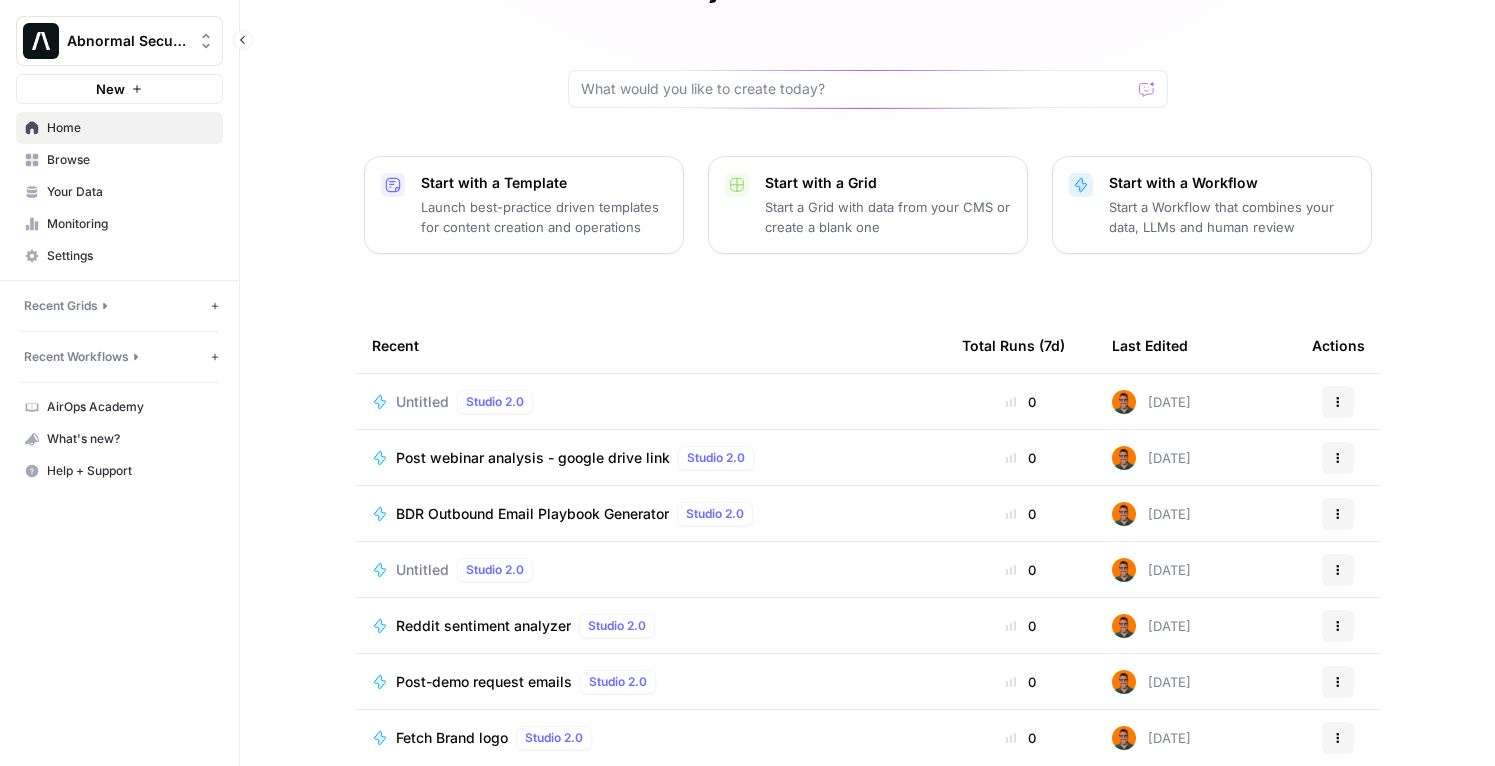 click on "Recent Grids" at bounding box center [61, 306] 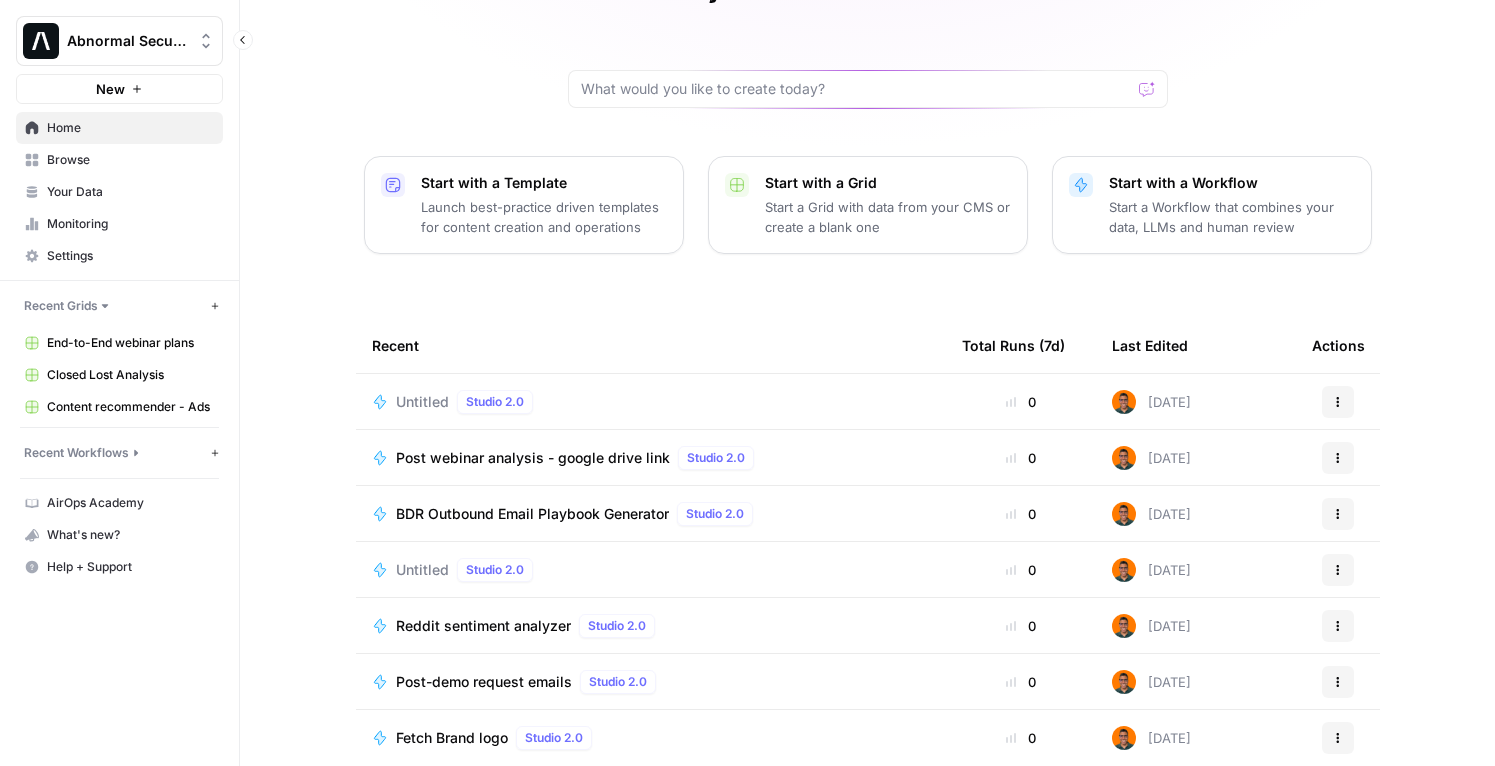 click on "Recent Workflows New Workflow" at bounding box center (119, 453) 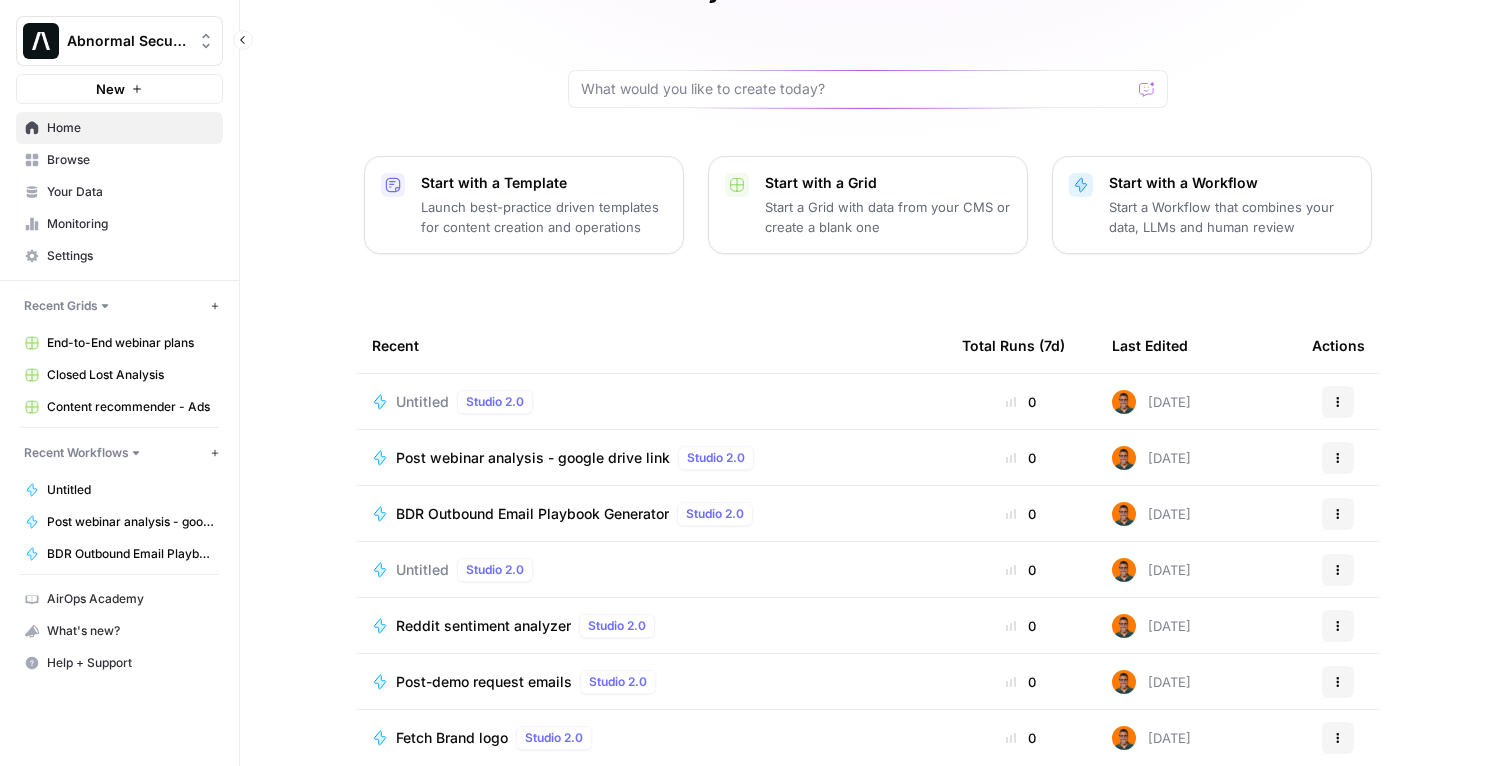 click on "Recent Workflows" at bounding box center (76, 453) 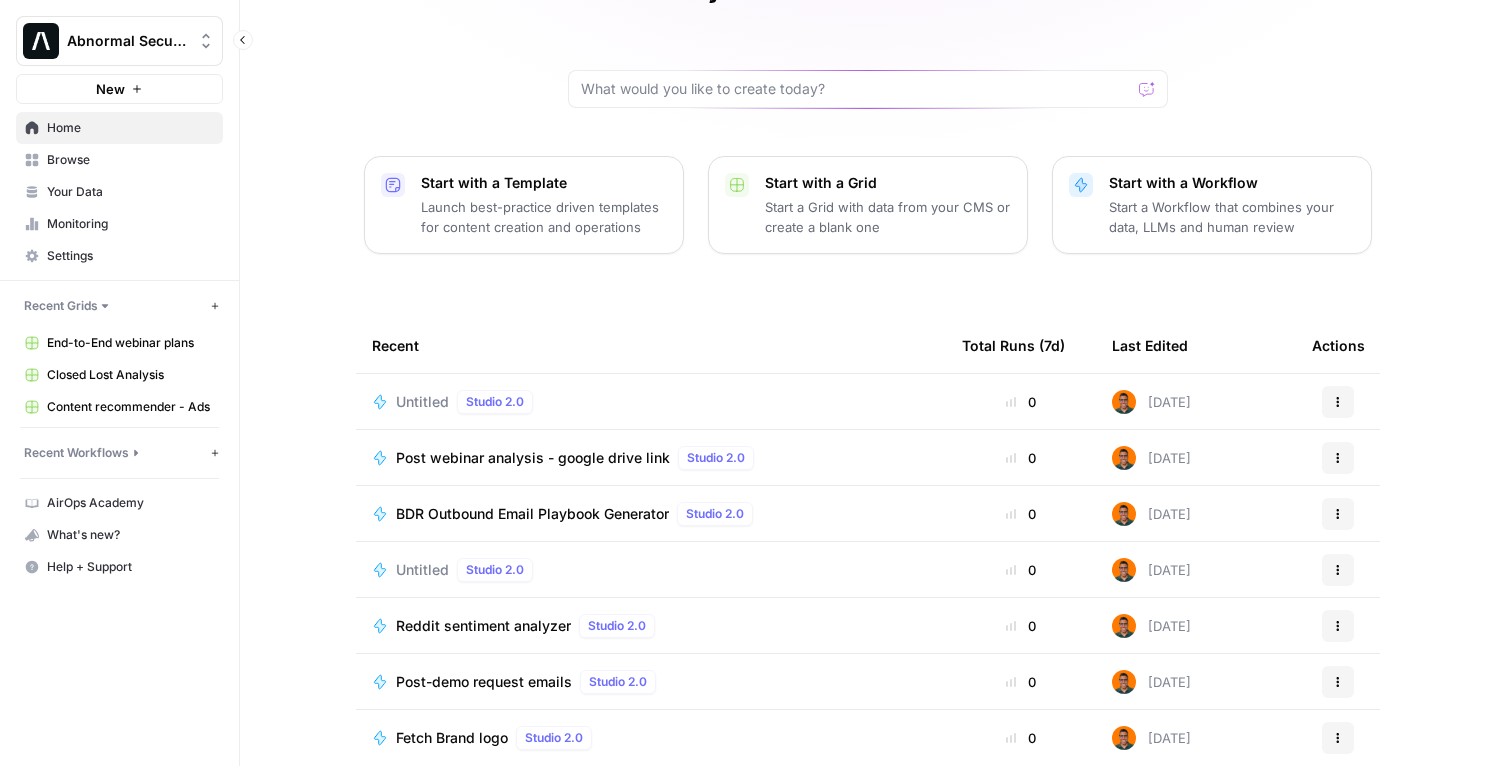 click on "Recent Workflows" at bounding box center [76, 453] 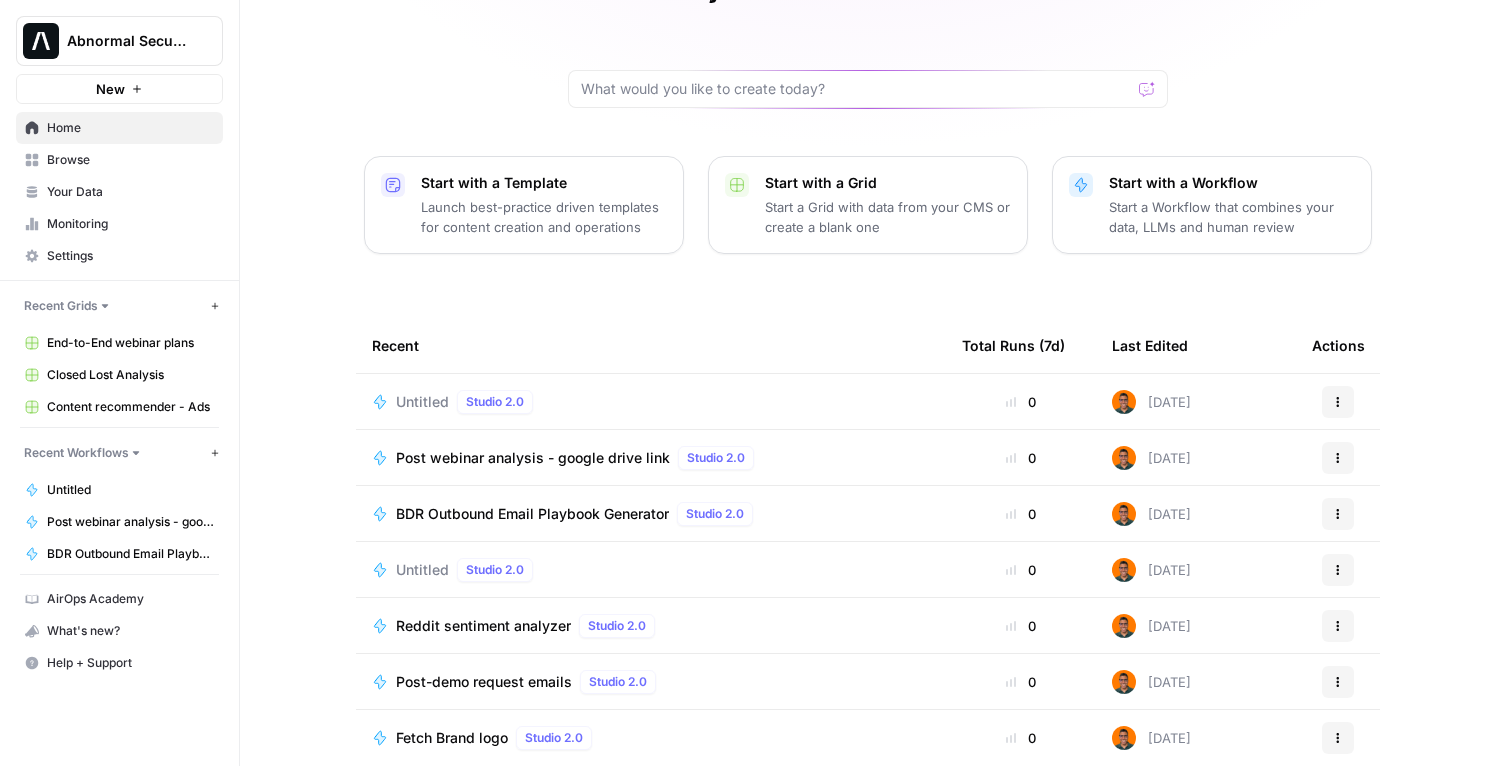 scroll, scrollTop: 0, scrollLeft: 0, axis: both 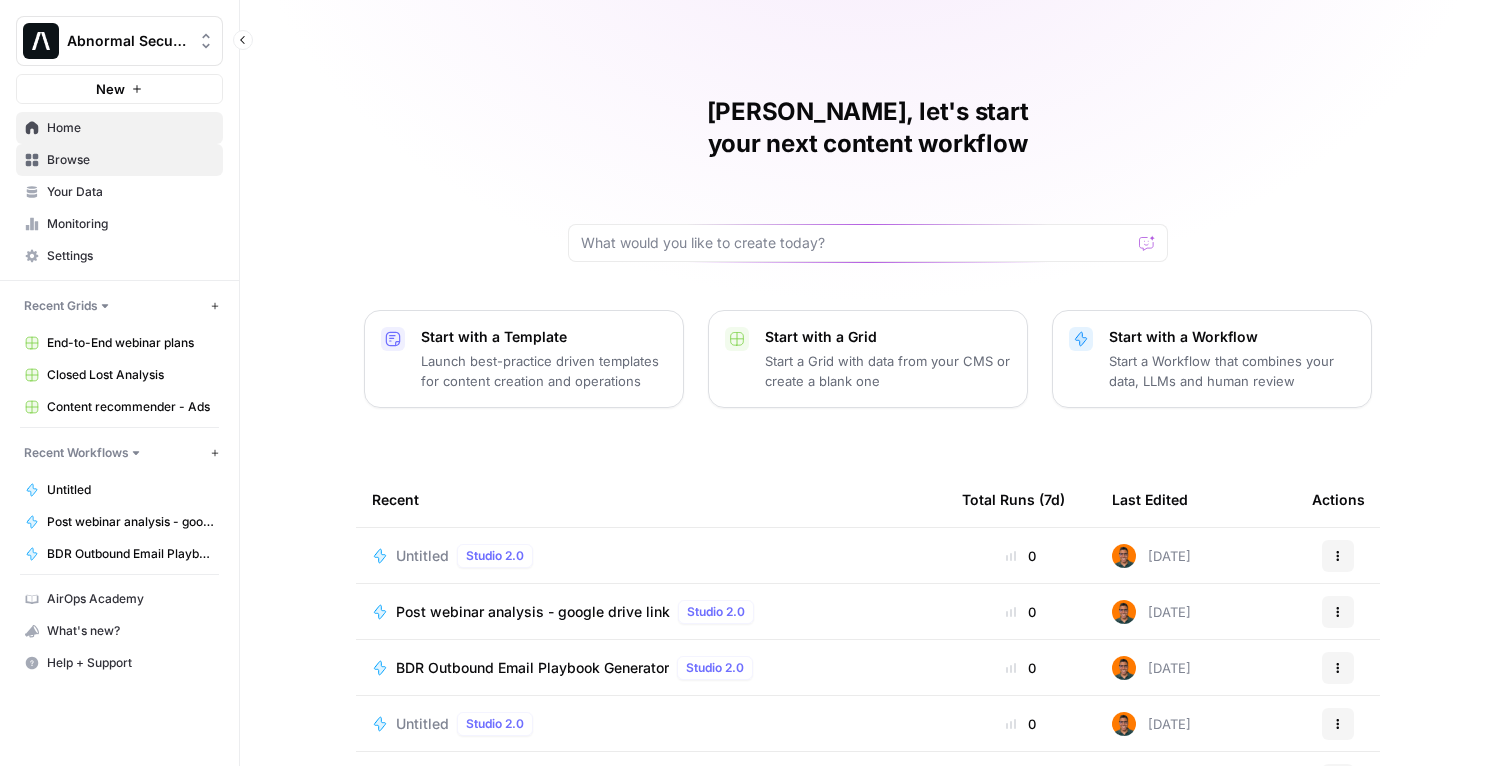 click on "Browse" at bounding box center [130, 160] 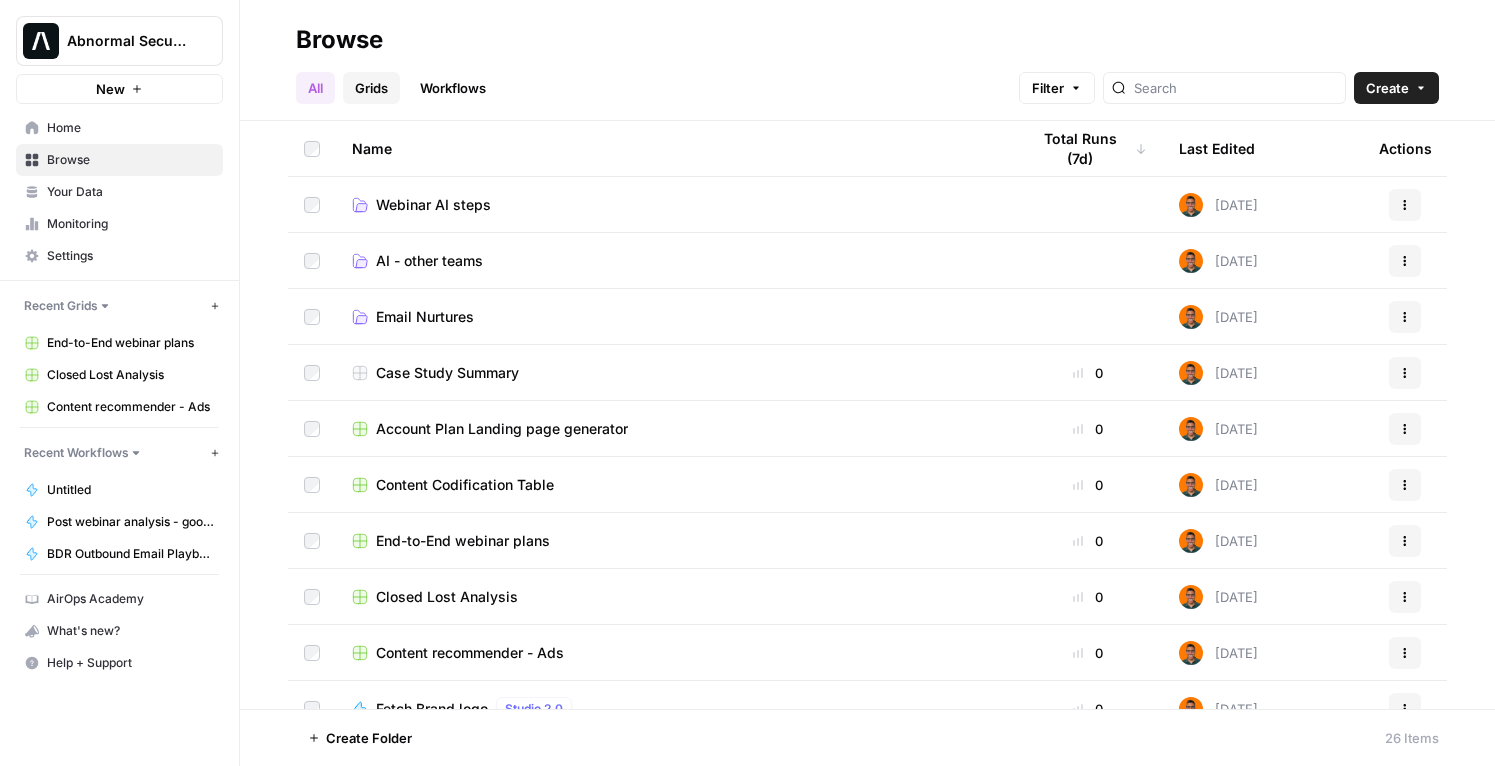 click on "Grids" at bounding box center (371, 88) 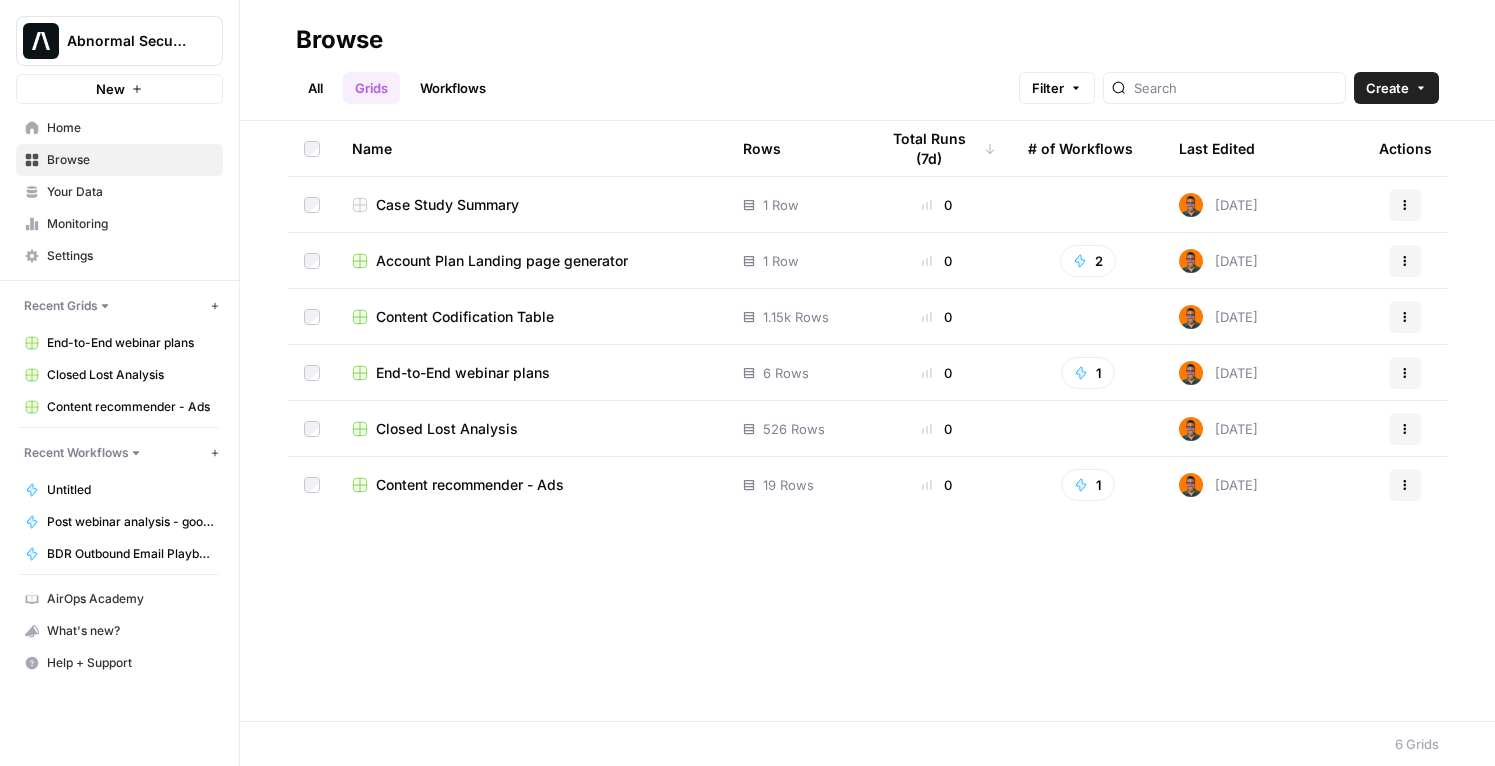 click on "End-to-End webinar plans" at bounding box center [463, 373] 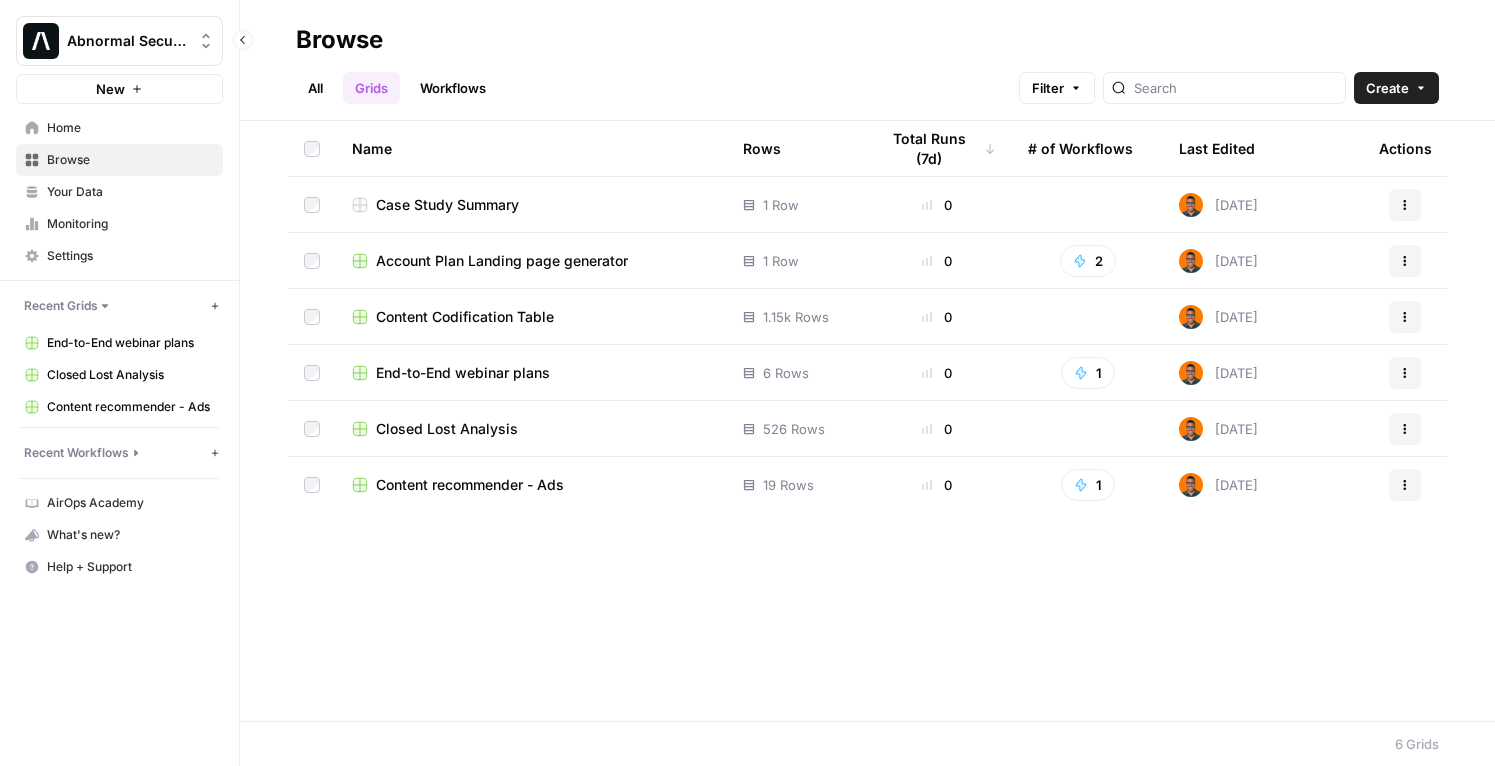 click on "Browse" at bounding box center [130, 160] 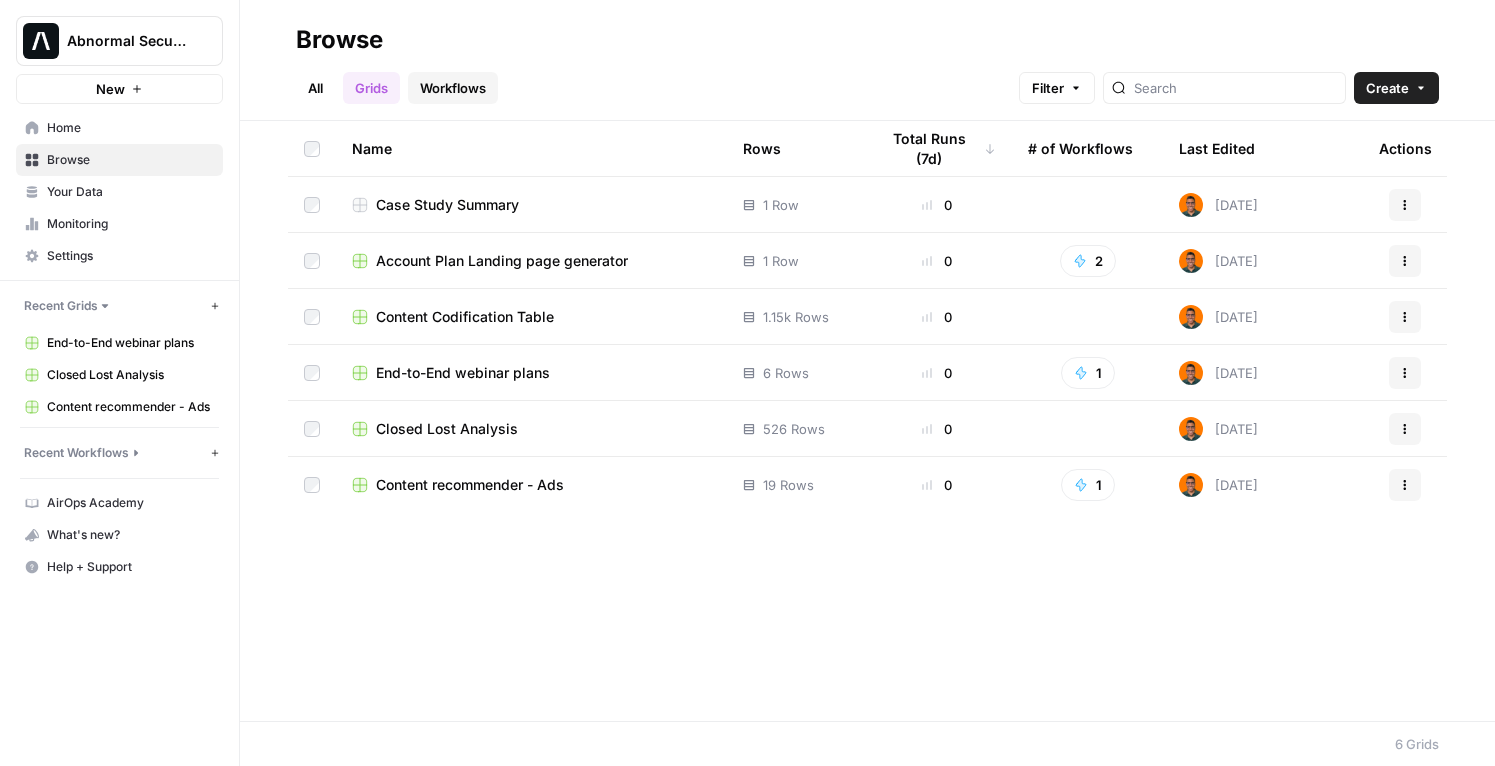 click on "Workflows" at bounding box center (453, 88) 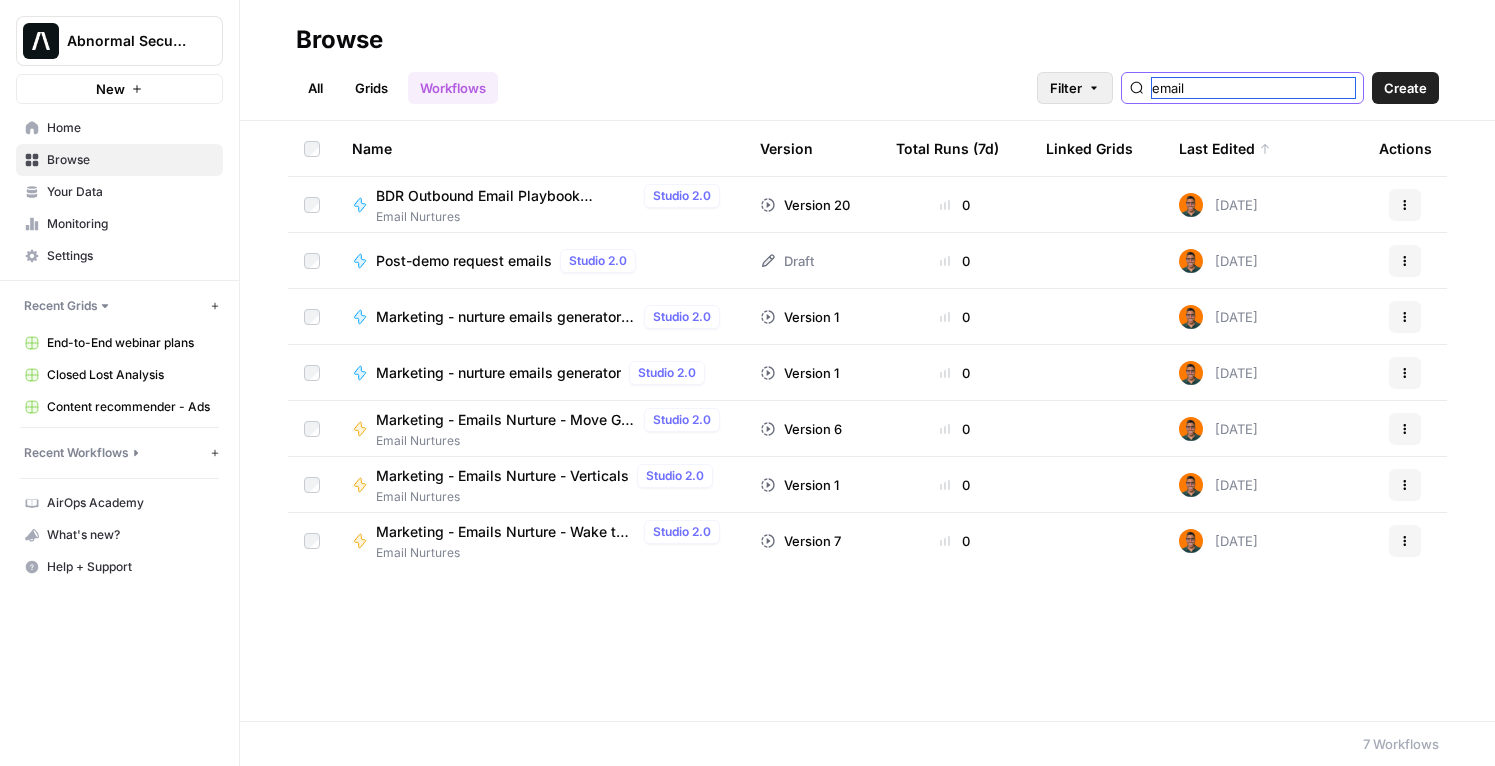 drag, startPoint x: 1258, startPoint y: 92, endPoint x: 1159, endPoint y: 86, distance: 99.18165 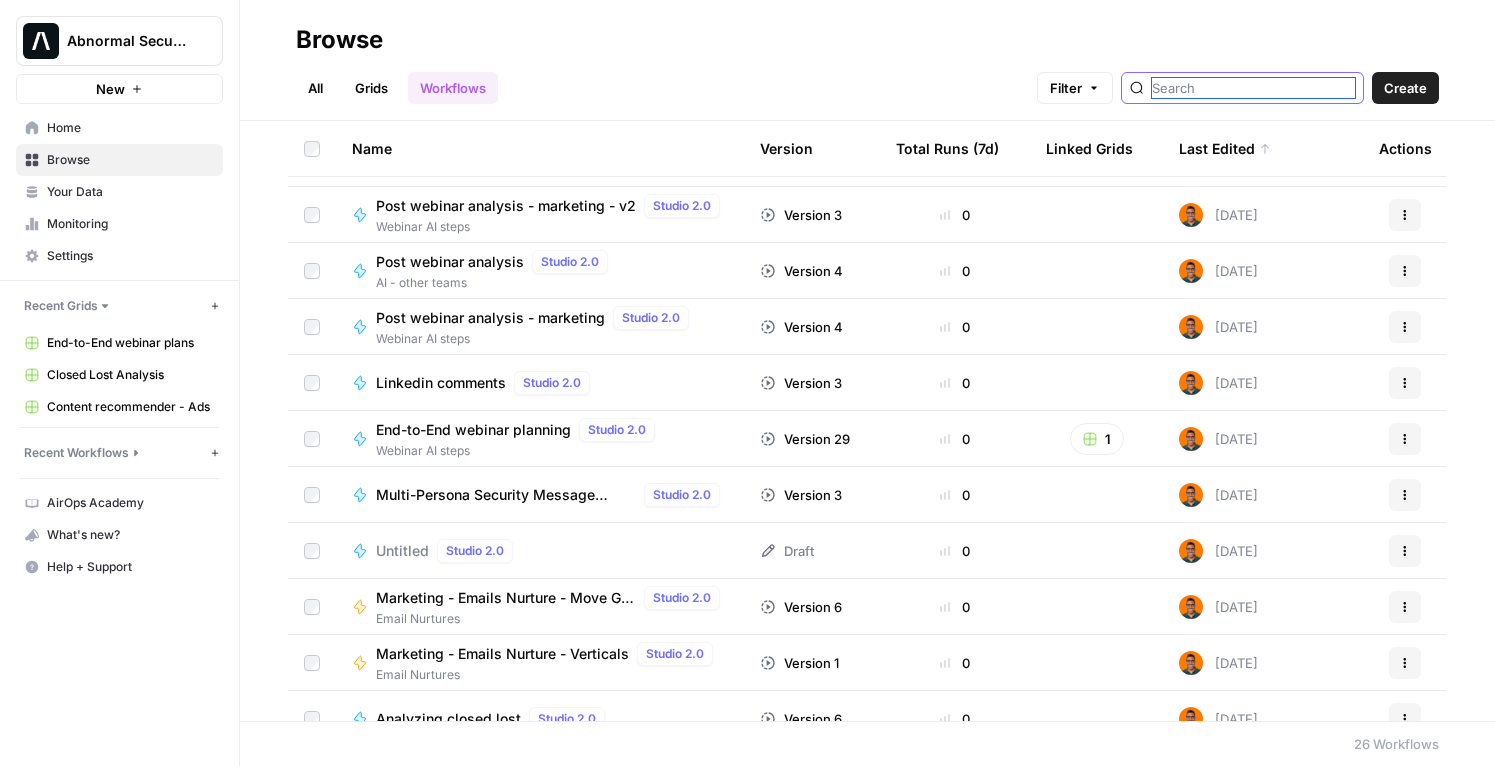 scroll, scrollTop: 720, scrollLeft: 0, axis: vertical 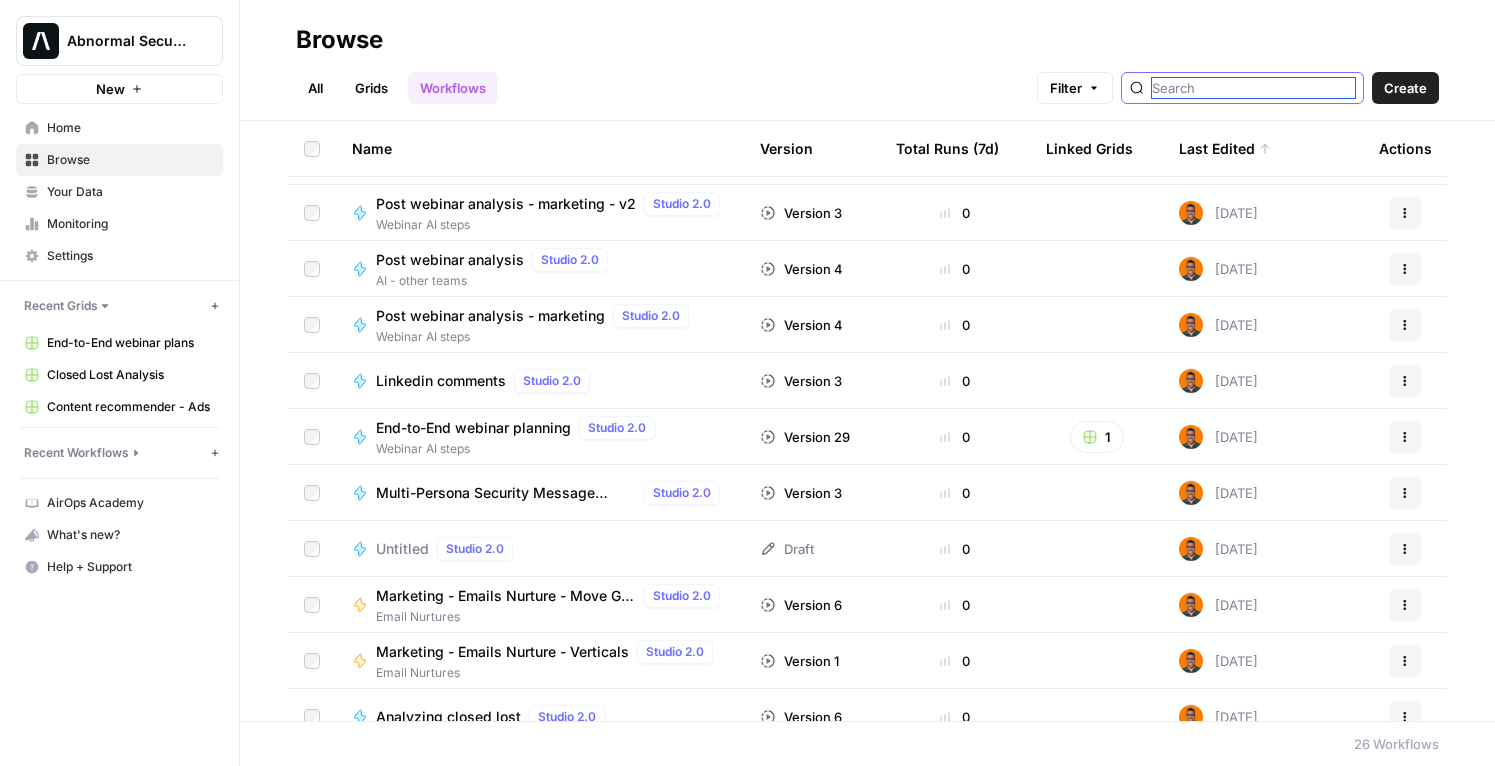 type 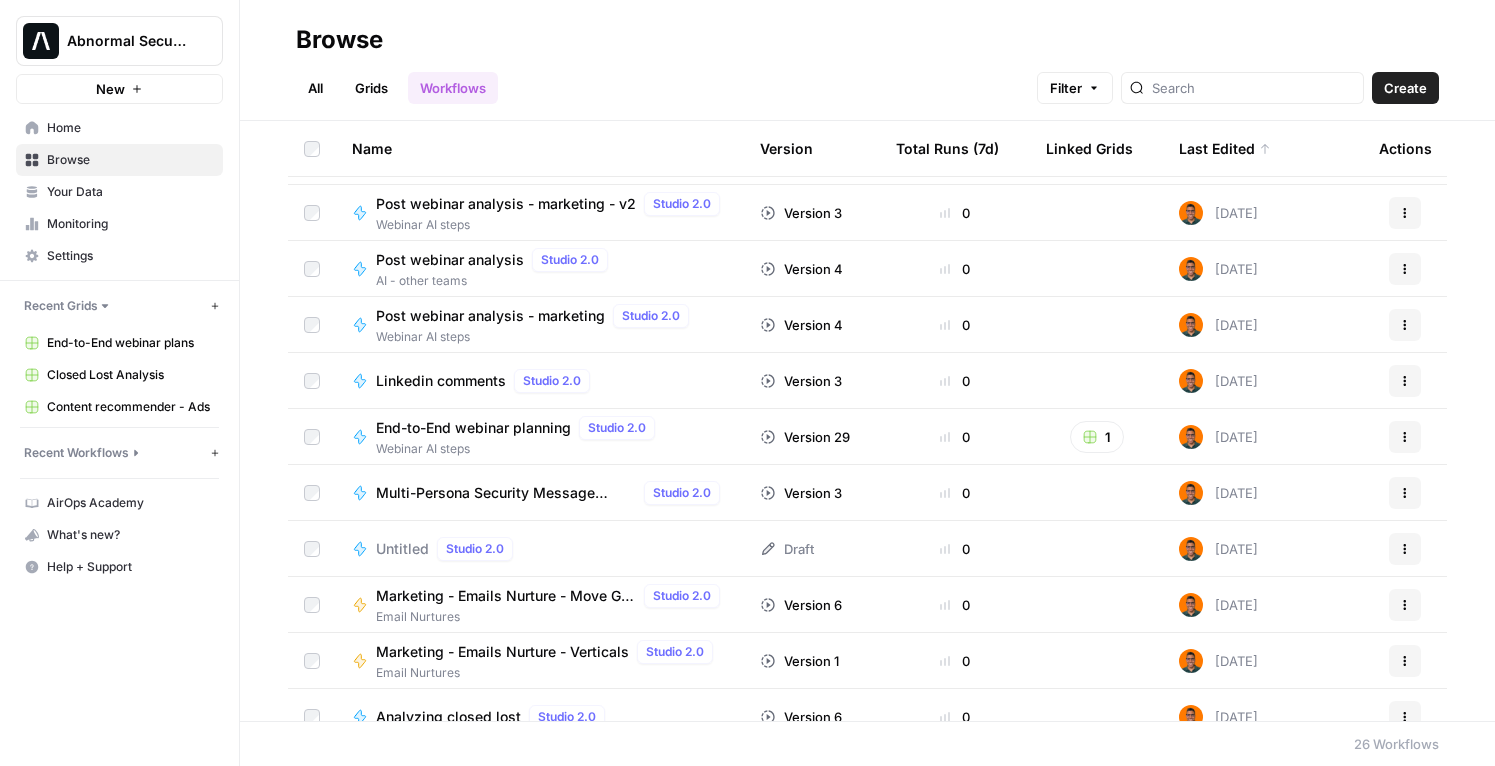 click on "End-to-End webinar planning" at bounding box center [473, 428] 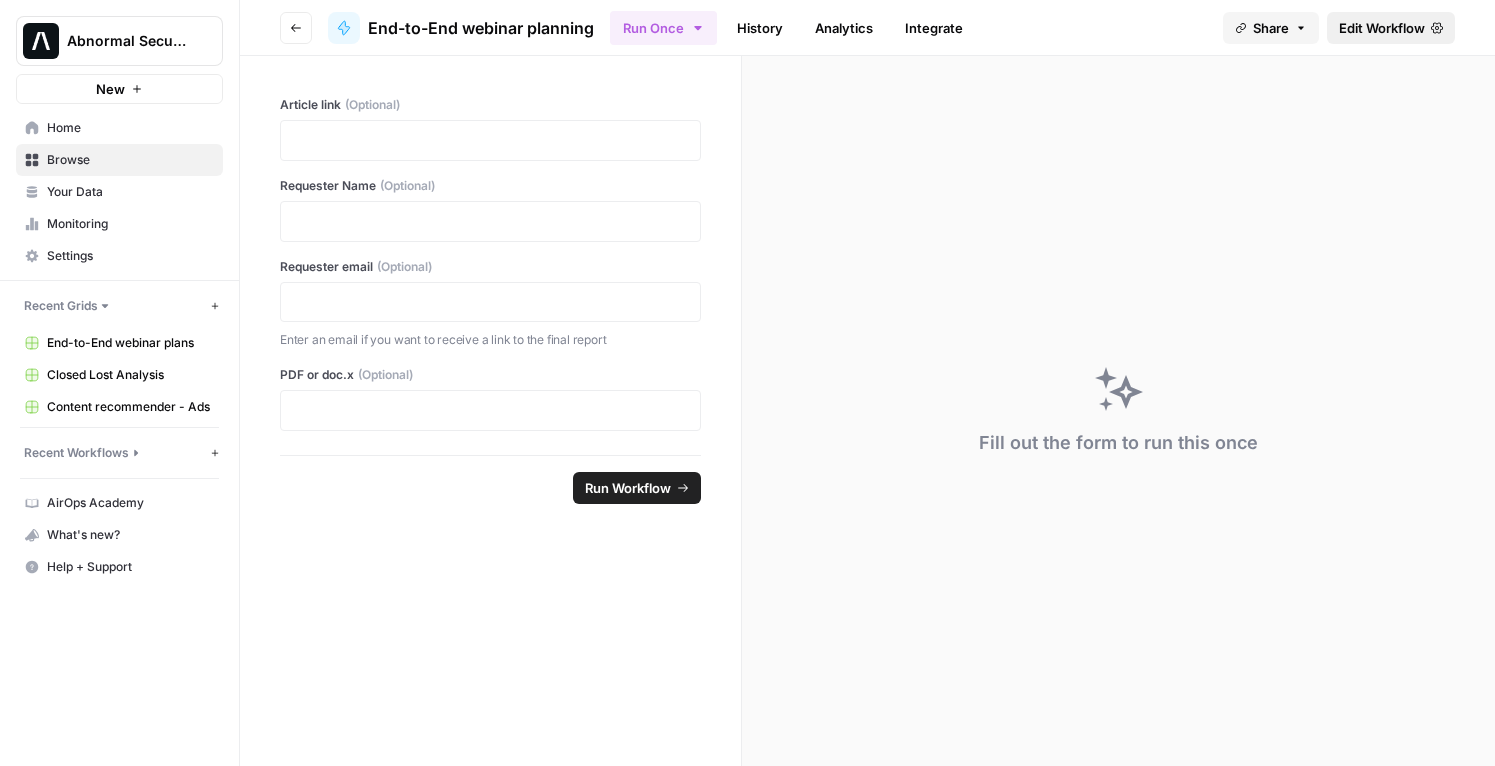 click on "Edit Workflow" at bounding box center (1382, 28) 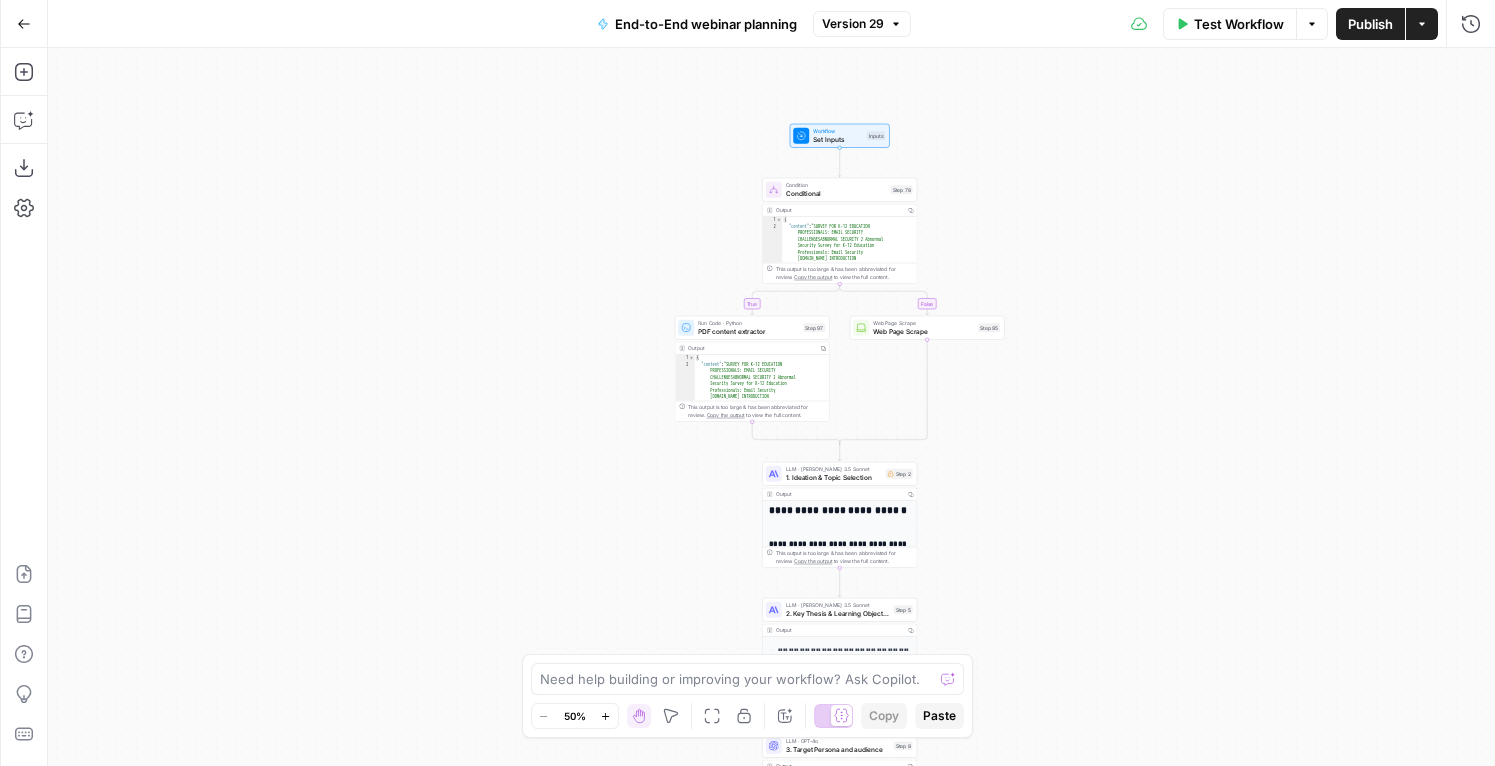 type on "**********" 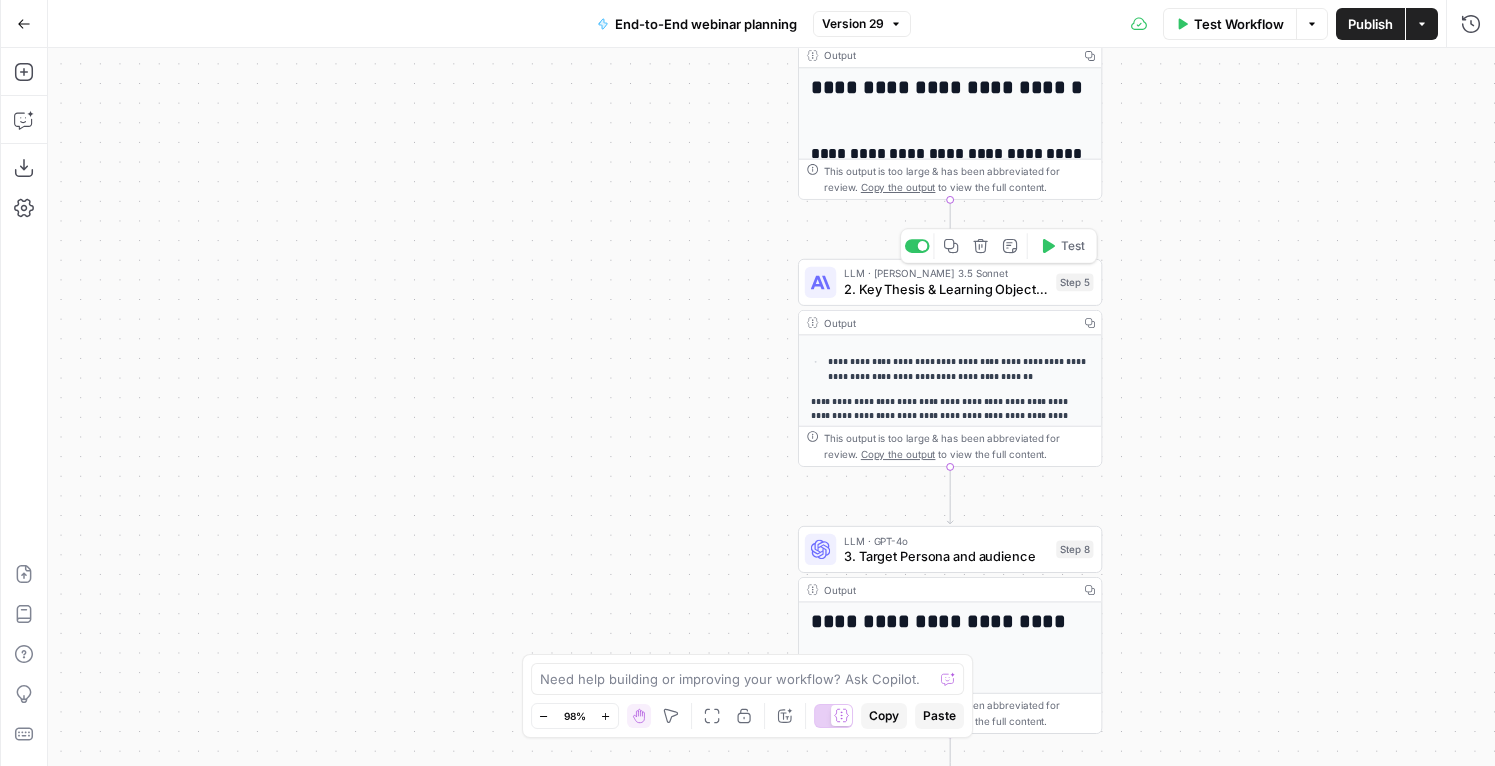 click on "2. Key Thesis & Learning Objectives" at bounding box center (946, 289) 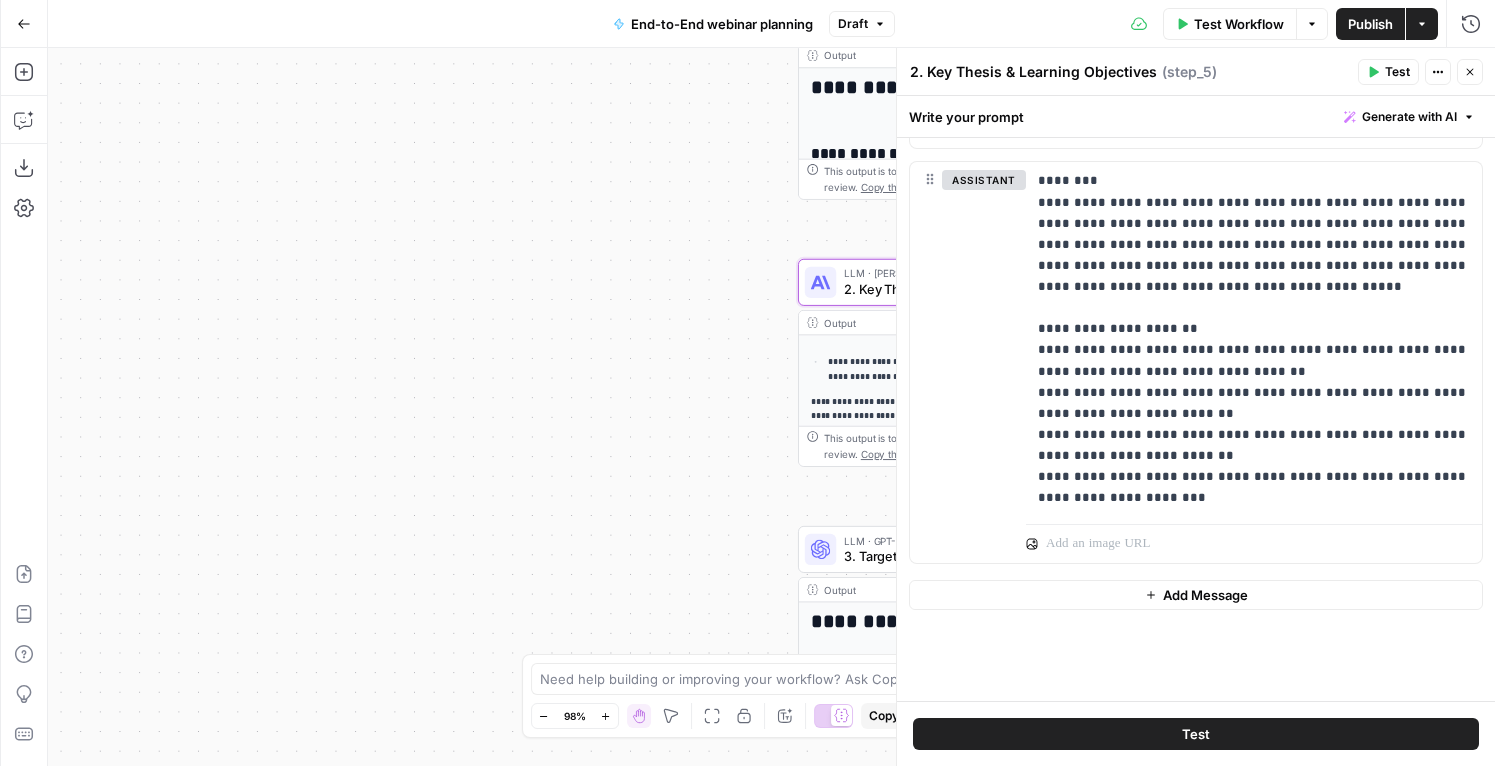 scroll, scrollTop: 0, scrollLeft: 0, axis: both 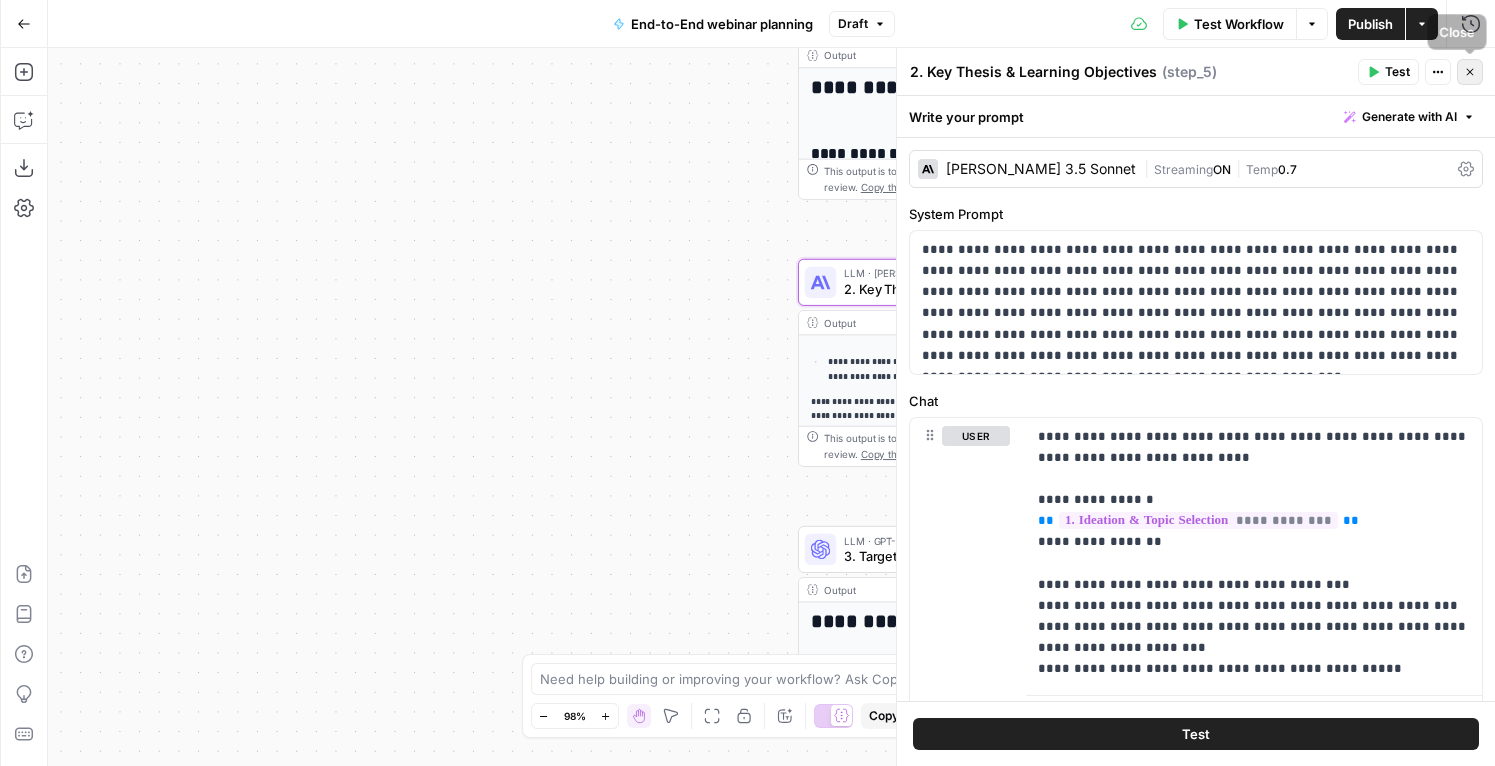 click 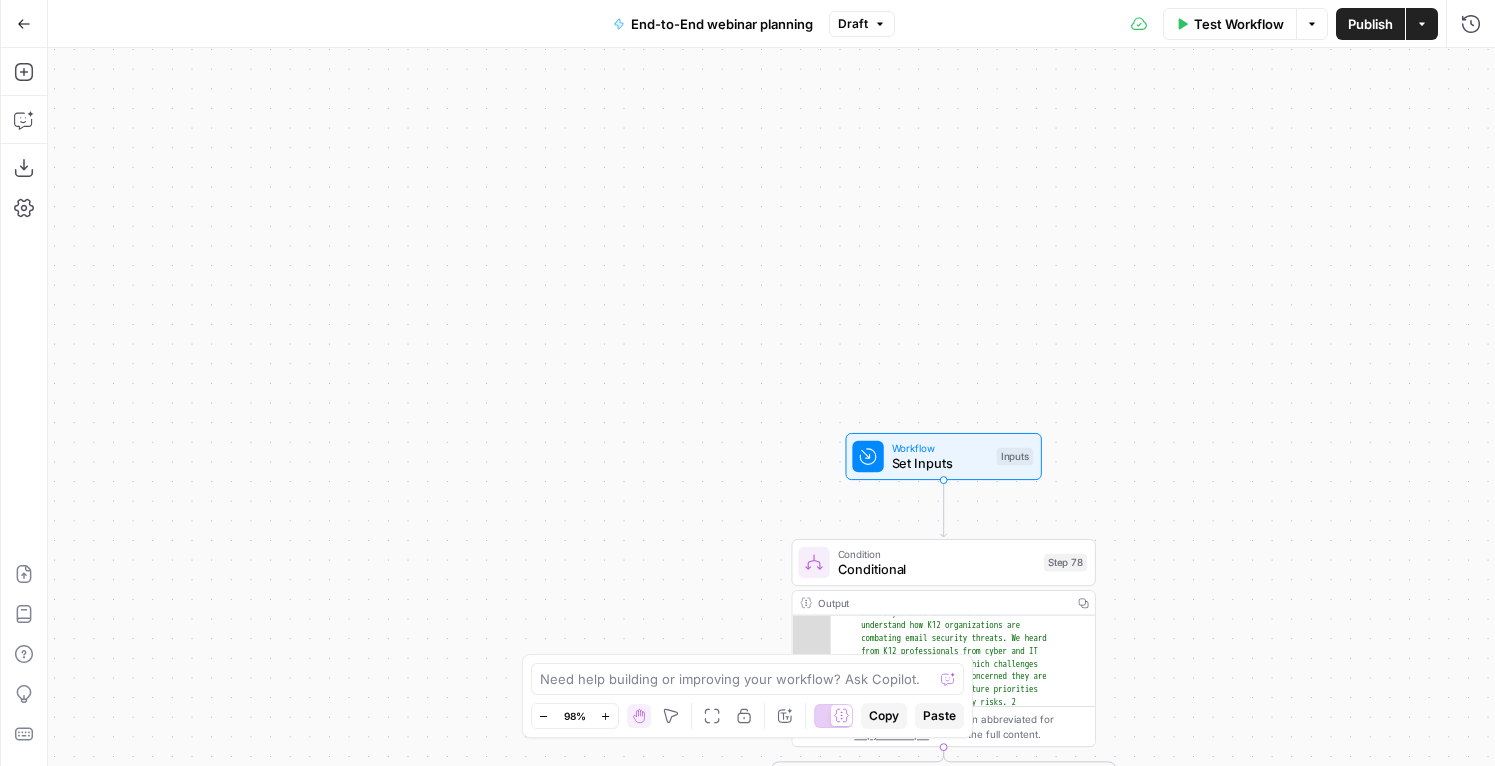 scroll, scrollTop: 116, scrollLeft: 0, axis: vertical 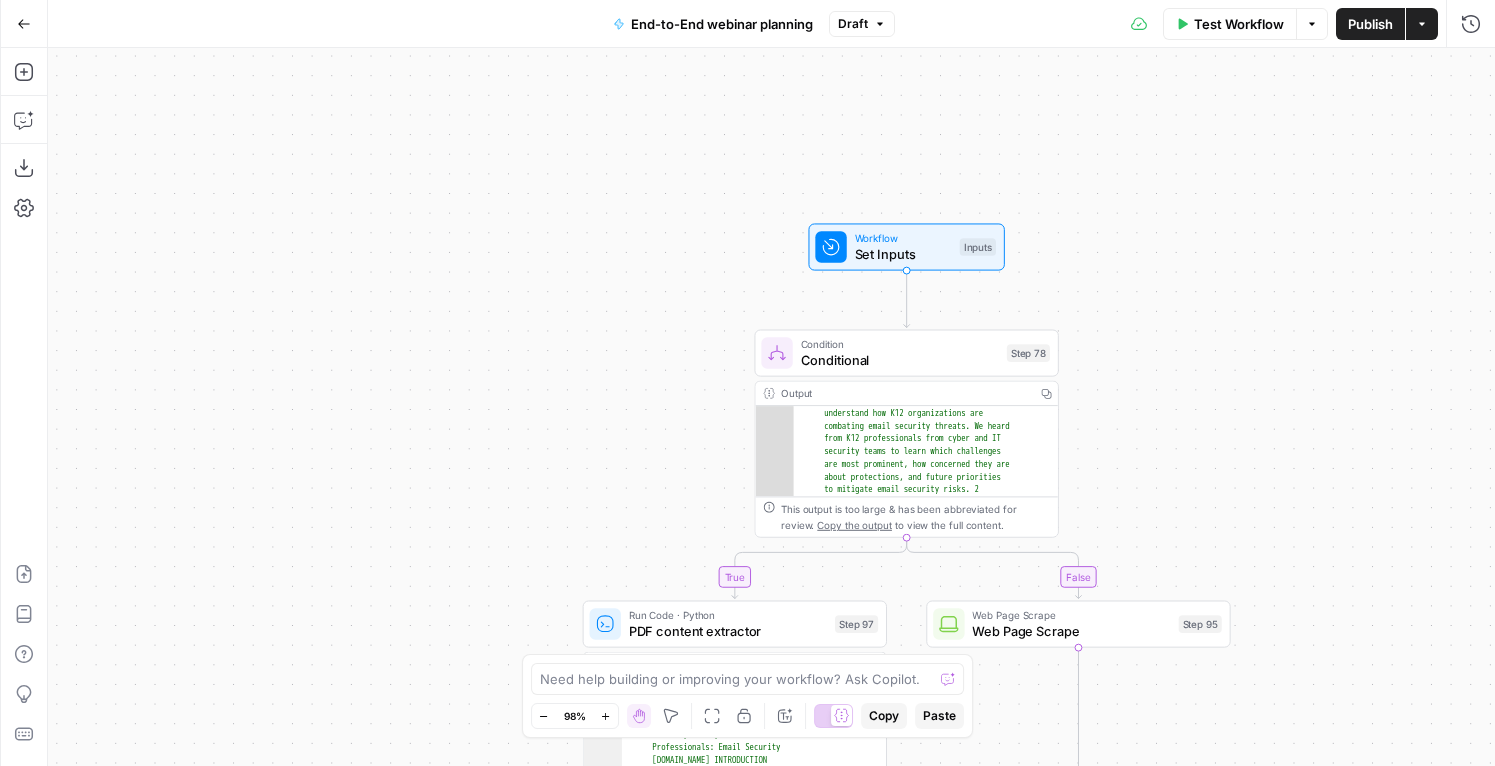 click on "Workflow" at bounding box center (903, 238) 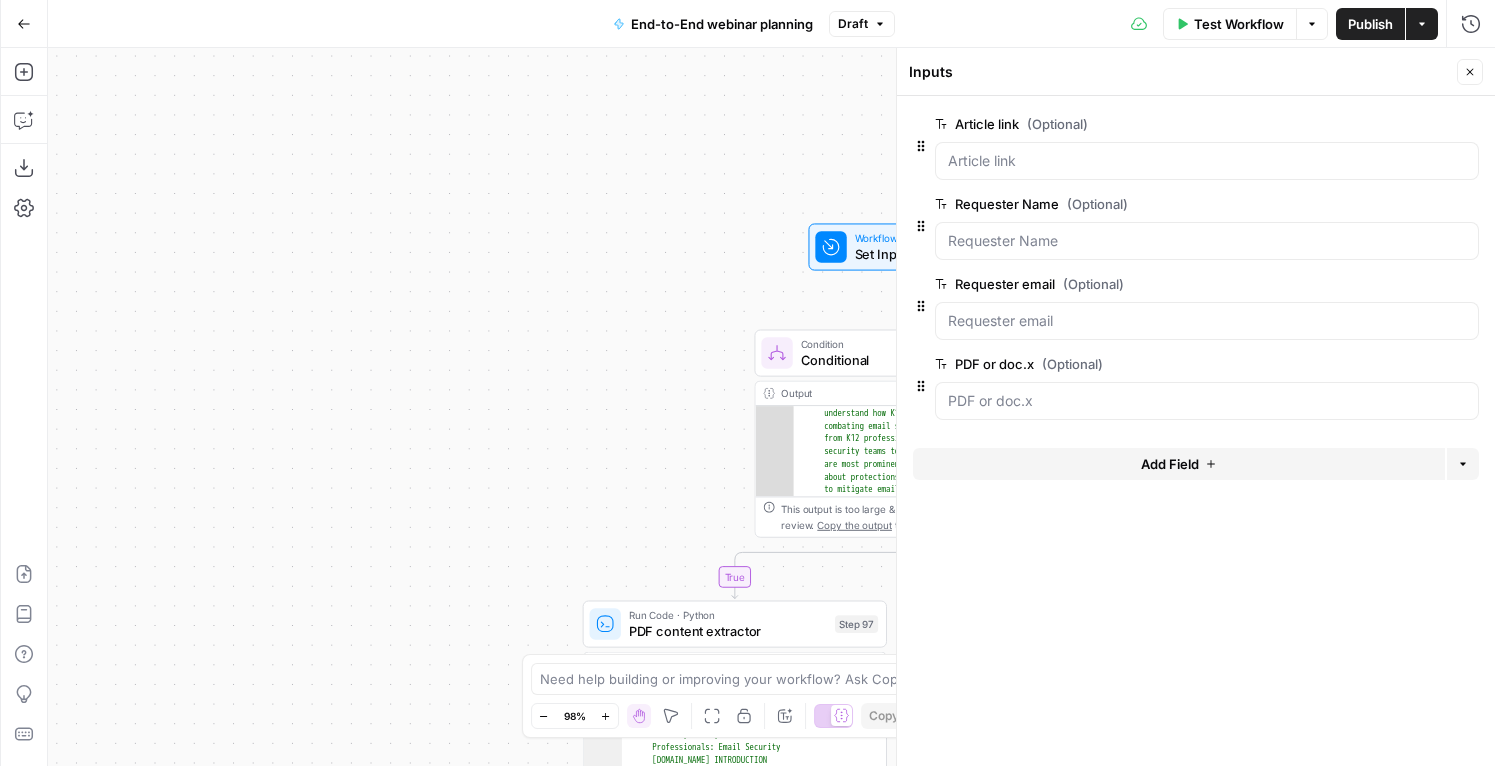 click on "**********" at bounding box center [771, 407] 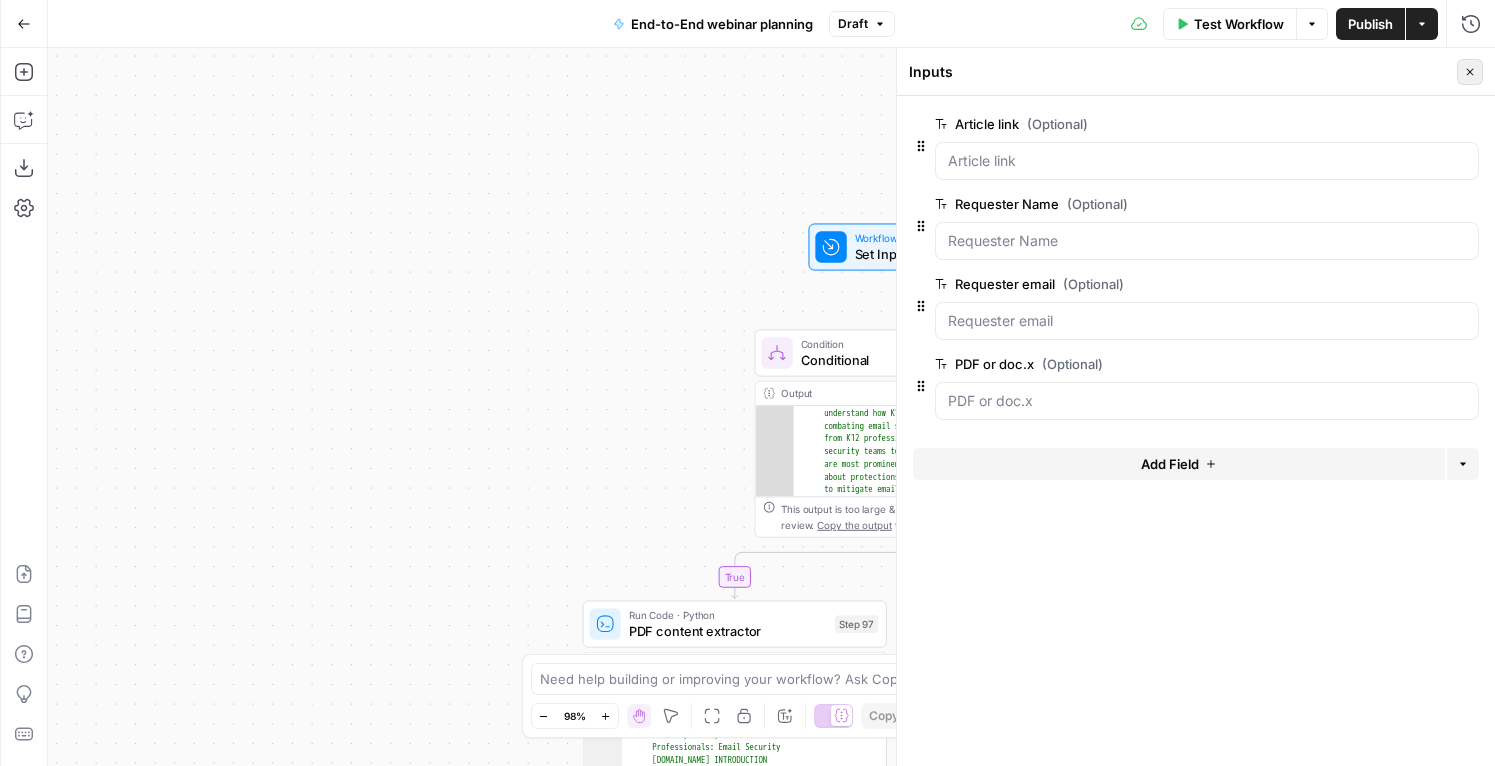click 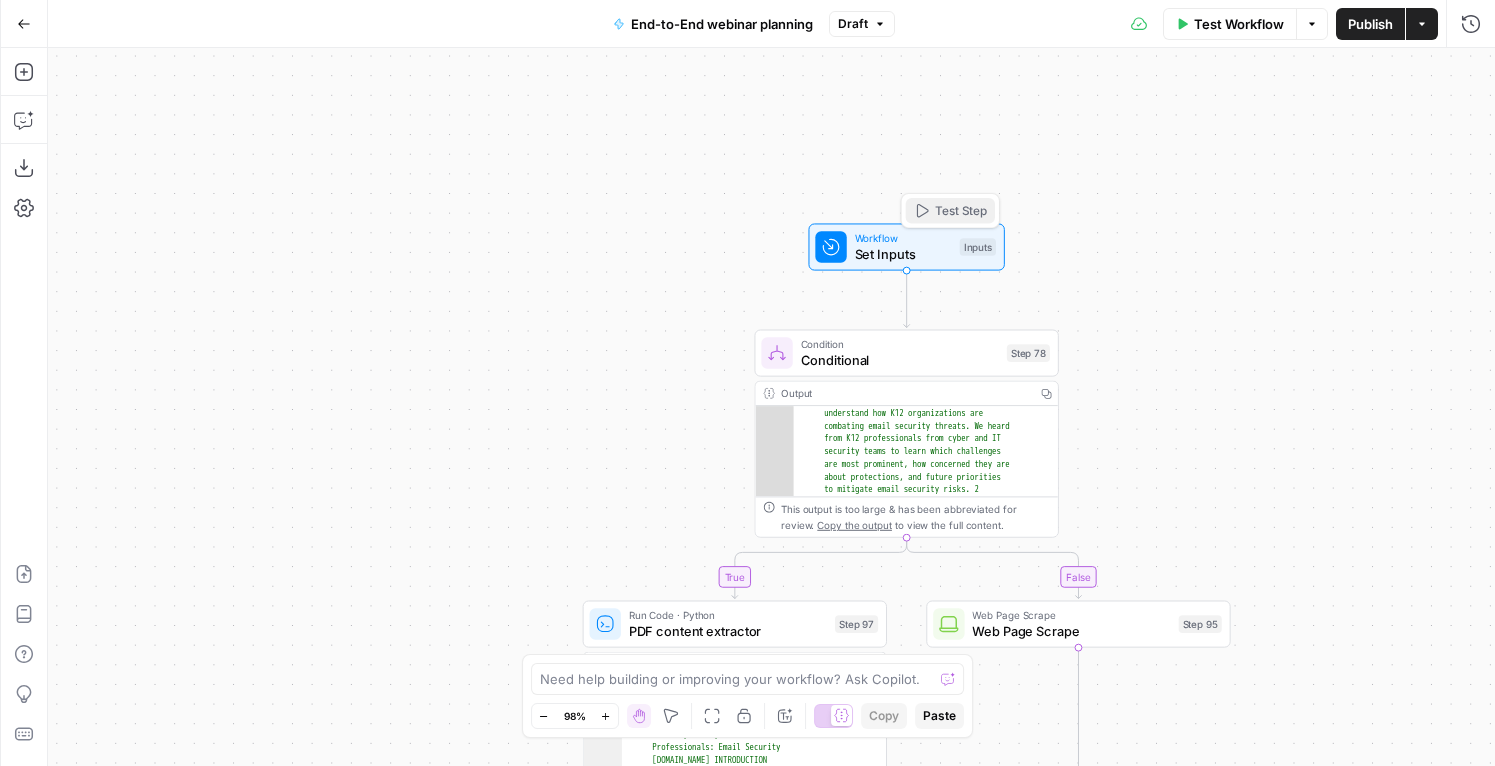 click 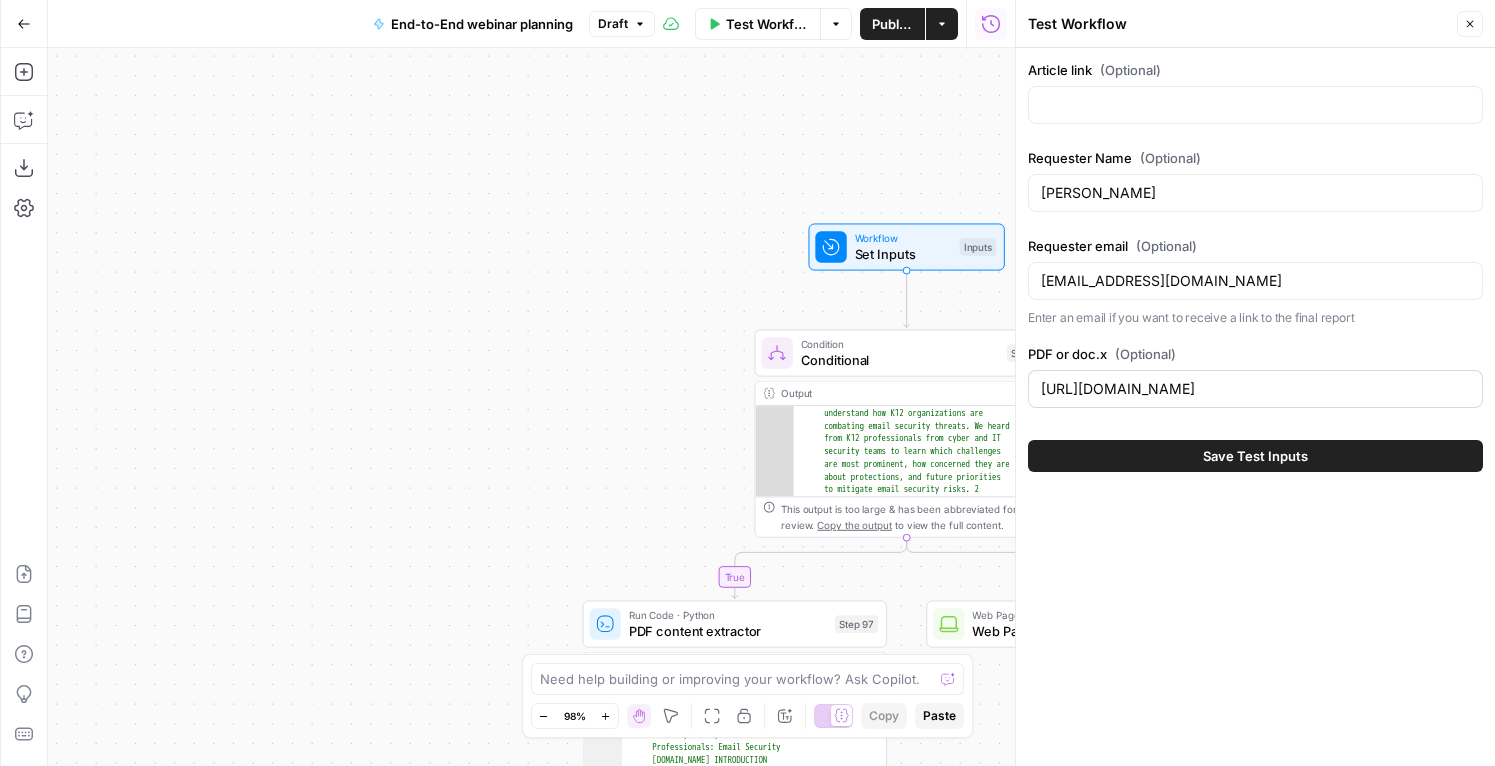 drag, startPoint x: 1039, startPoint y: 390, endPoint x: 1472, endPoint y: 397, distance: 433.05658 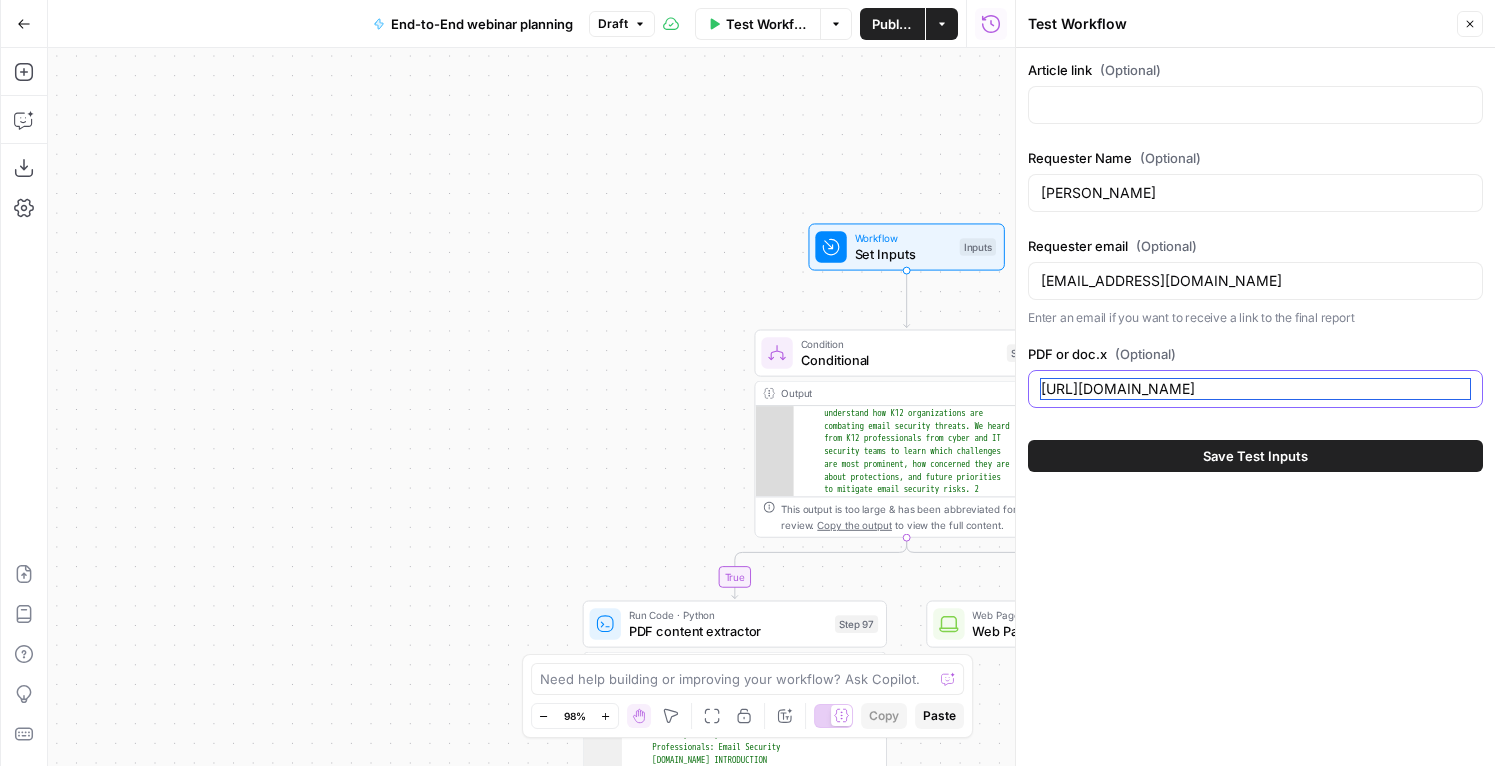 scroll, scrollTop: 0, scrollLeft: 66, axis: horizontal 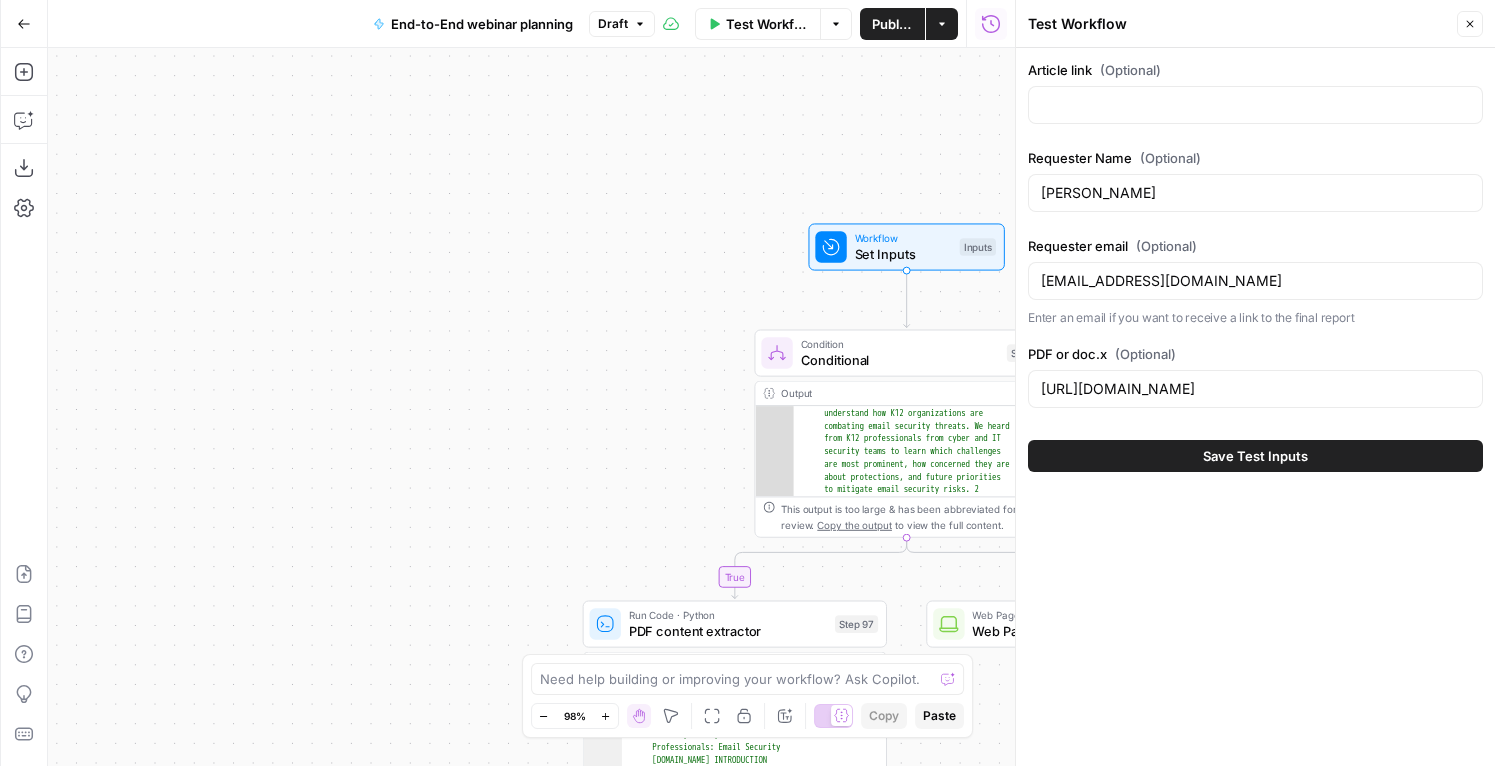 click on "**********" at bounding box center [531, 407] 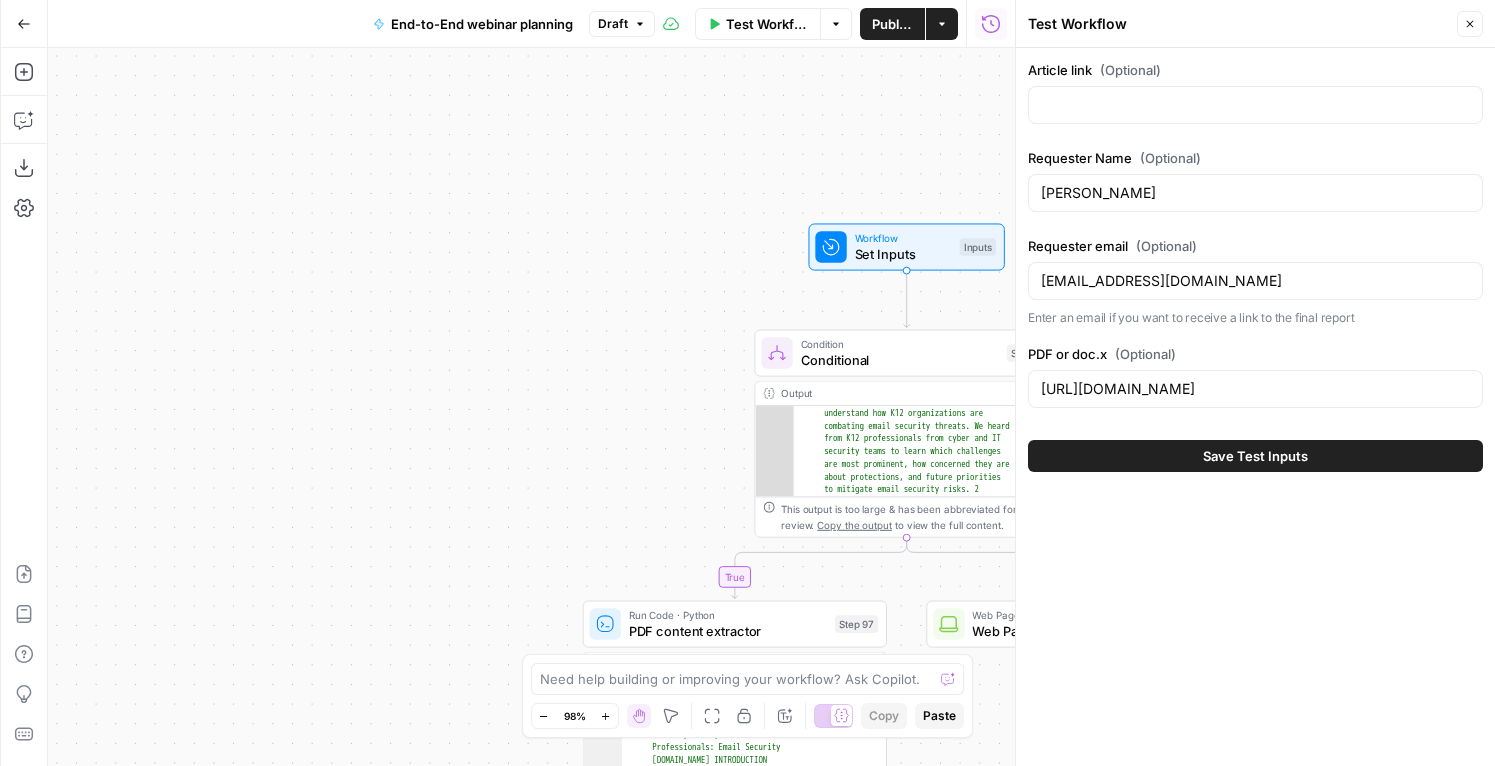 click on "Article link   (Optional) Requester Name   (Optional) [PERSON_NAME] Requester email   (Optional) [EMAIL_ADDRESS][DOMAIN_NAME] Enter an email if you want to receive a link to the final report PDF or doc.x   (Optional) [URL][DOMAIN_NAME] Save Test Inputs" at bounding box center [1255, 407] 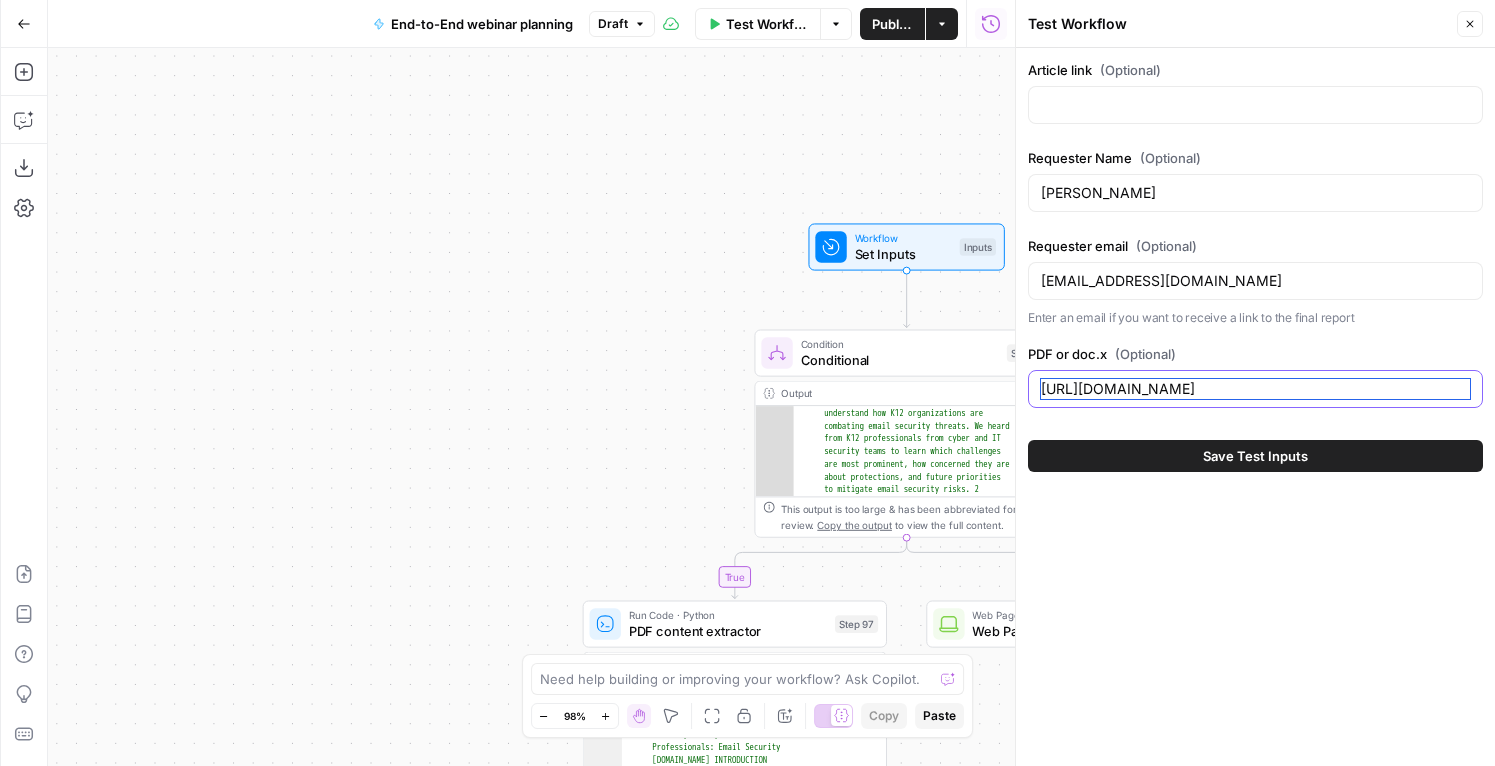 click on "[URL][DOMAIN_NAME]" at bounding box center (1255, 389) 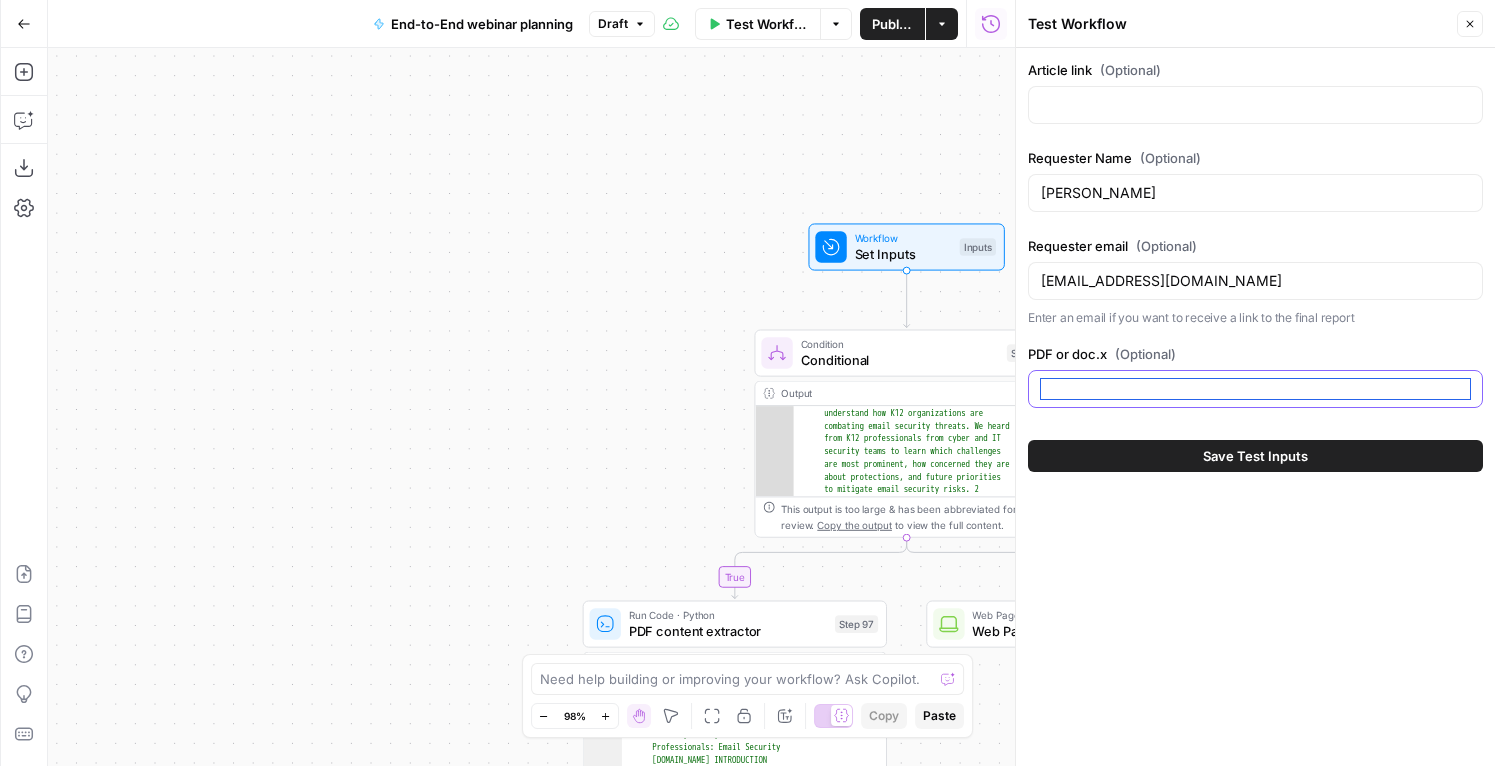 paste on "[URL][DOMAIN_NAME]" 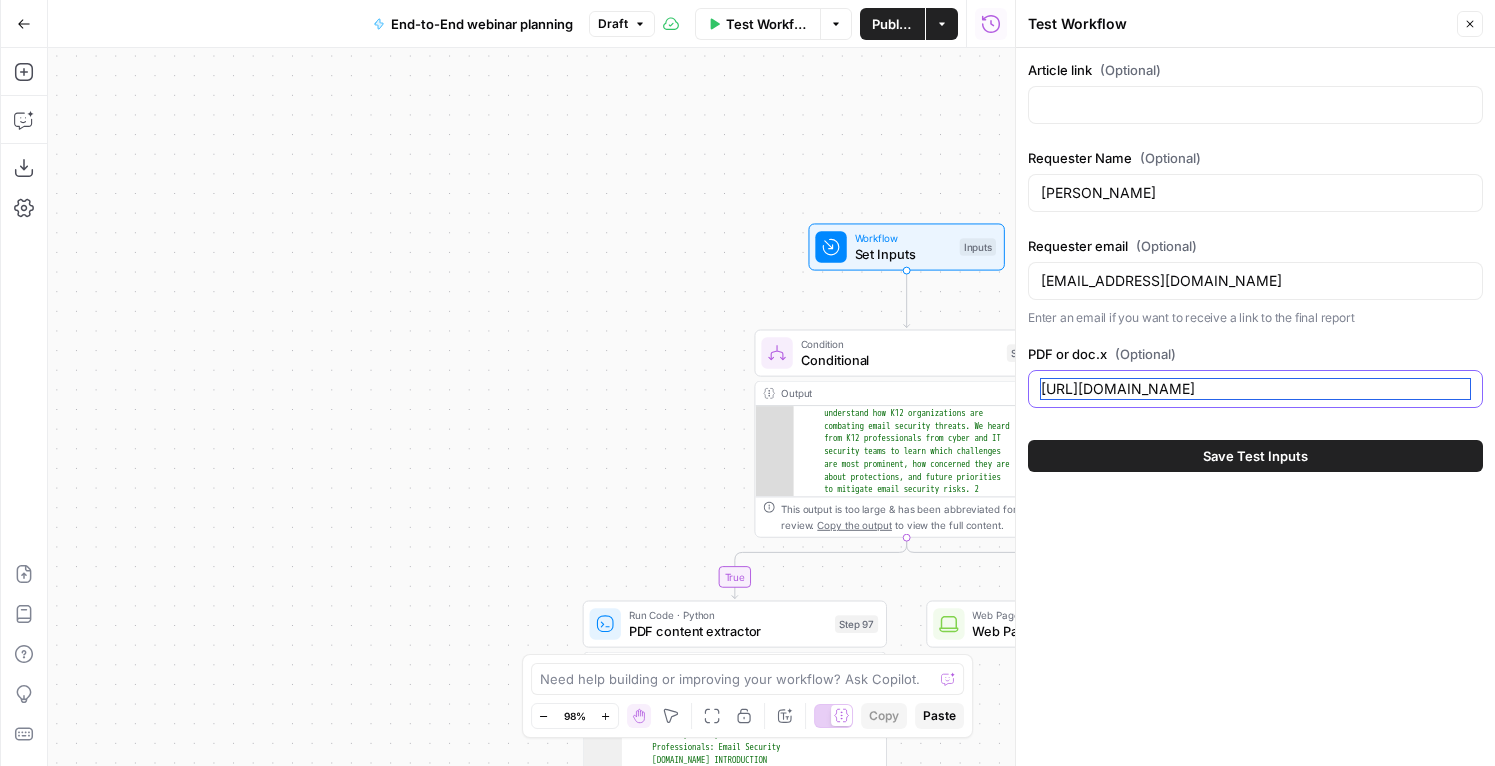 scroll, scrollTop: 0, scrollLeft: 174, axis: horizontal 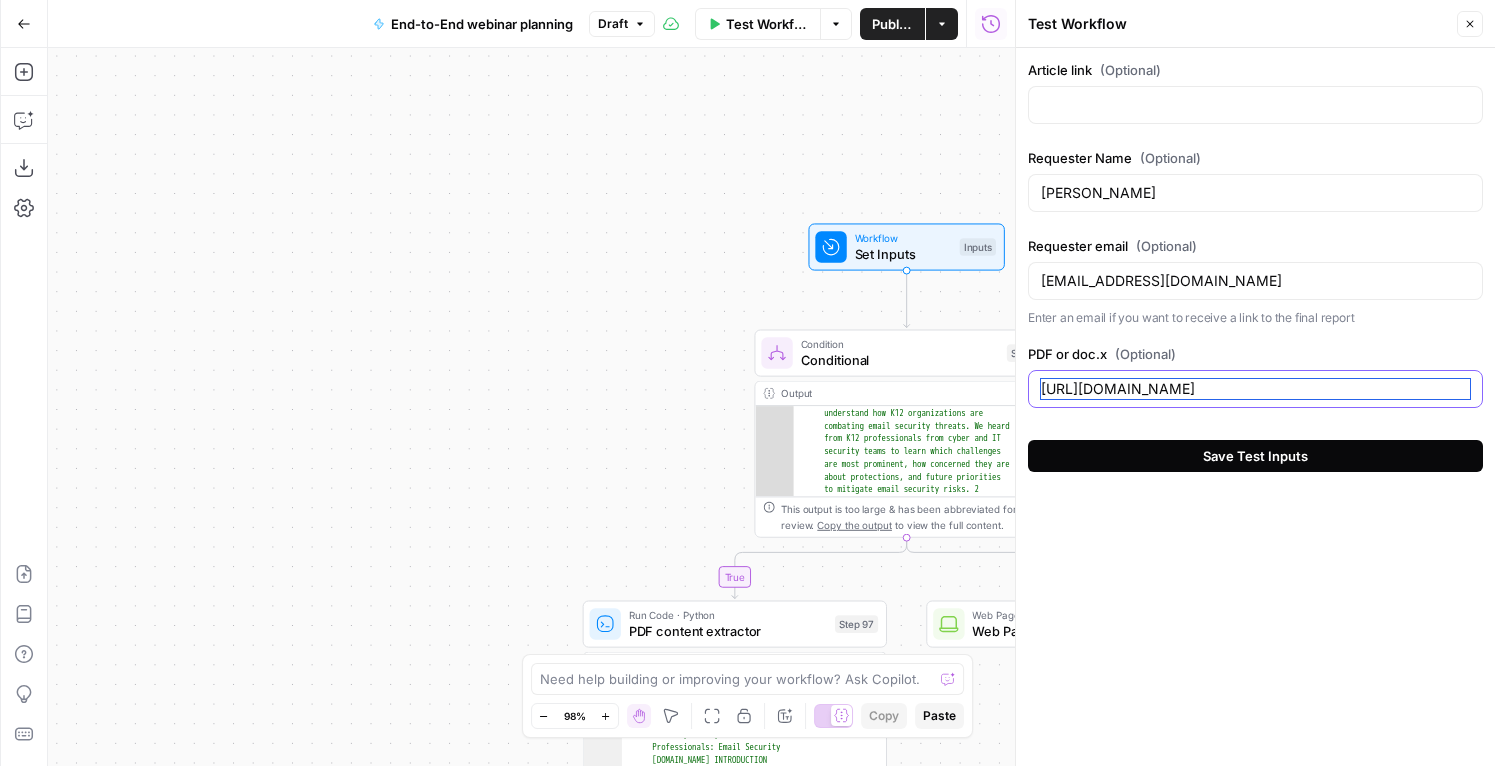 type on "[URL][DOMAIN_NAME]" 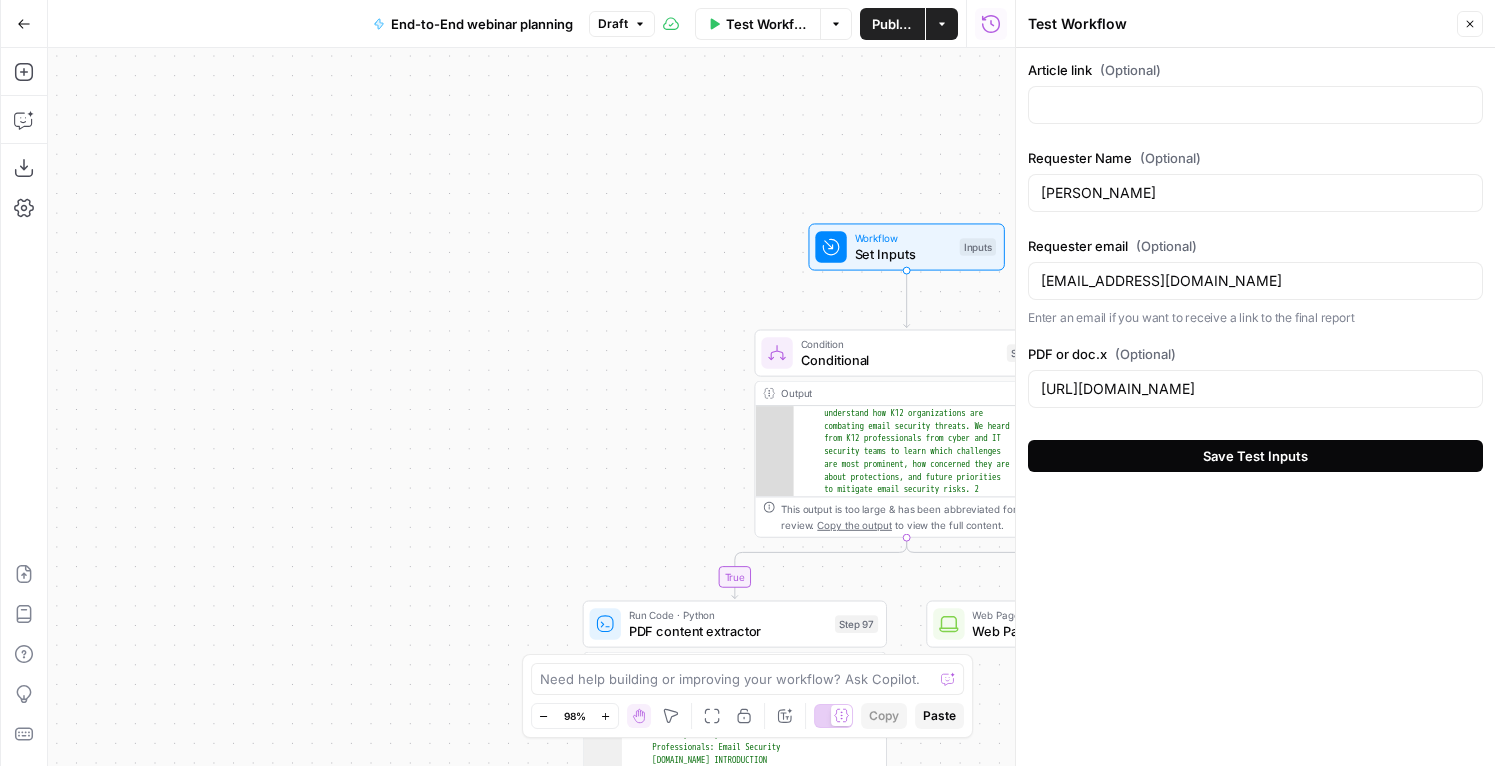 scroll, scrollTop: 0, scrollLeft: 0, axis: both 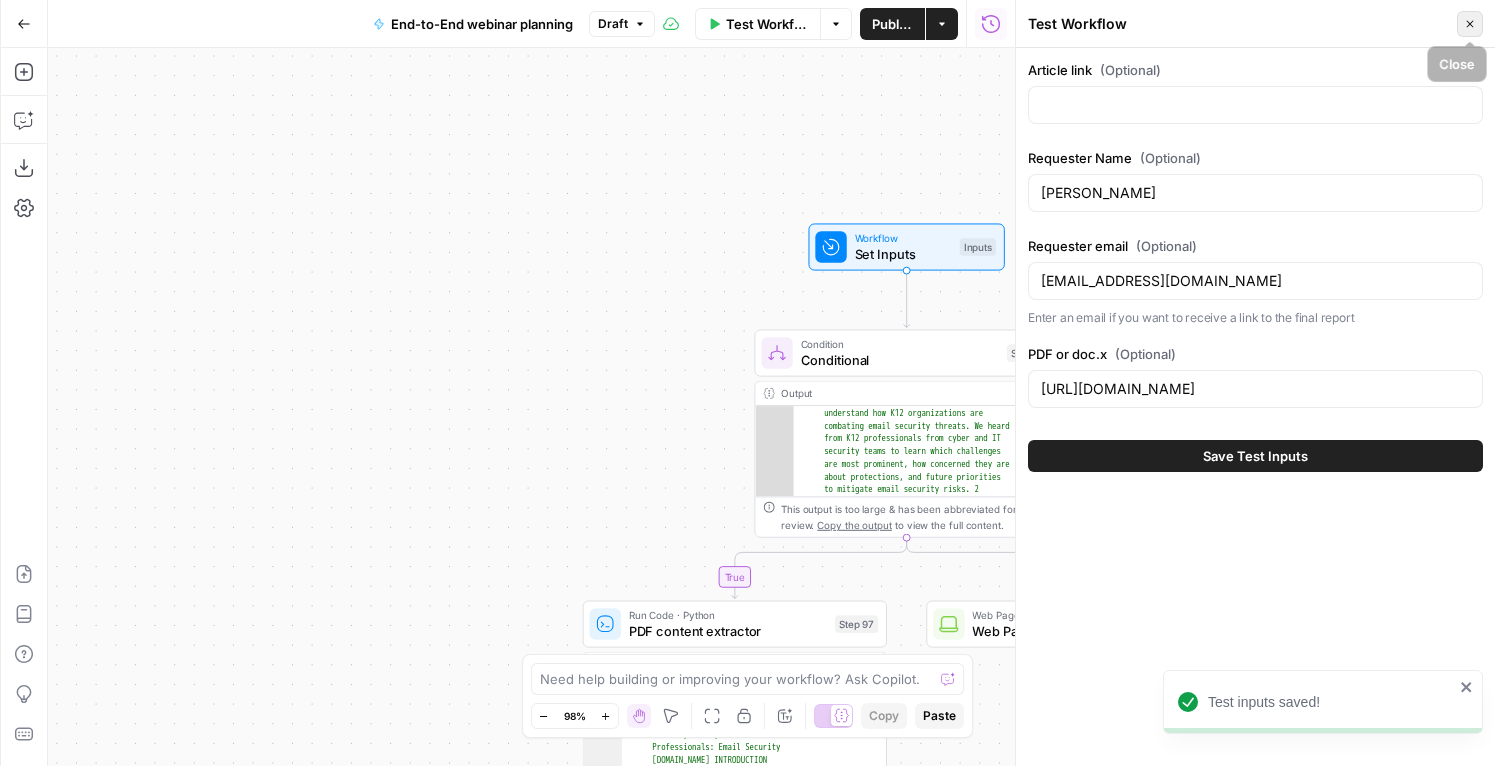 click 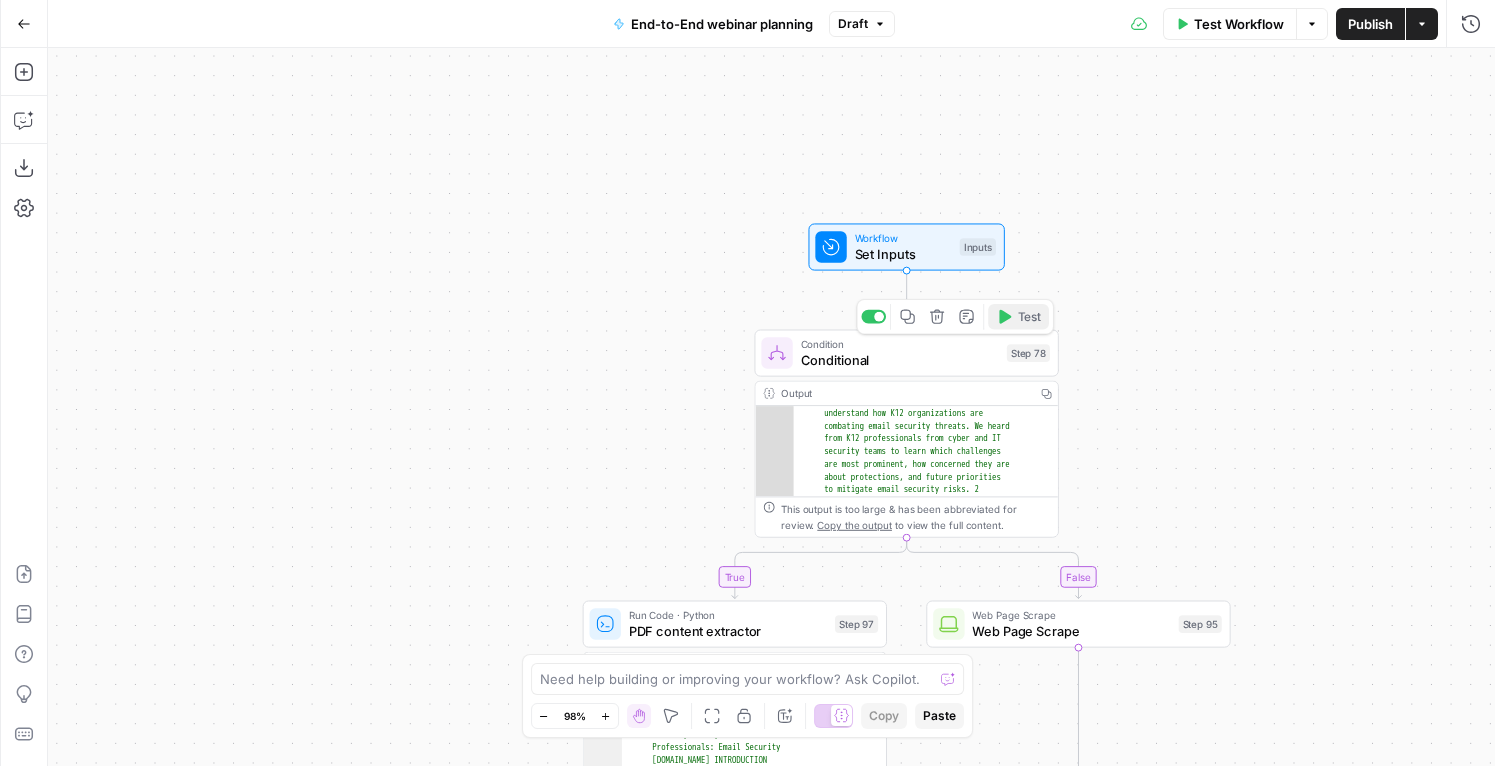 click 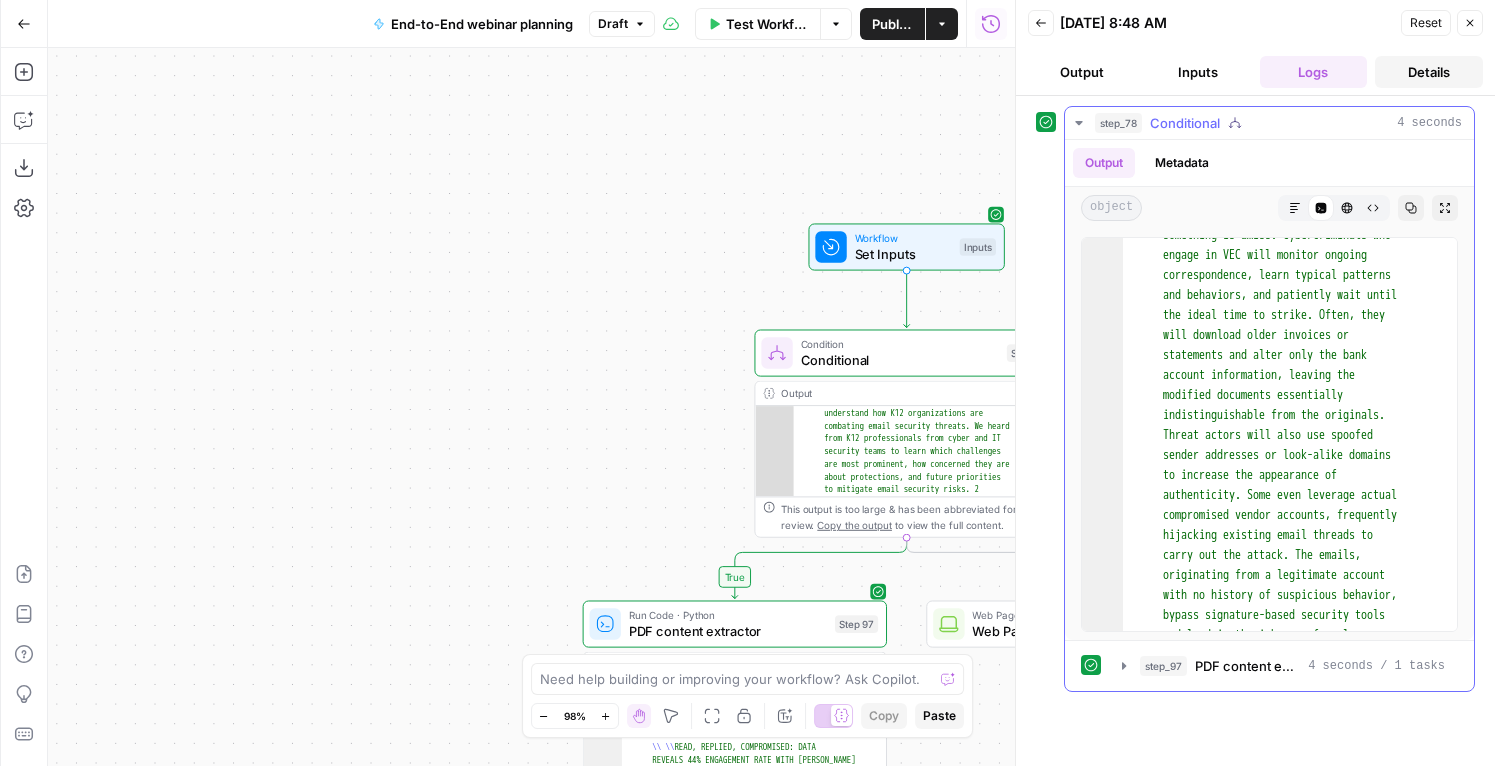 scroll, scrollTop: 2393, scrollLeft: 0, axis: vertical 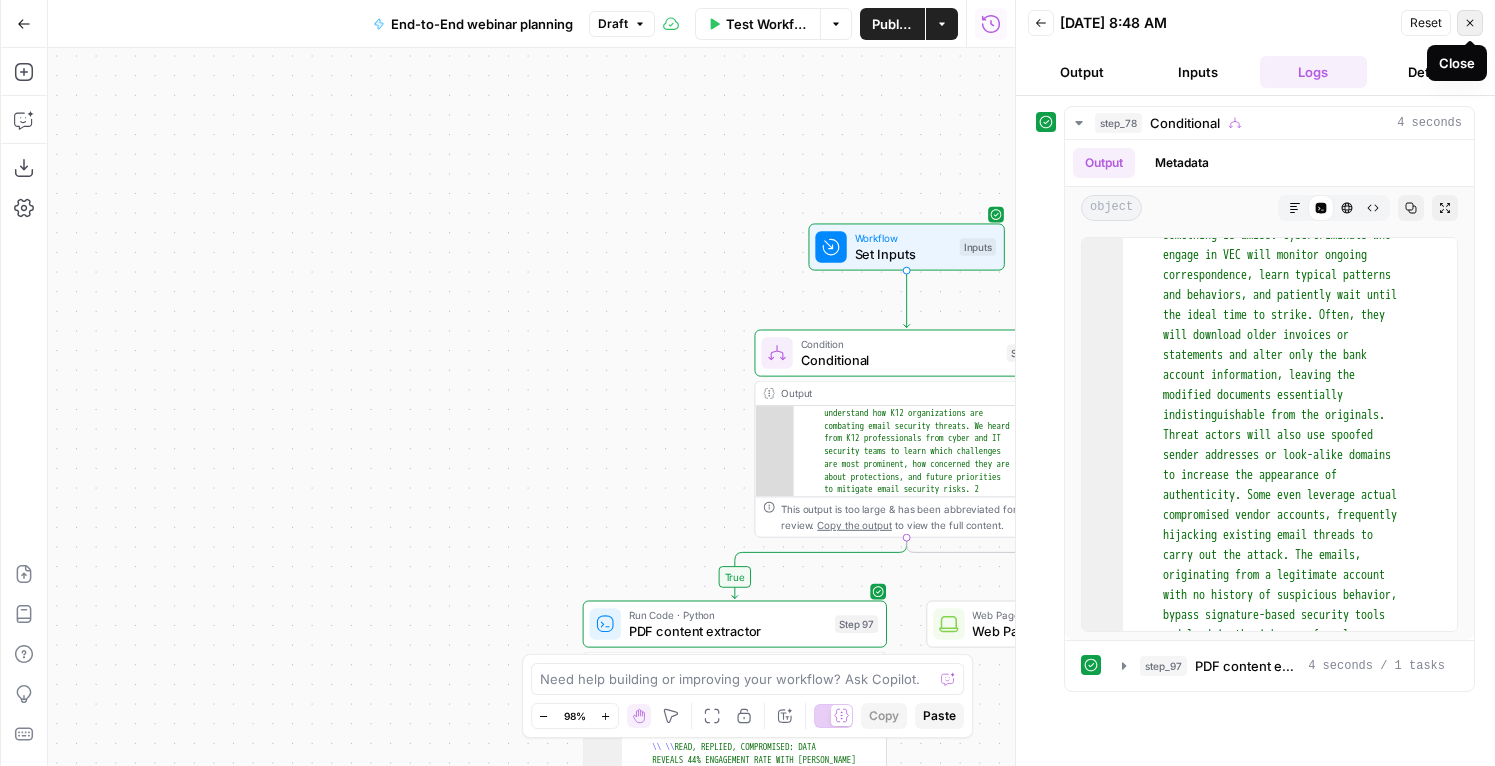 click on "Close" at bounding box center (1470, 23) 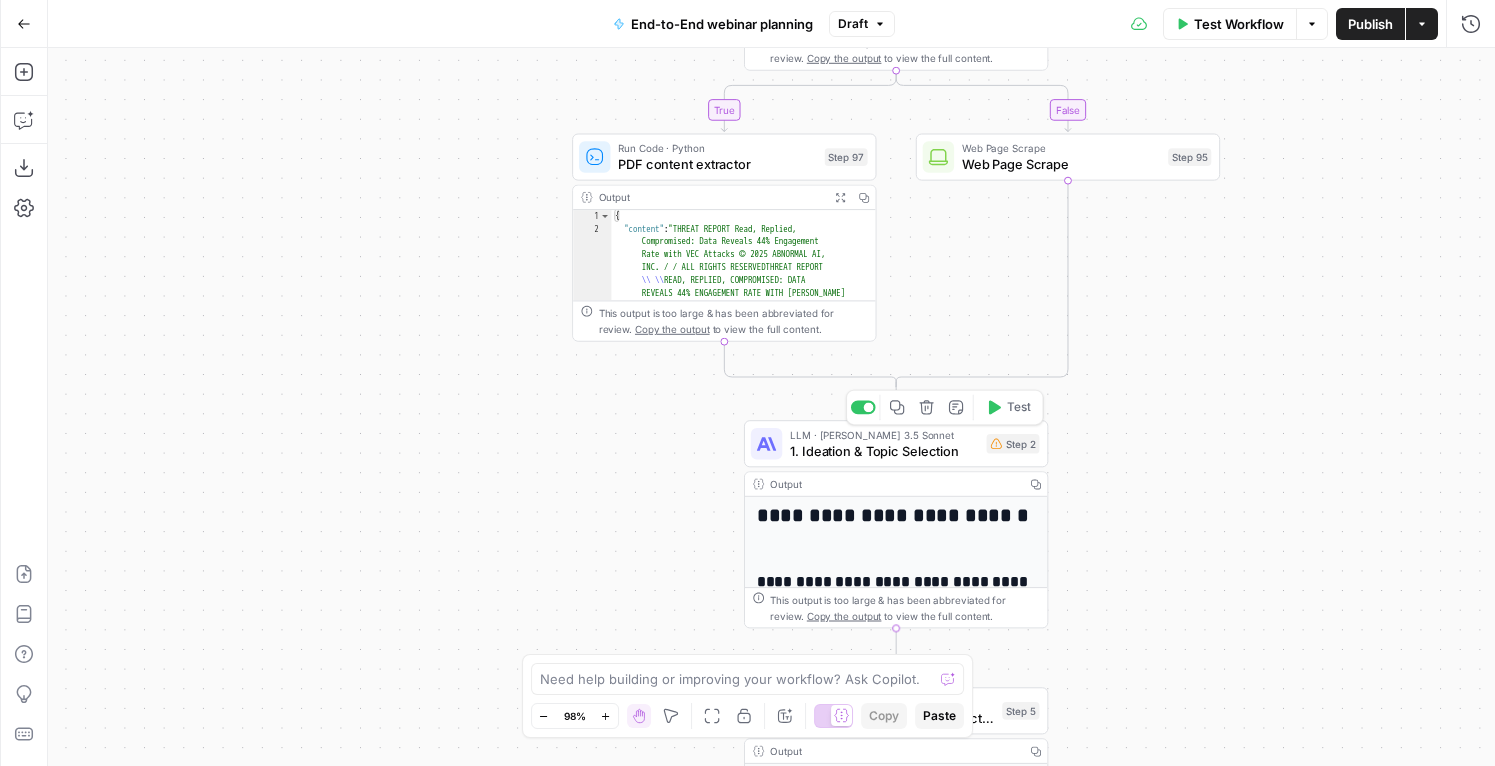 click on "1. Ideation & Topic Selection" at bounding box center [884, 451] 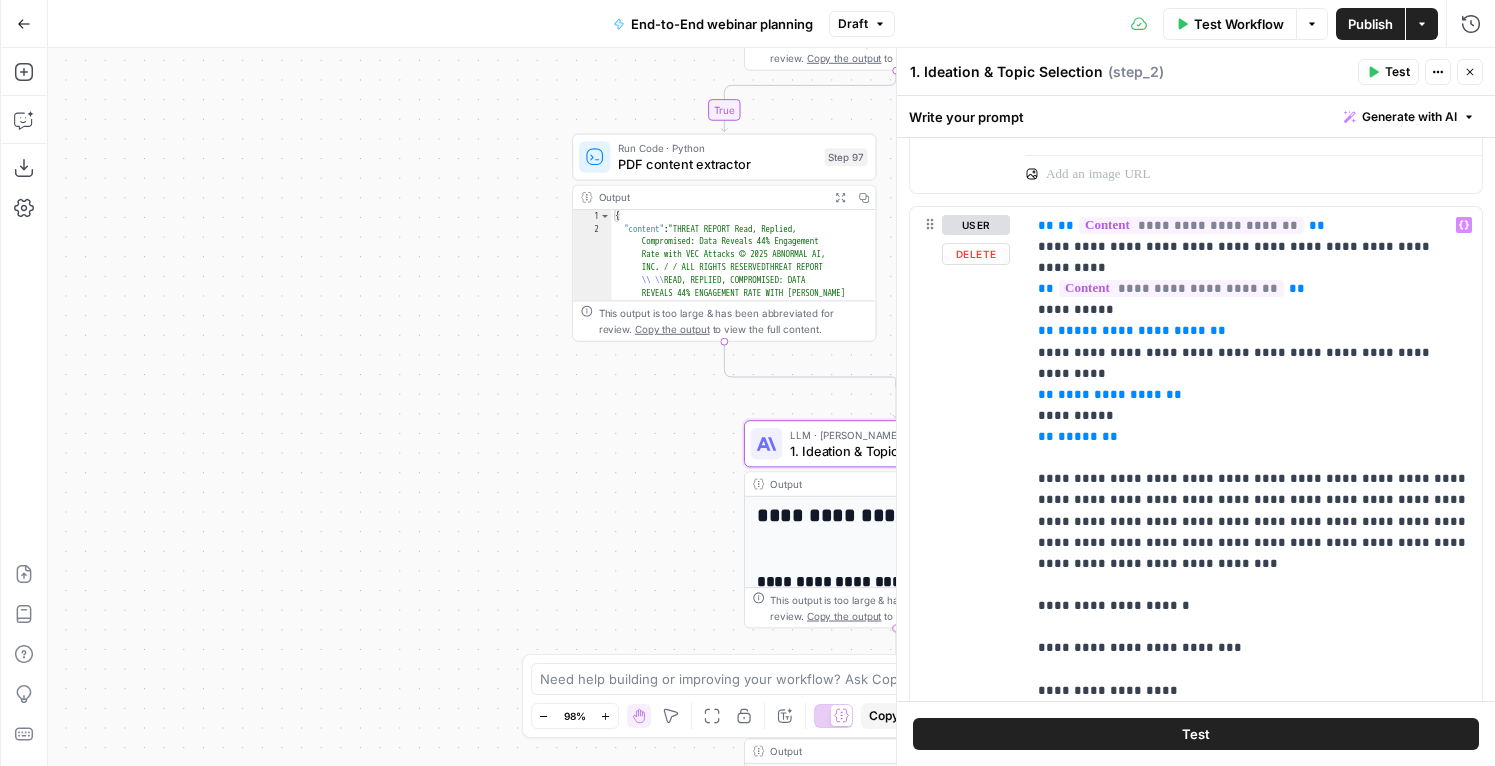 scroll, scrollTop: 638, scrollLeft: 0, axis: vertical 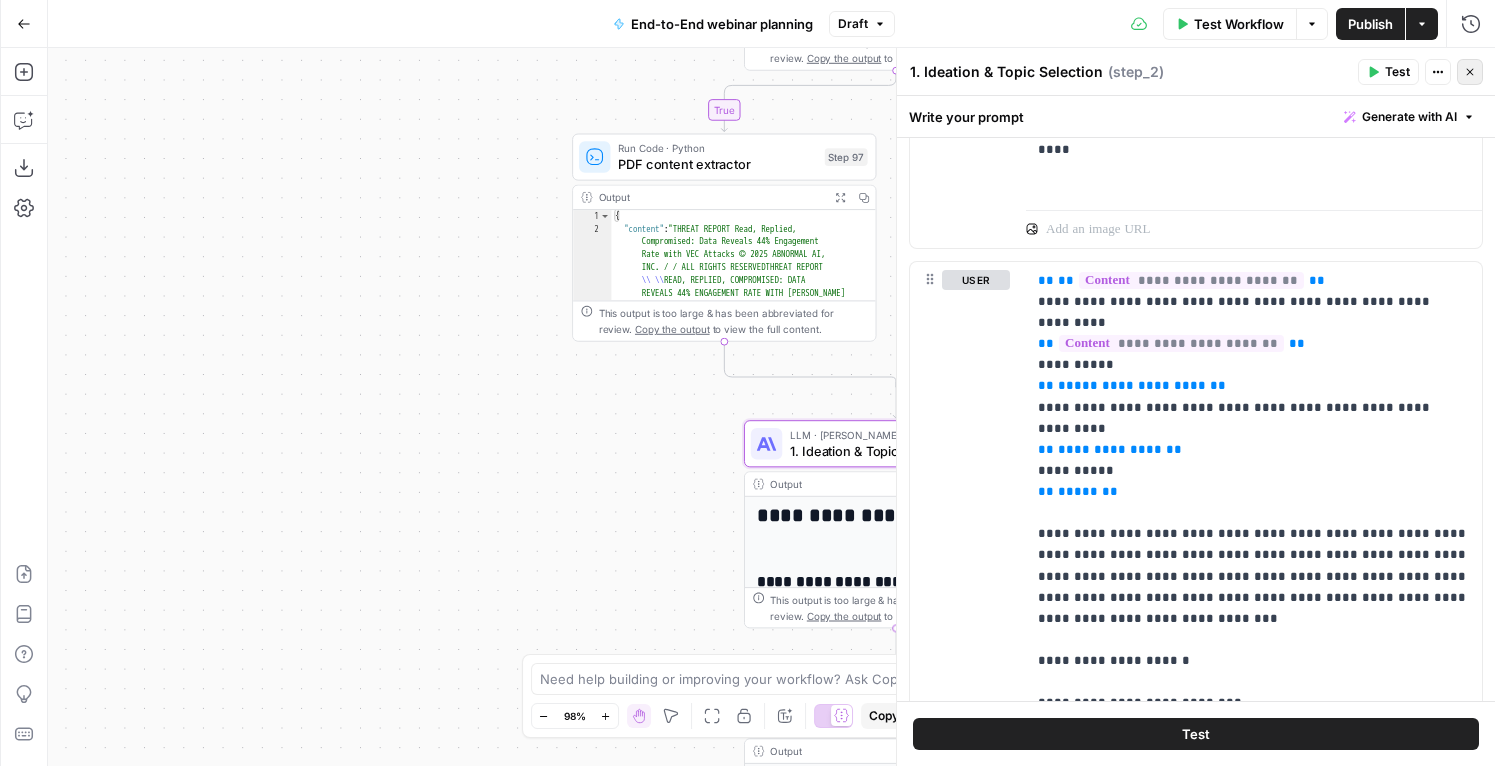click 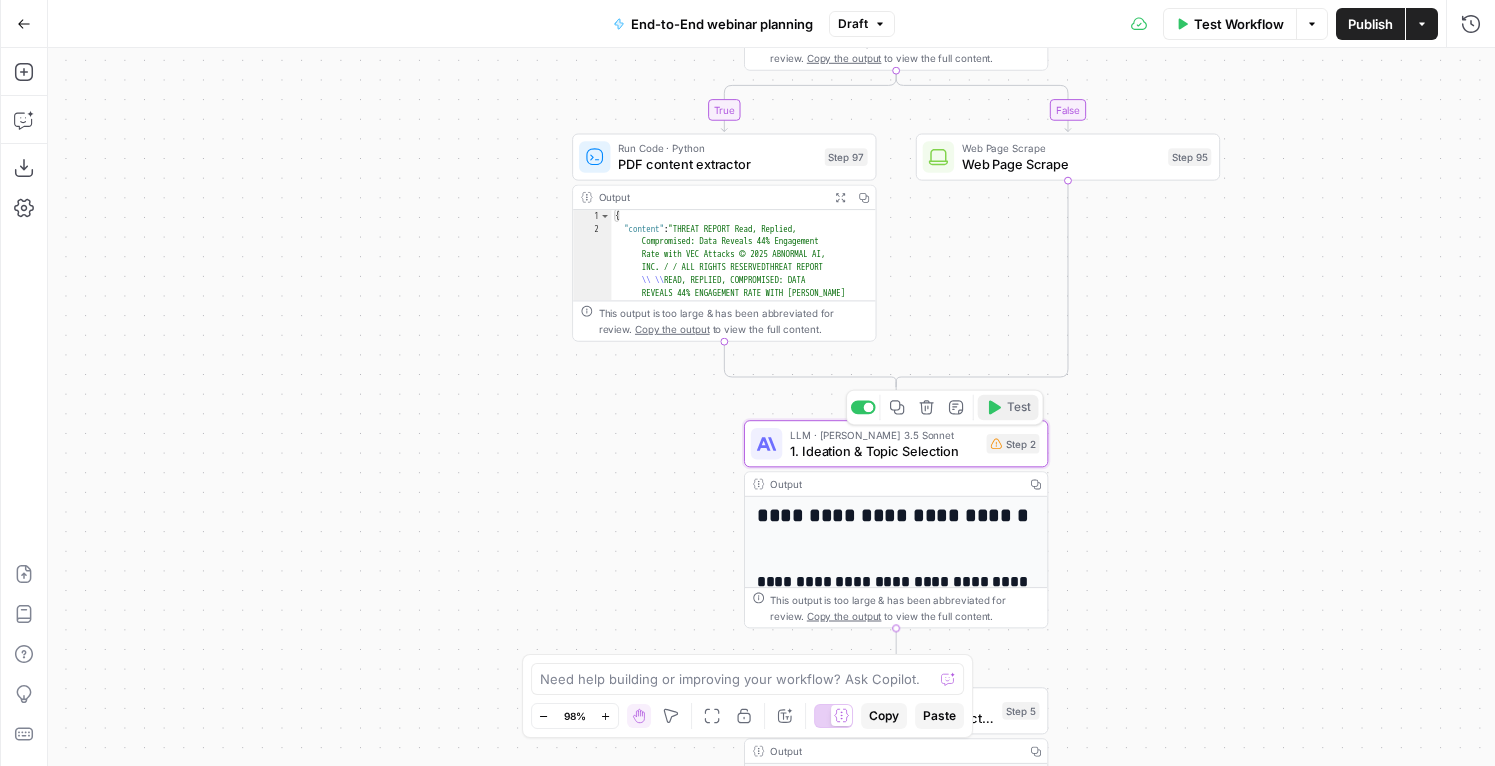 click 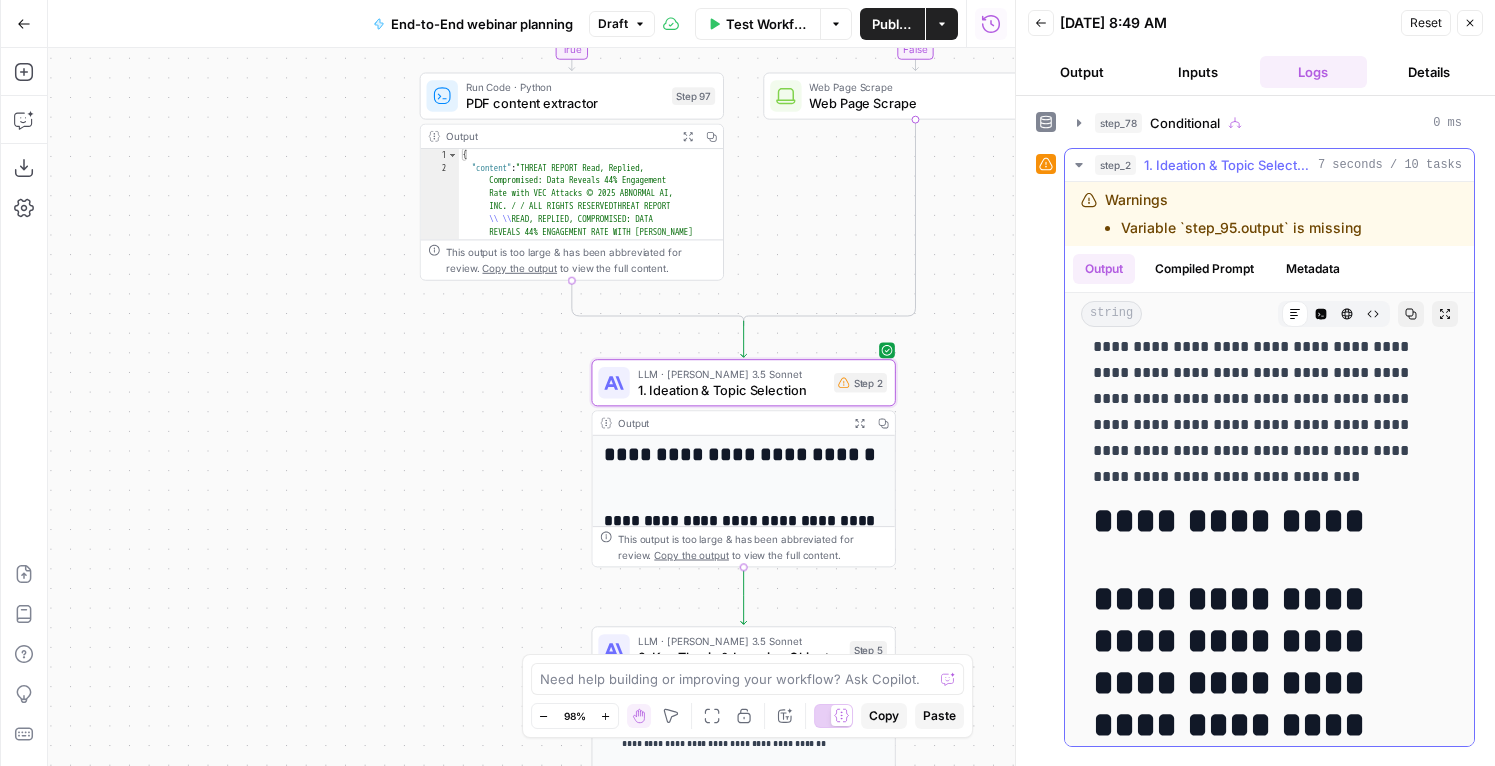scroll, scrollTop: 1101, scrollLeft: 0, axis: vertical 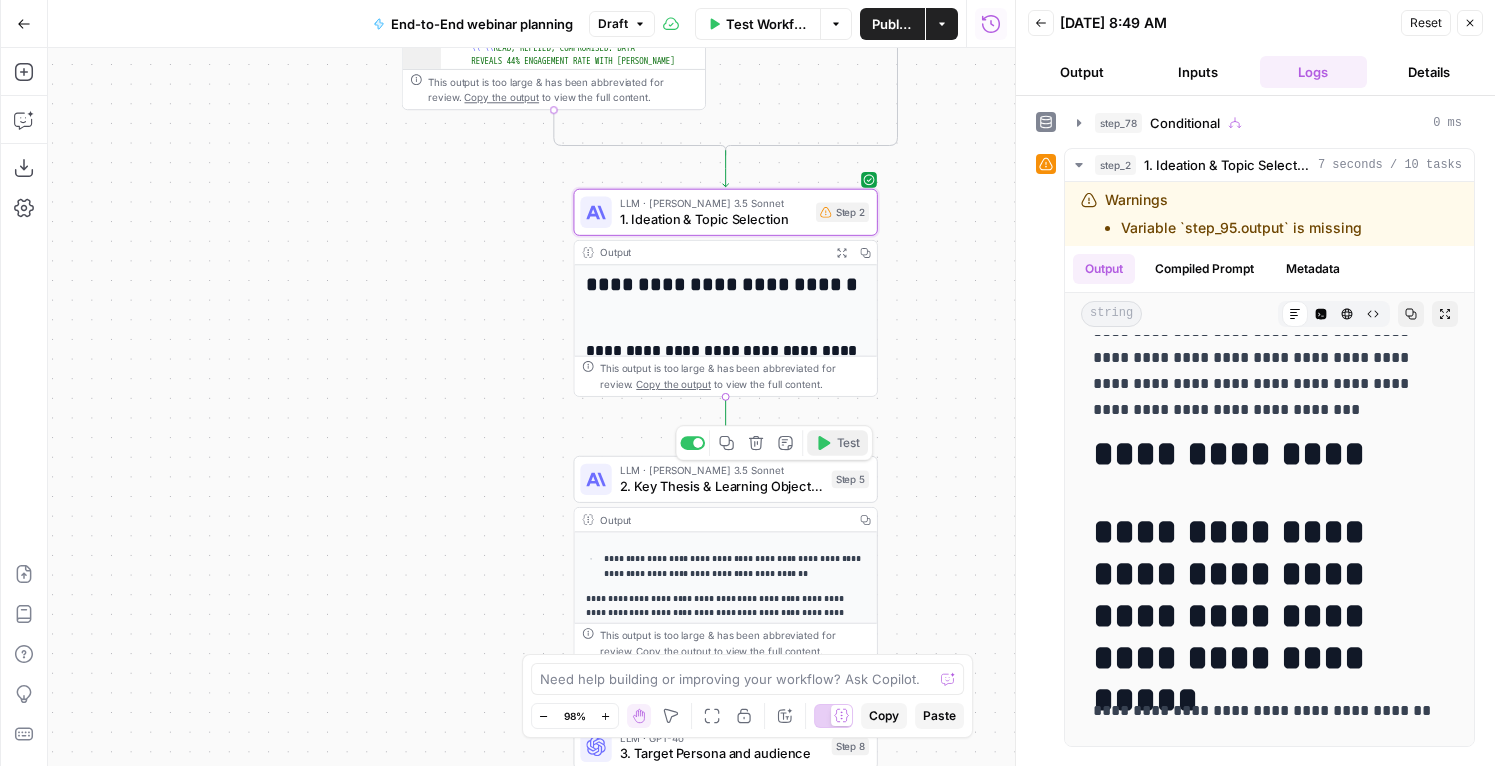click 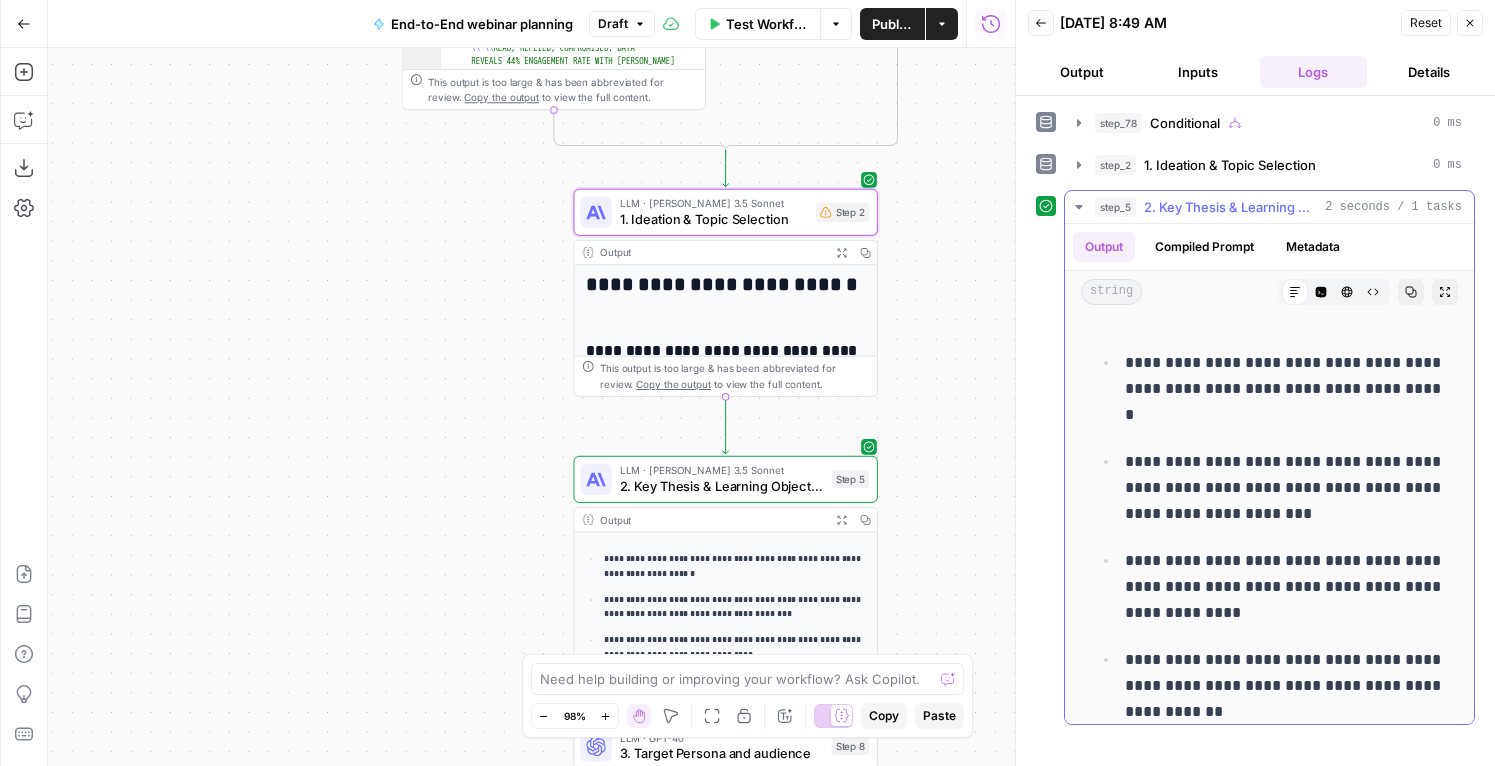 scroll, scrollTop: 37, scrollLeft: 0, axis: vertical 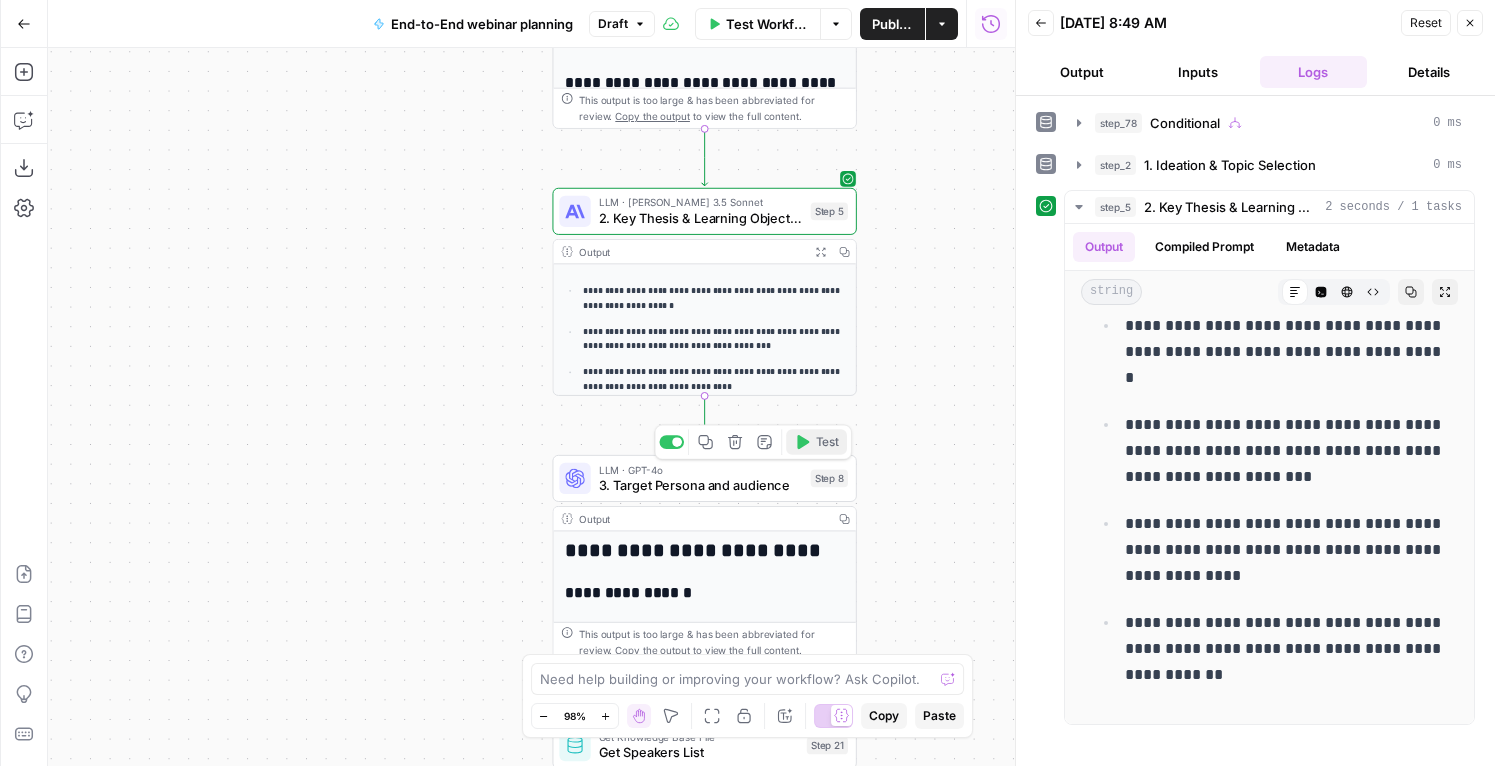 click 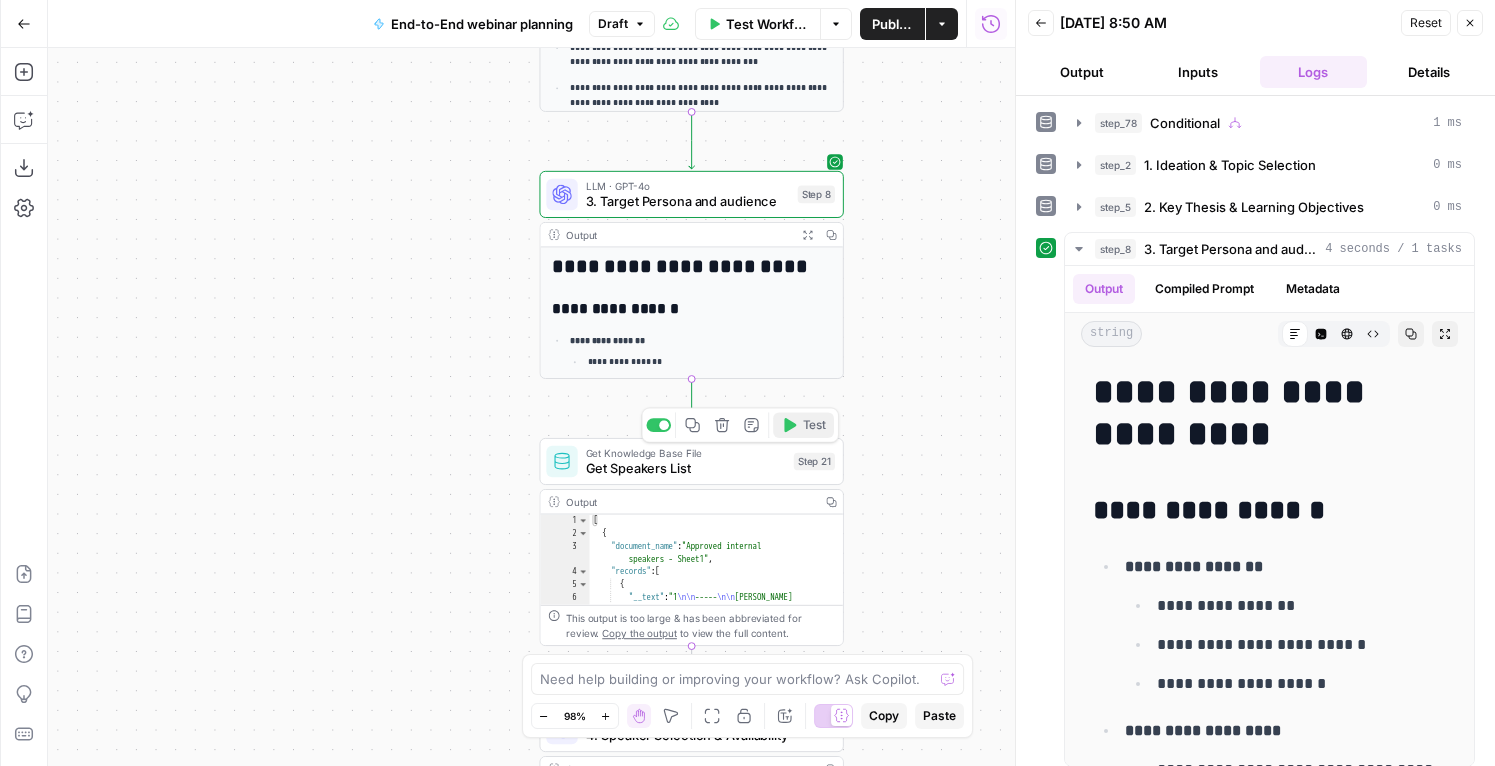 click 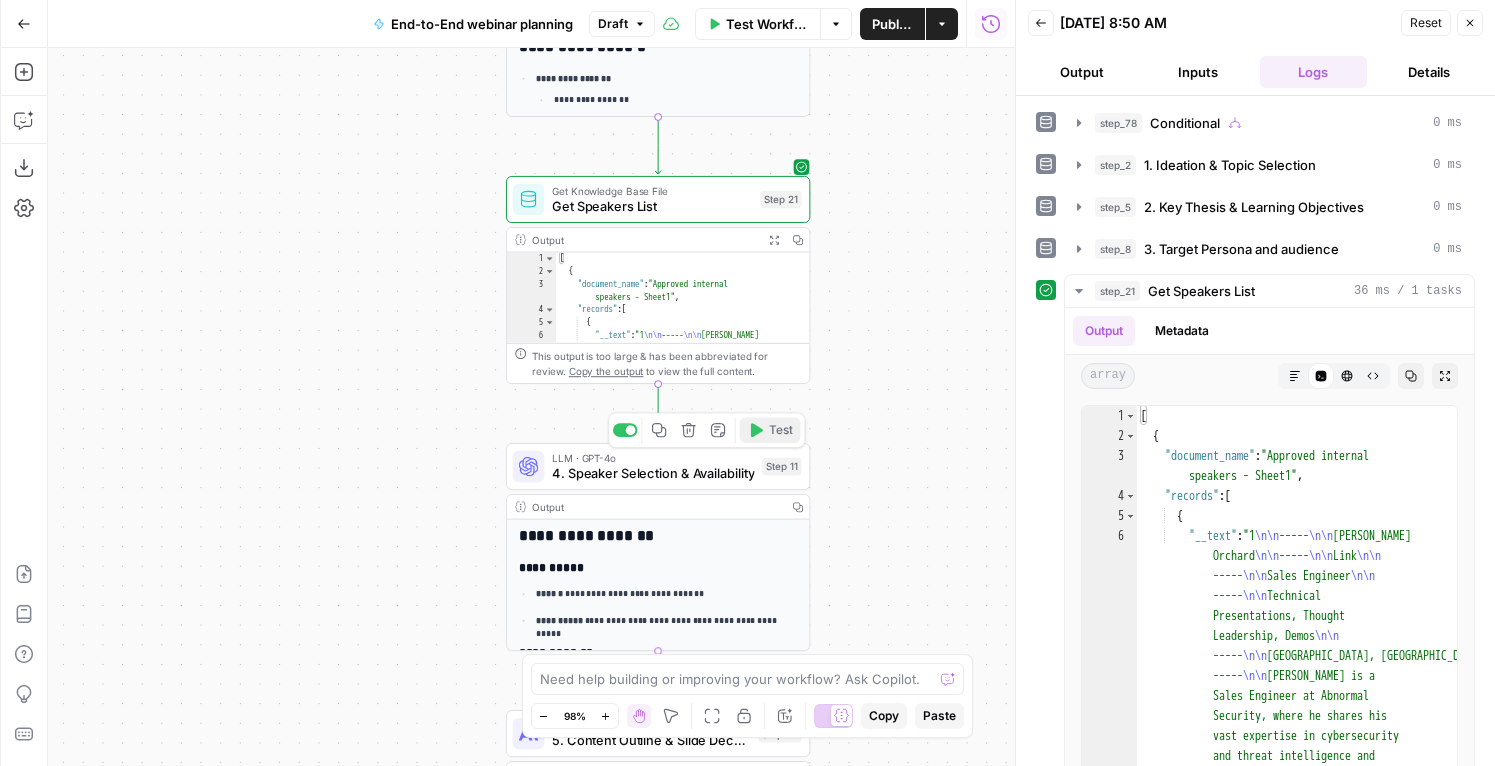 click 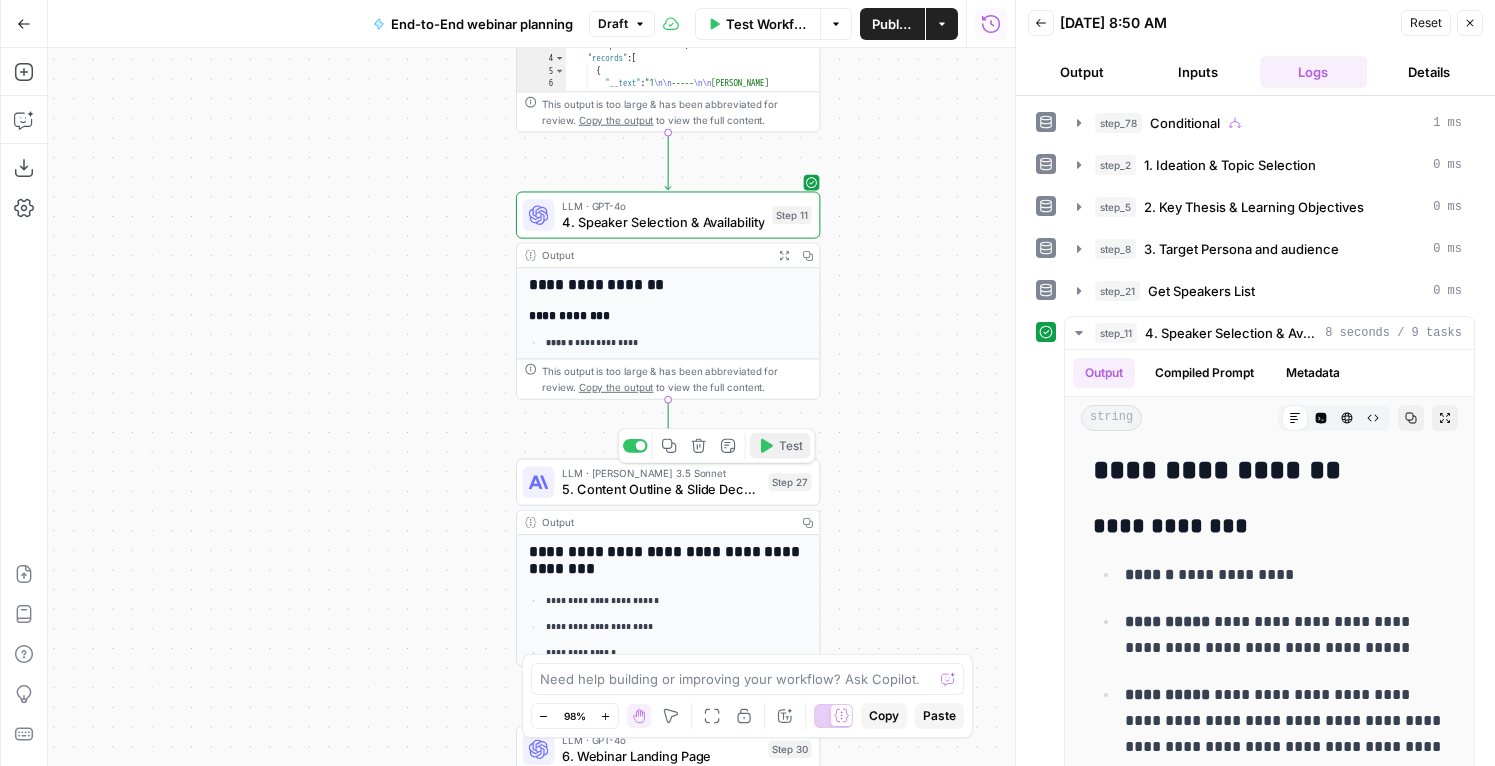 click on "Test" at bounding box center [780, 446] 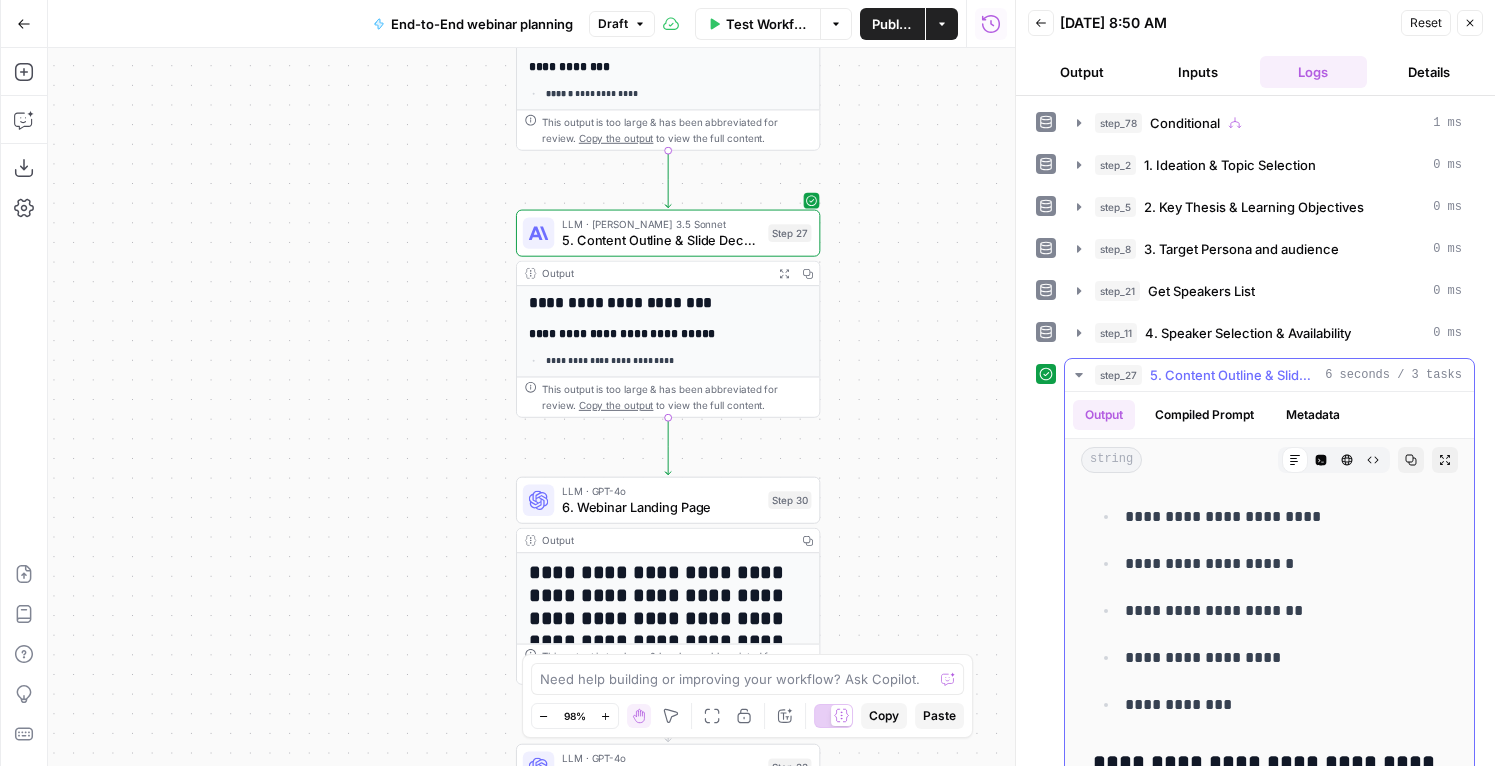 scroll, scrollTop: 1369, scrollLeft: 0, axis: vertical 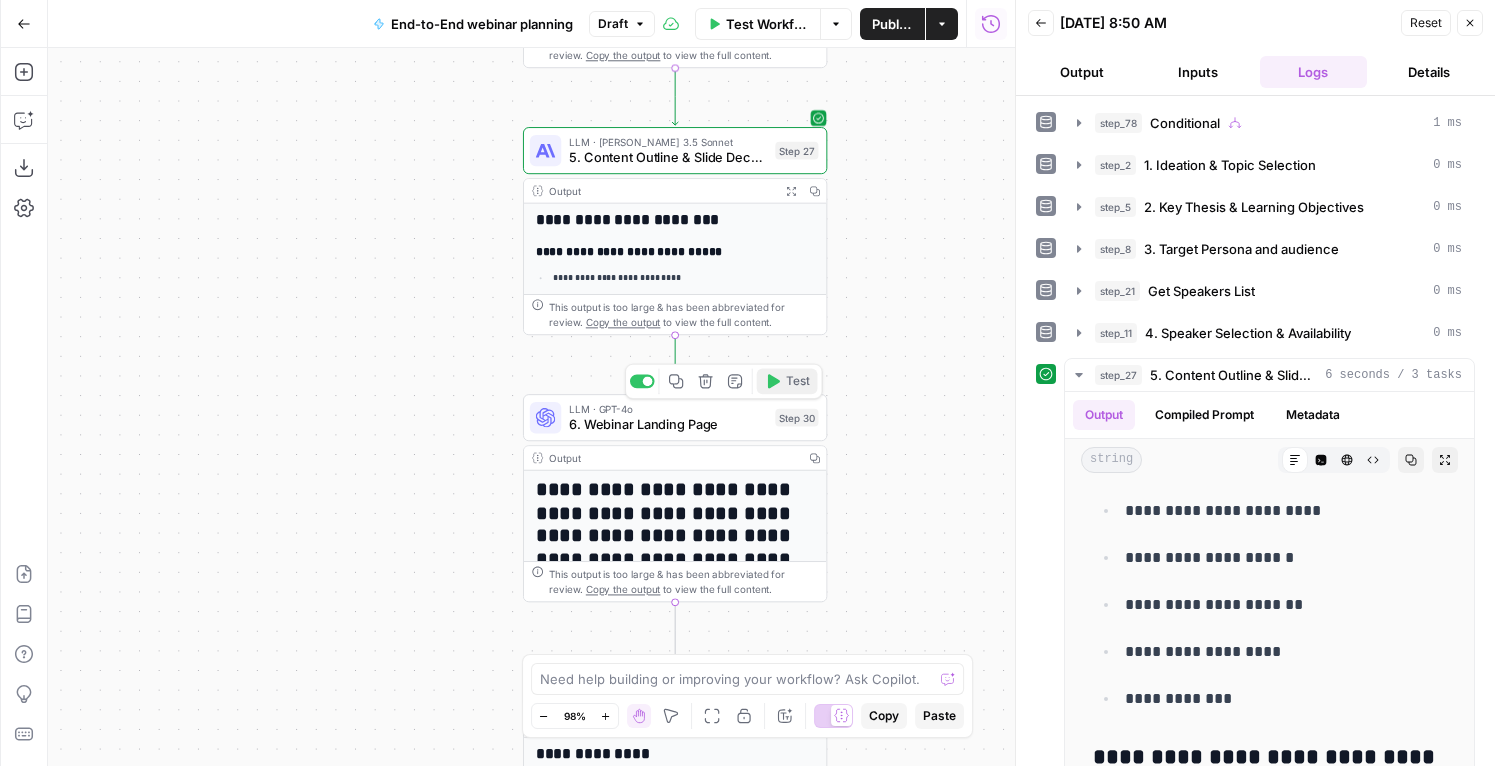 click on "Test" at bounding box center (787, 382) 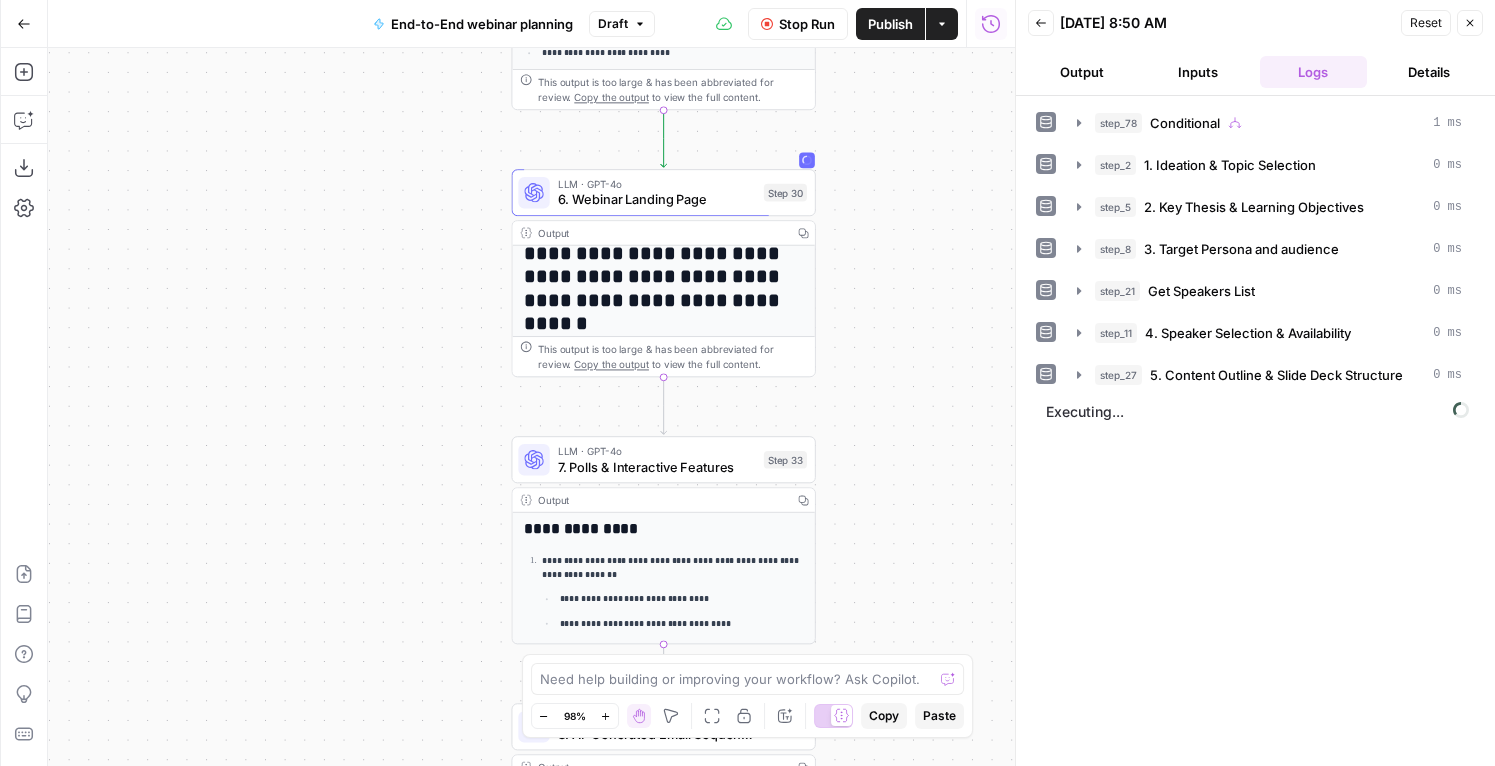 scroll, scrollTop: 36, scrollLeft: 0, axis: vertical 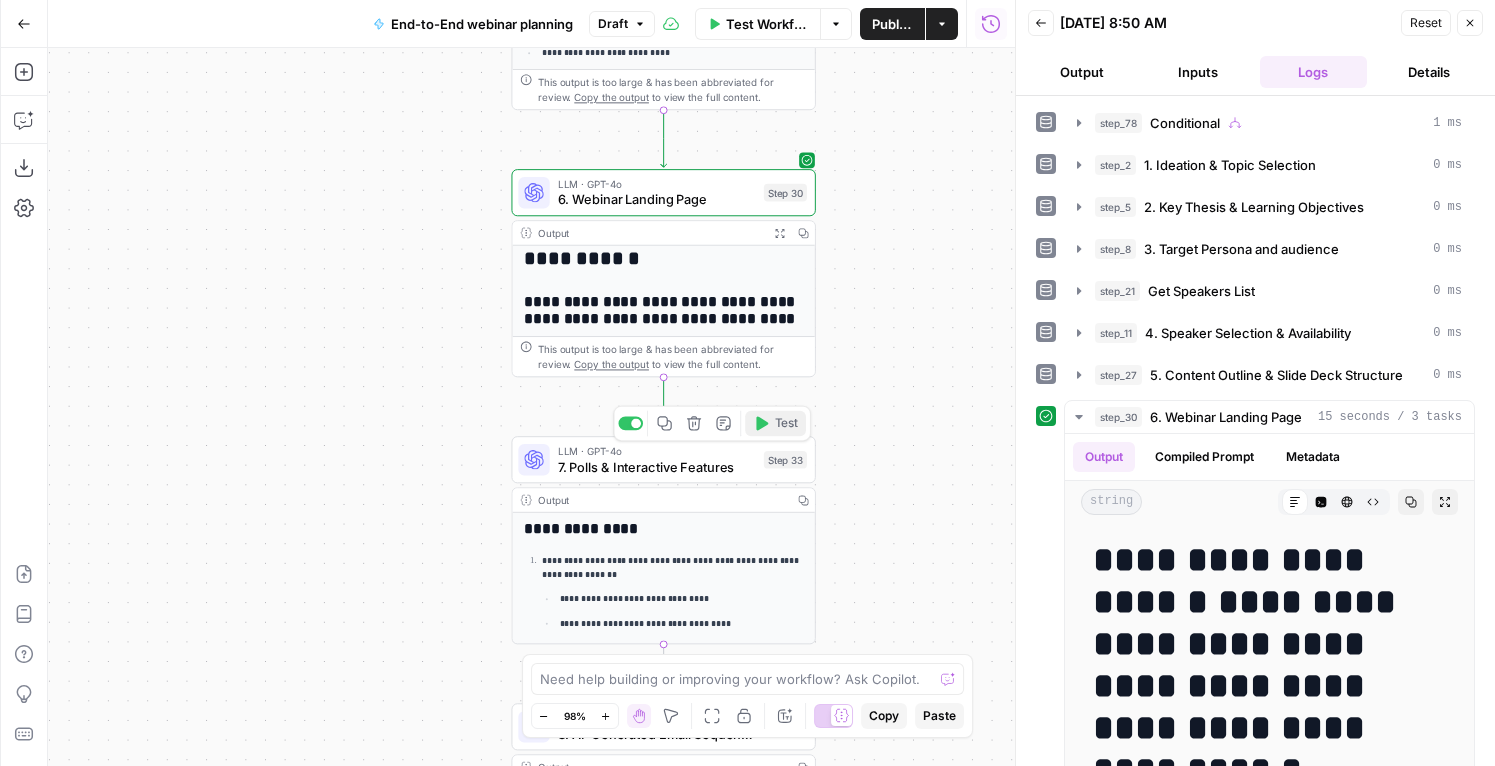 click 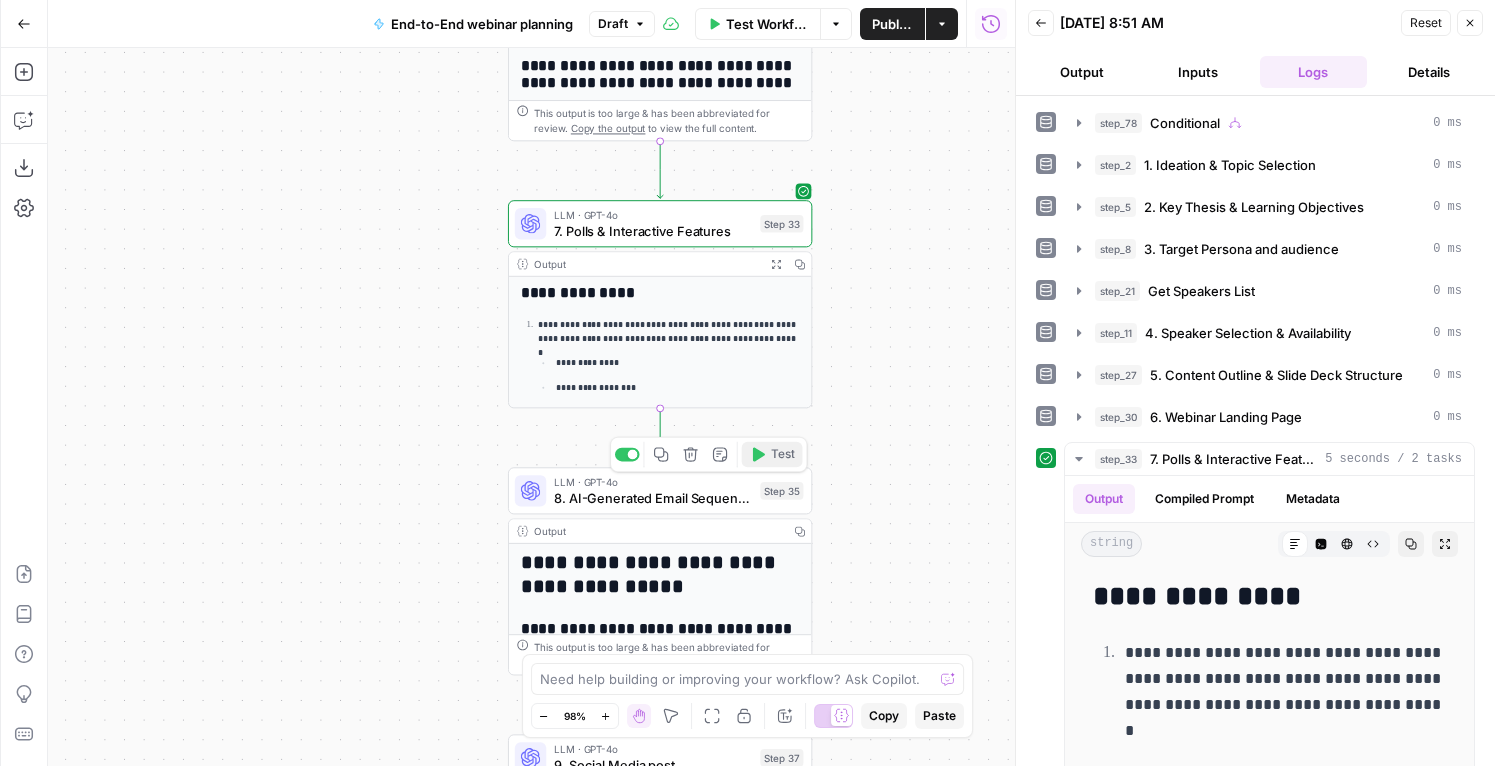 click 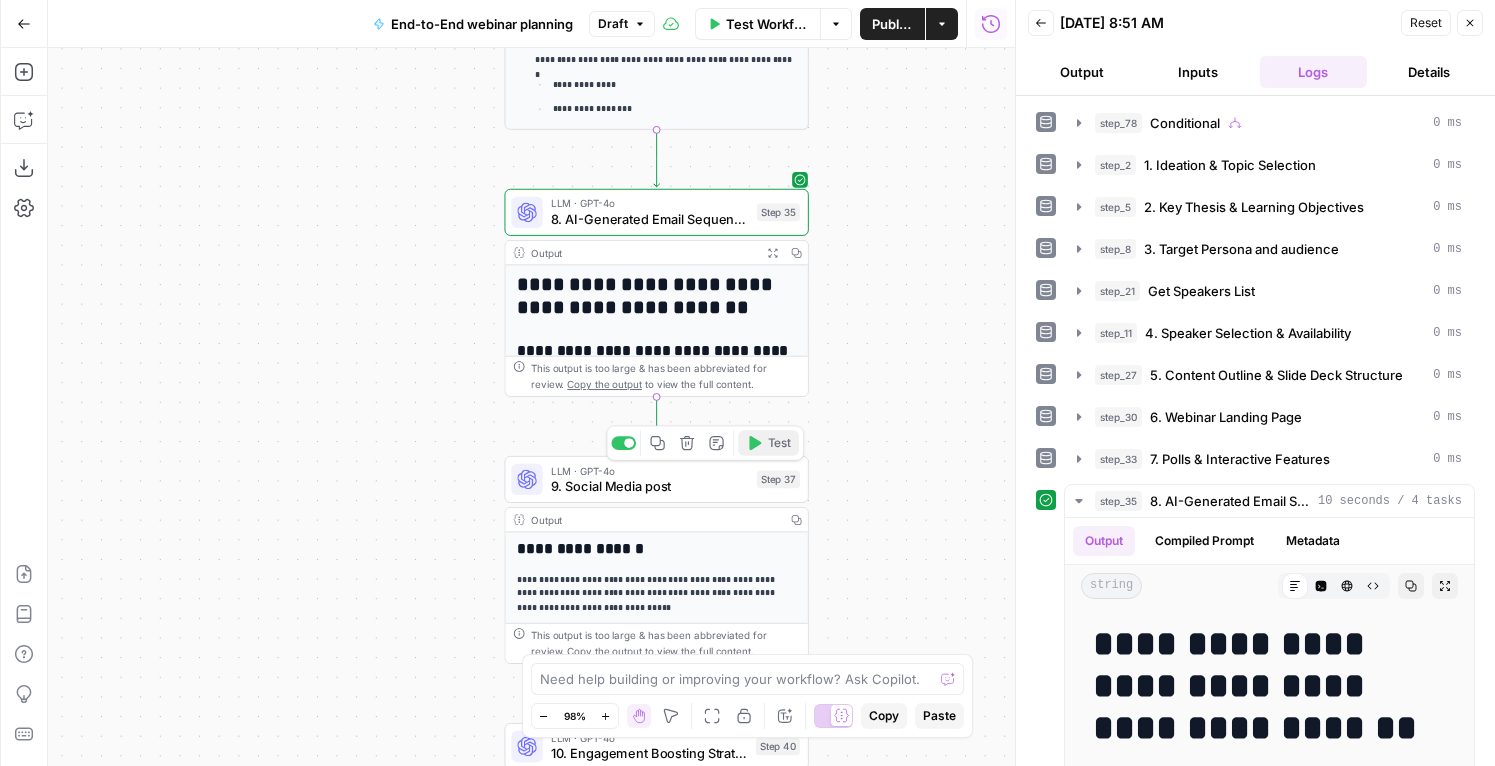 click 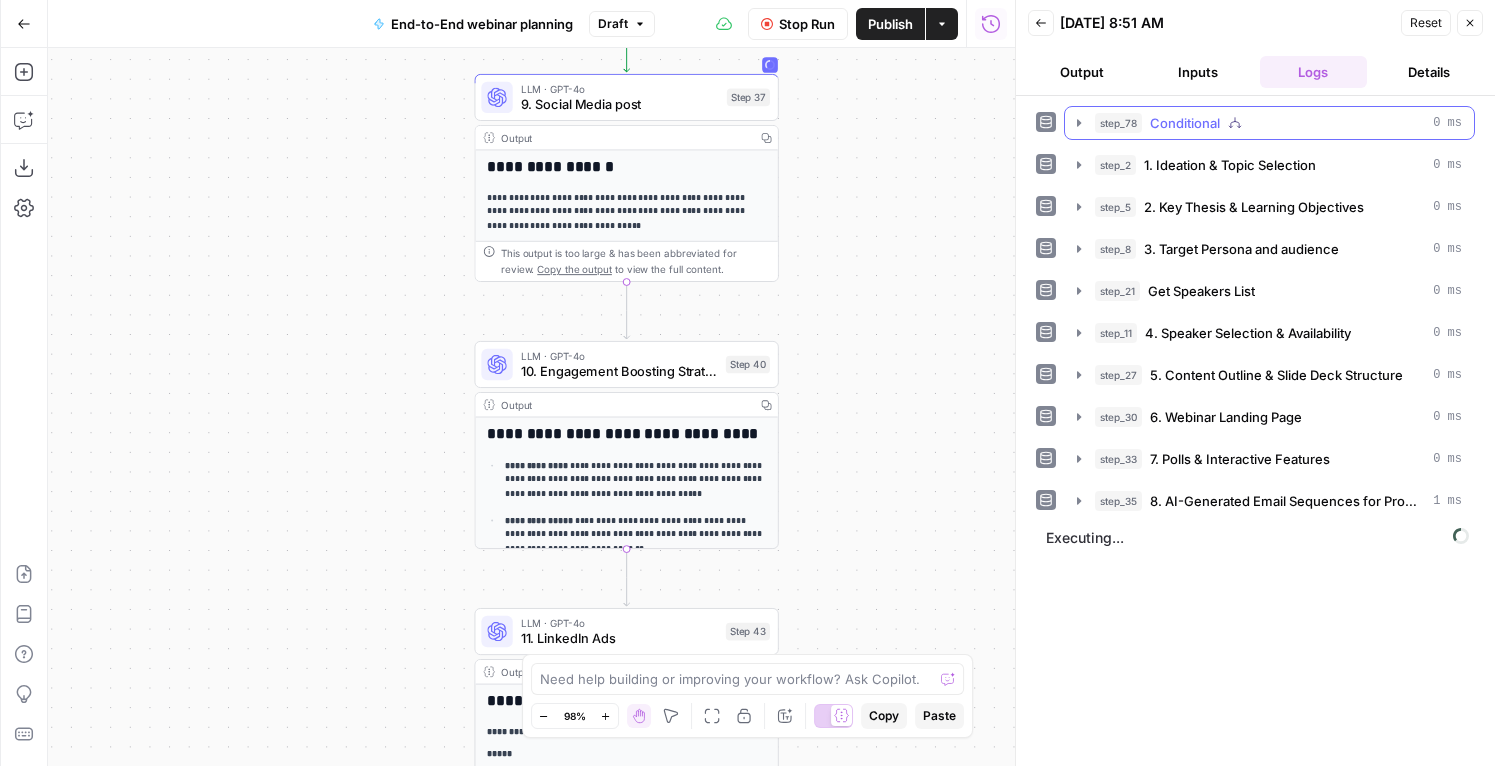 click 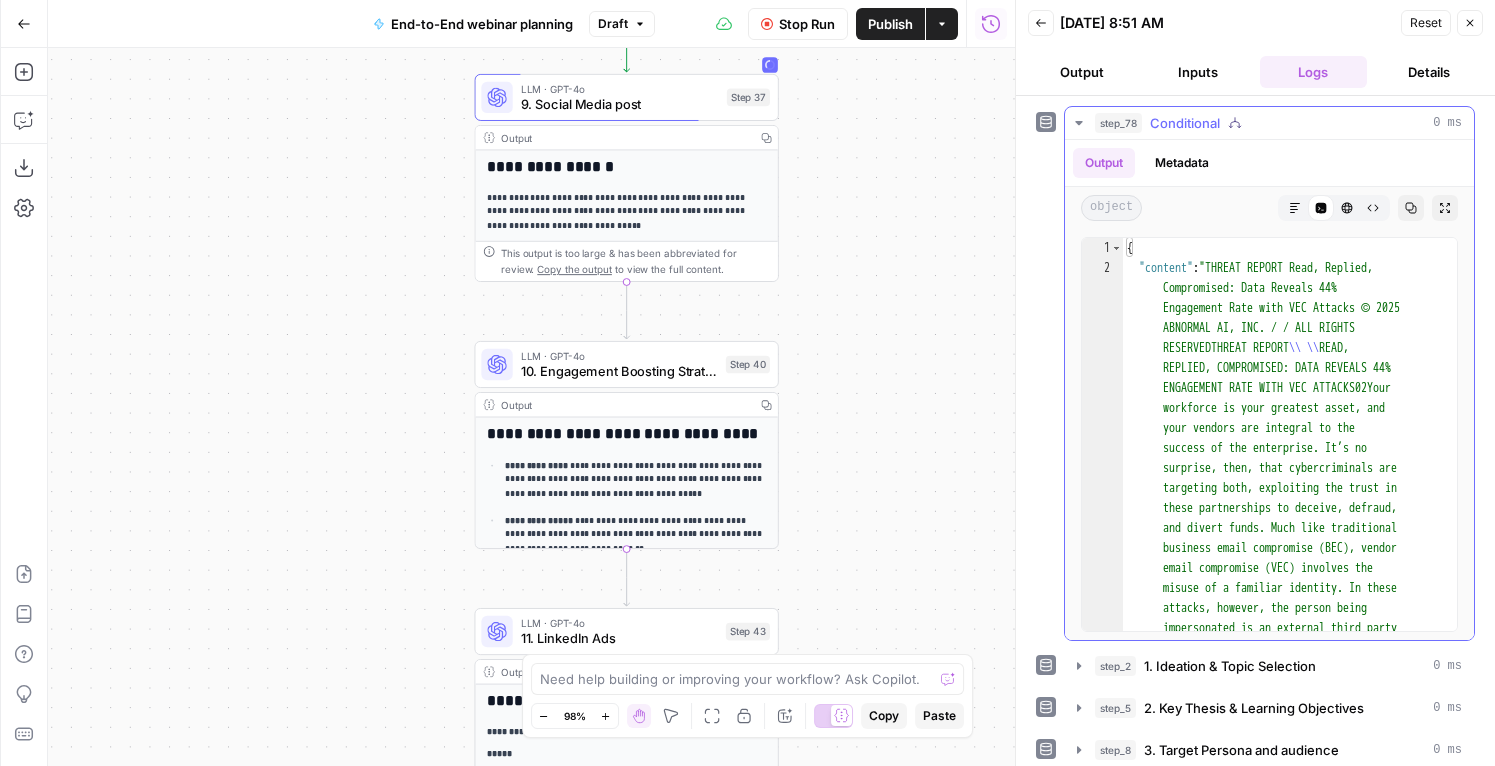 click 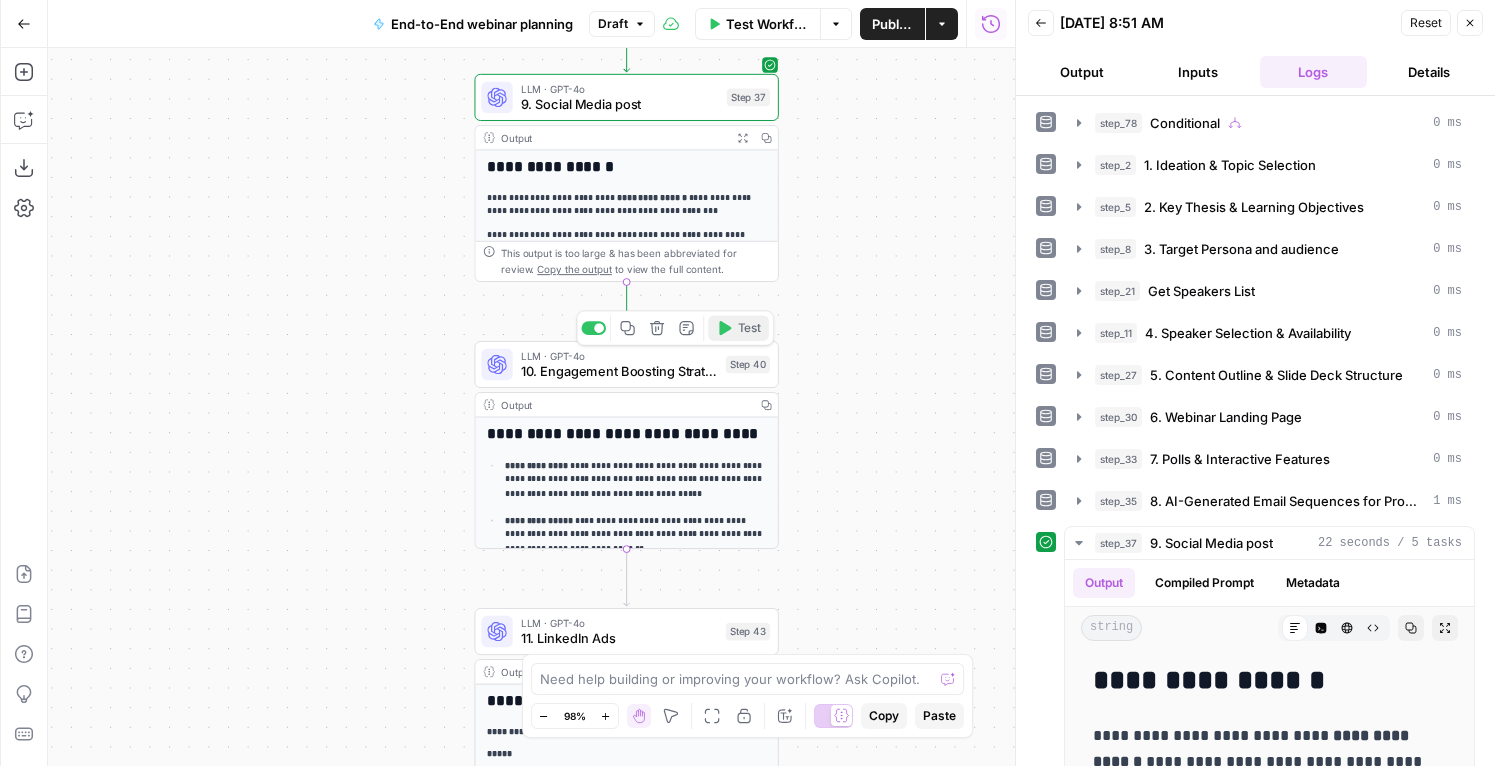 click 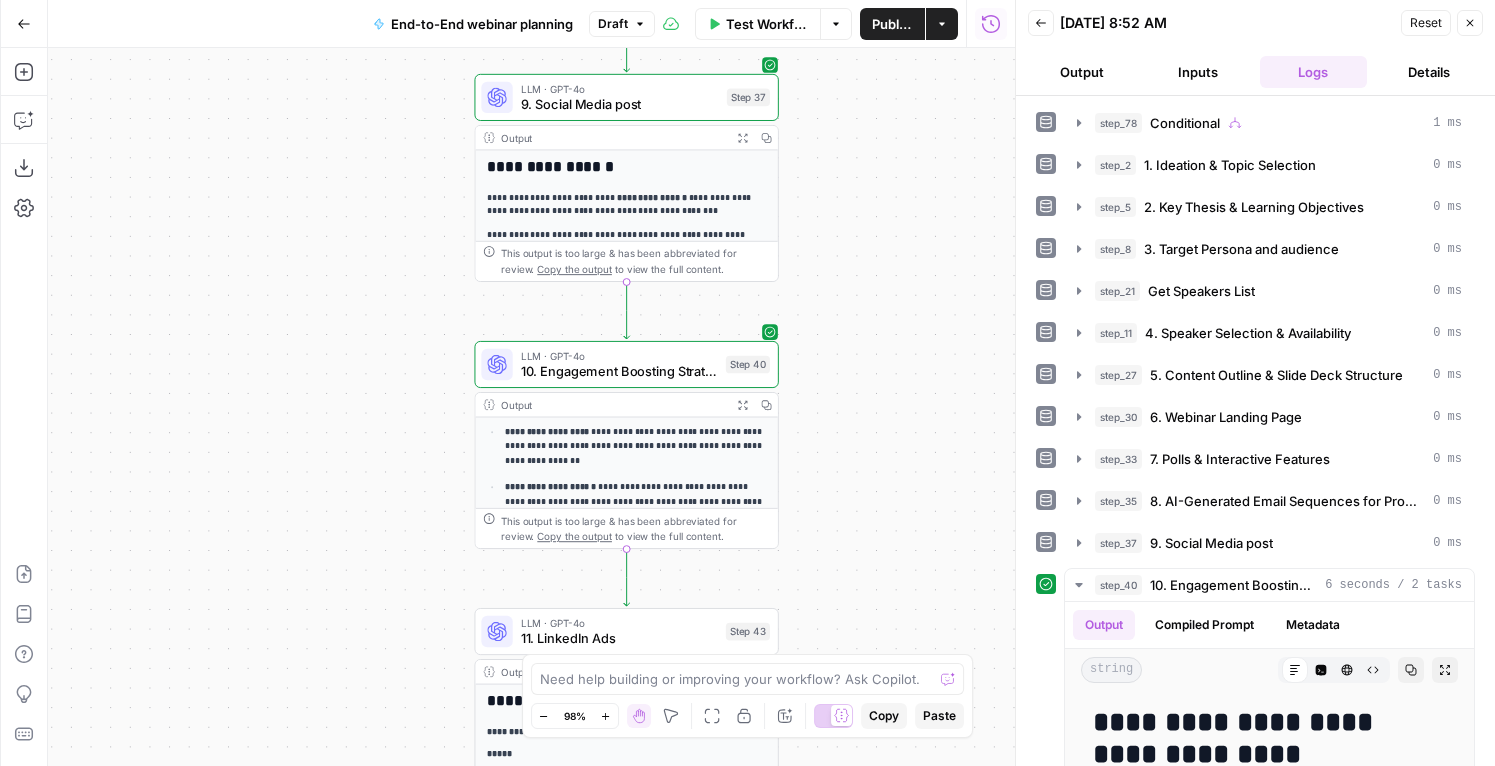 scroll, scrollTop: 94, scrollLeft: 0, axis: vertical 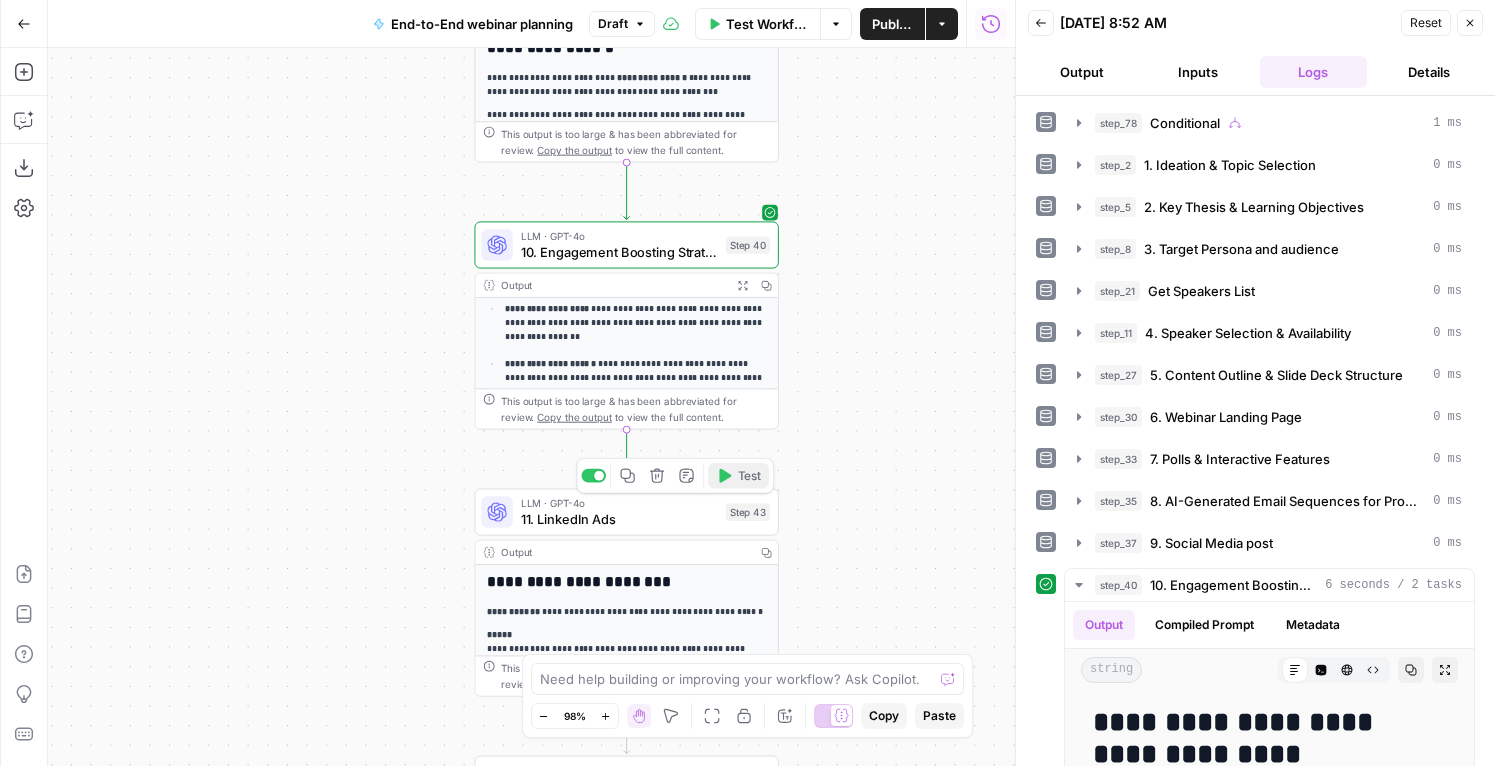 click 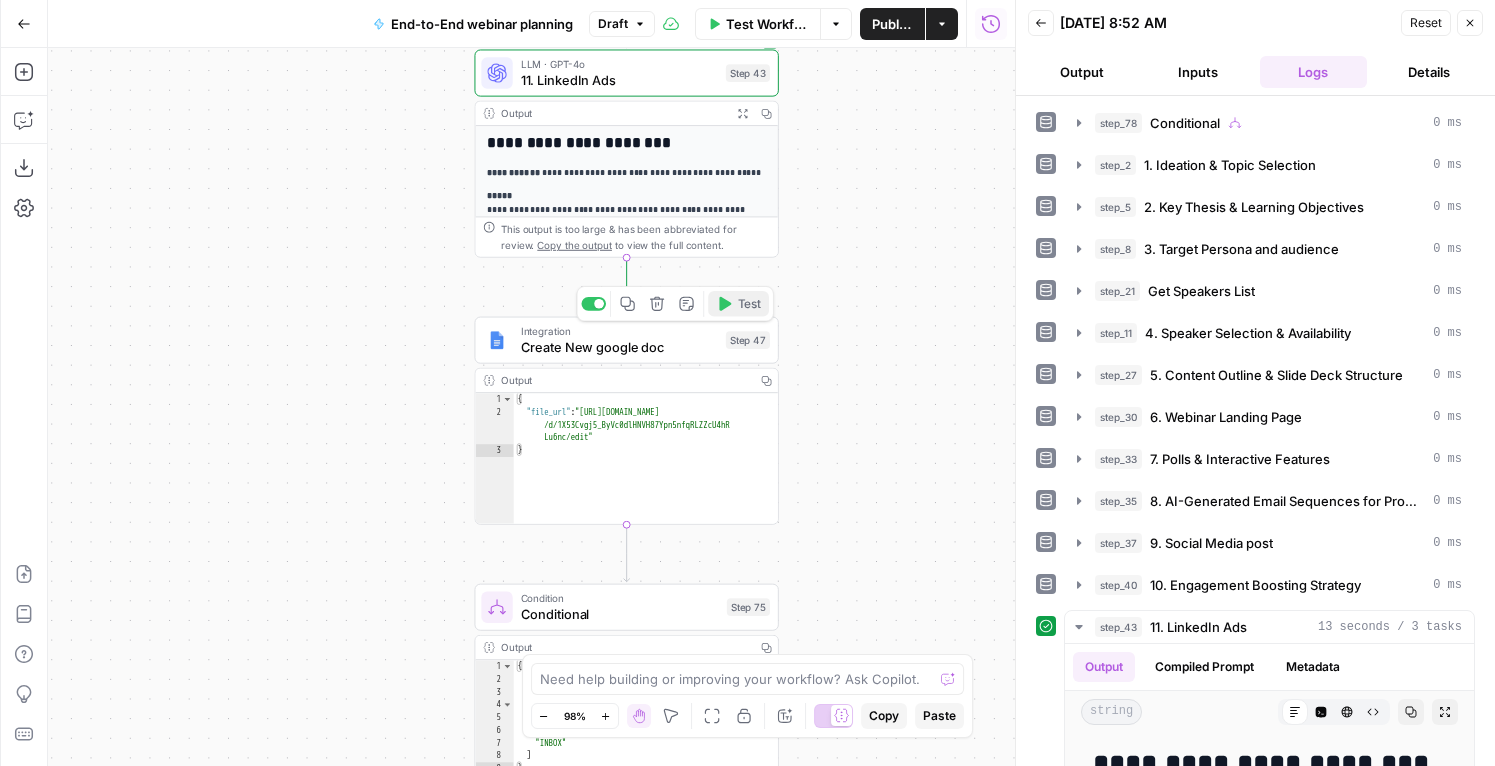 click 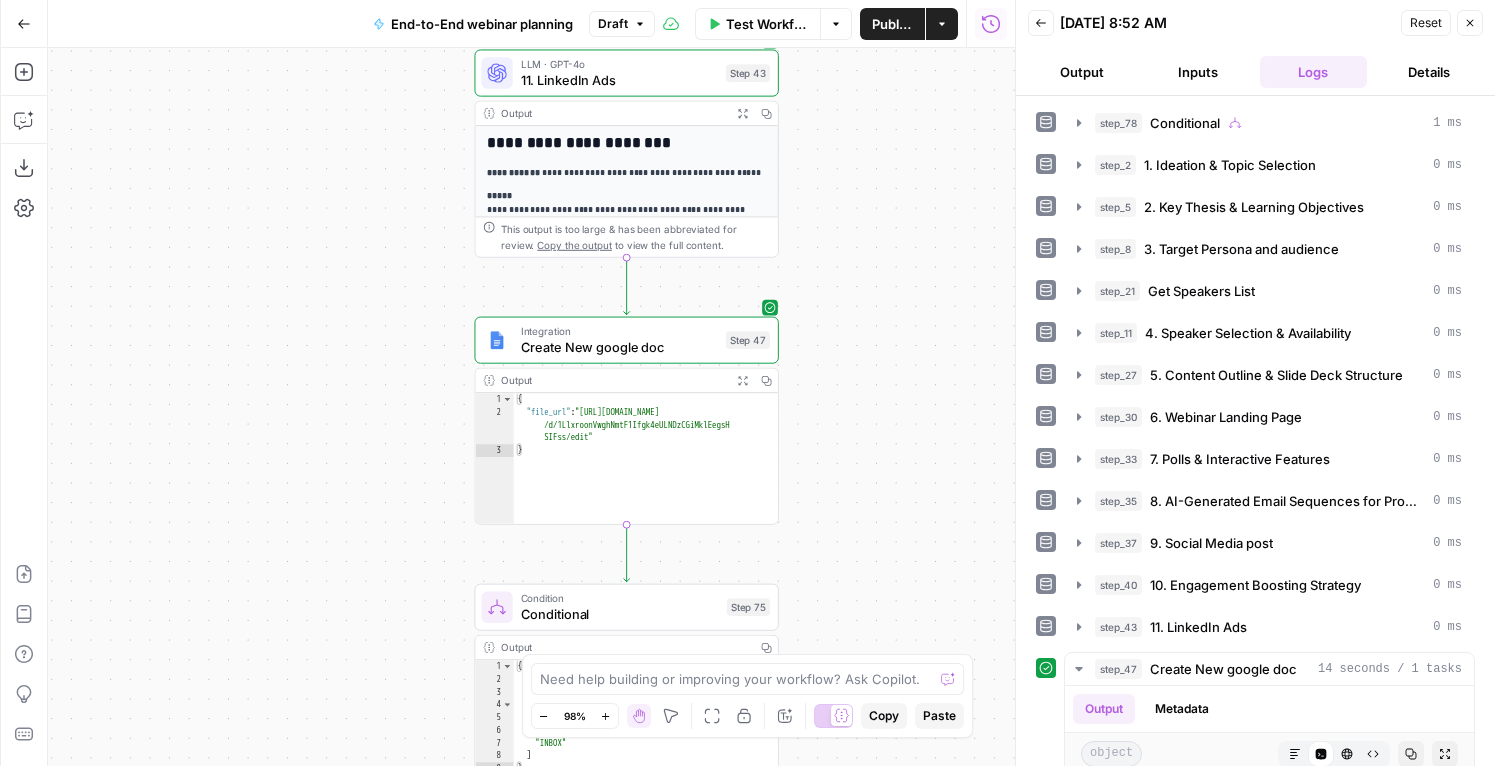 type on "**********" 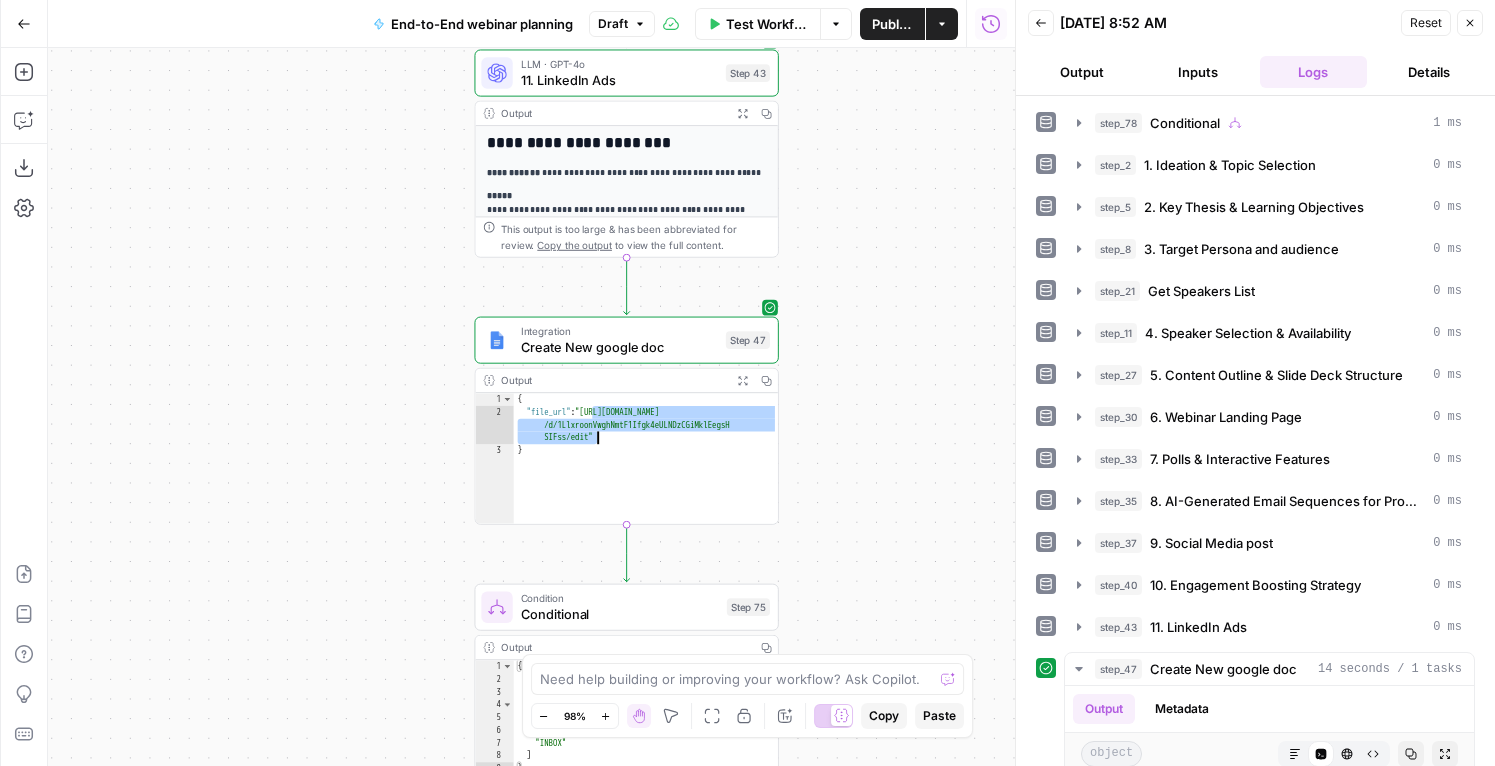 drag, startPoint x: 595, startPoint y: 412, endPoint x: 600, endPoint y: 441, distance: 29.427877 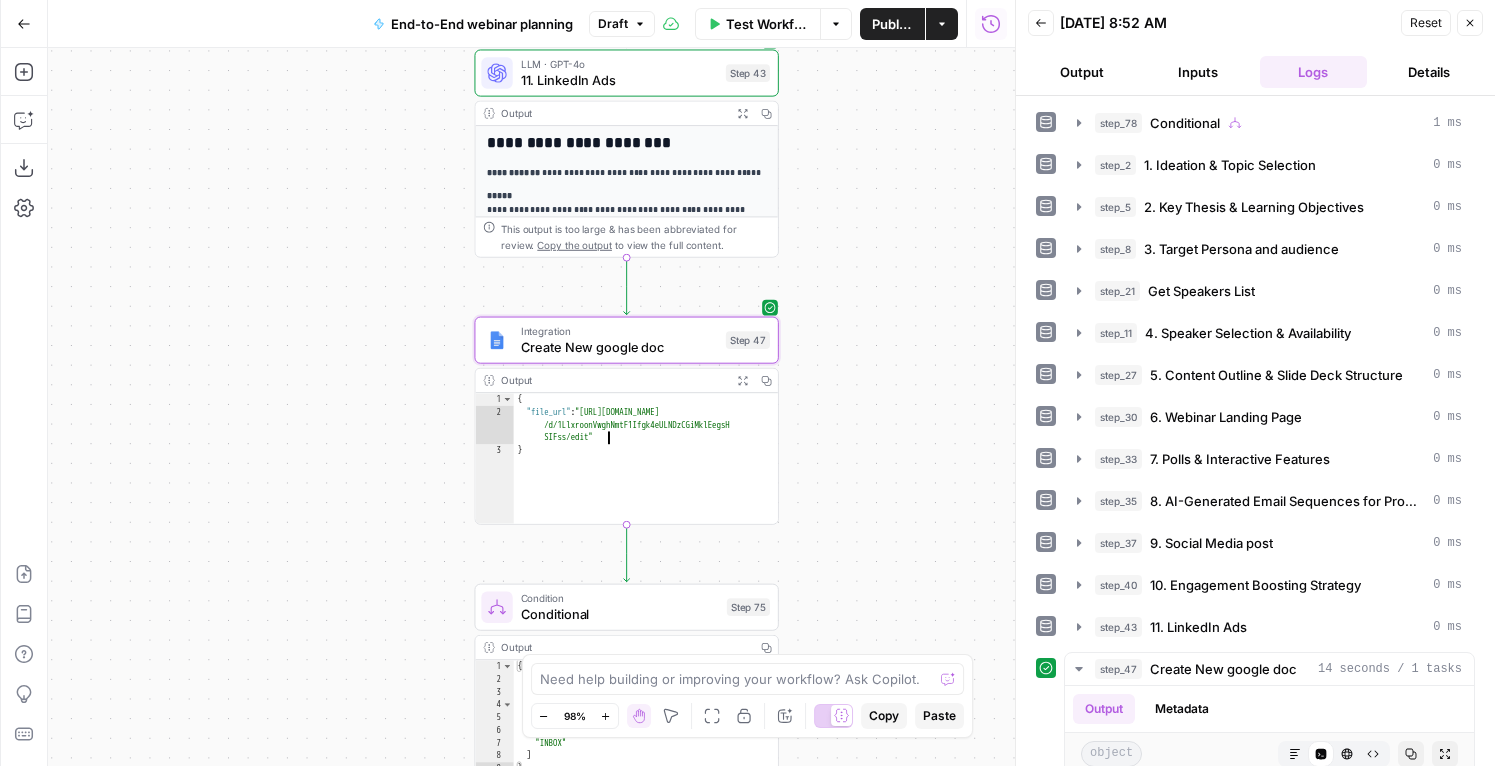 click on "{    "file_url" :  "[URL][DOMAIN_NAME]        /d/1LlxroonVwghNmtF1Ifgk4eULNDzCGiMklEegsH        SIFss/edit" }" at bounding box center (646, 472) 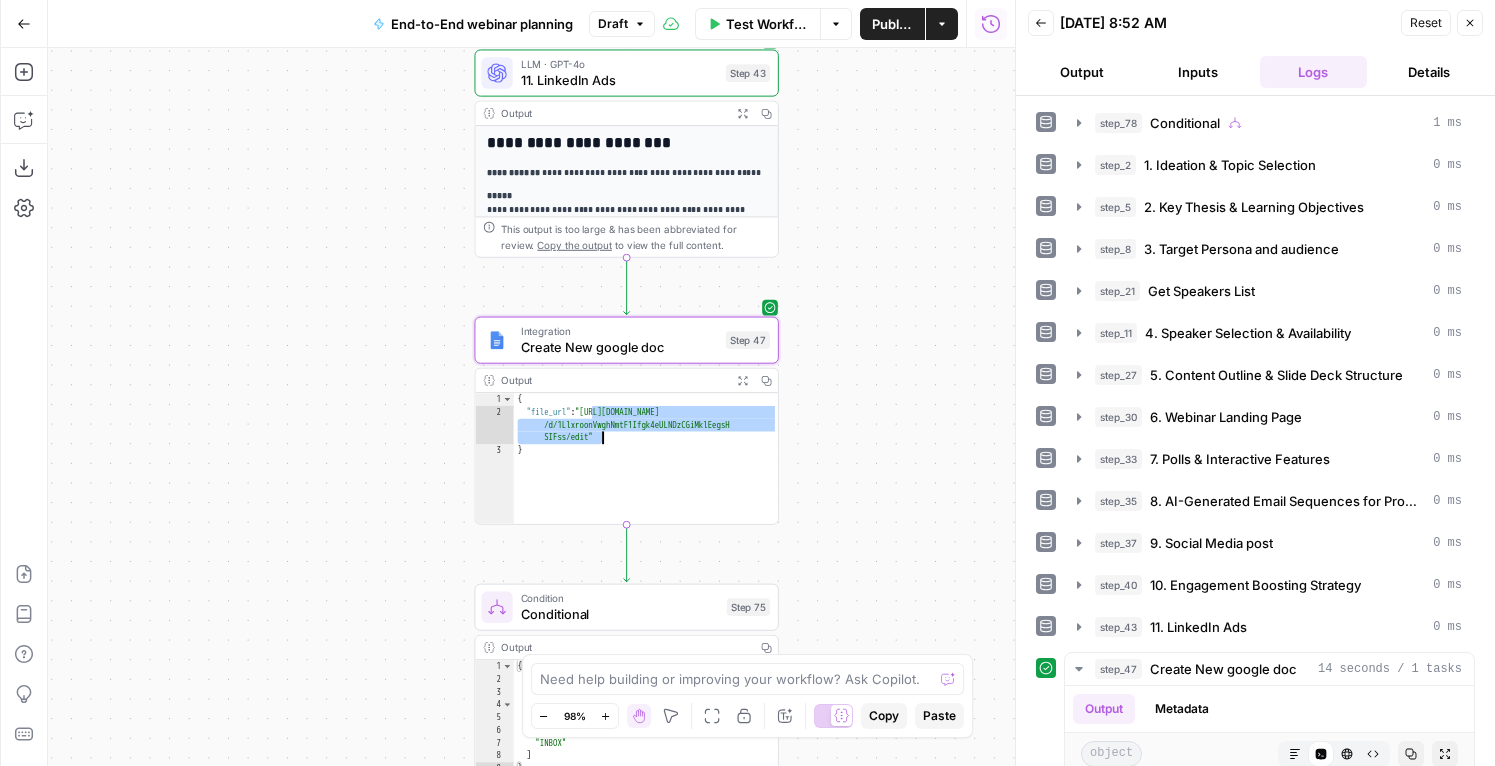 drag, startPoint x: 595, startPoint y: 411, endPoint x: 605, endPoint y: 443, distance: 33.526108 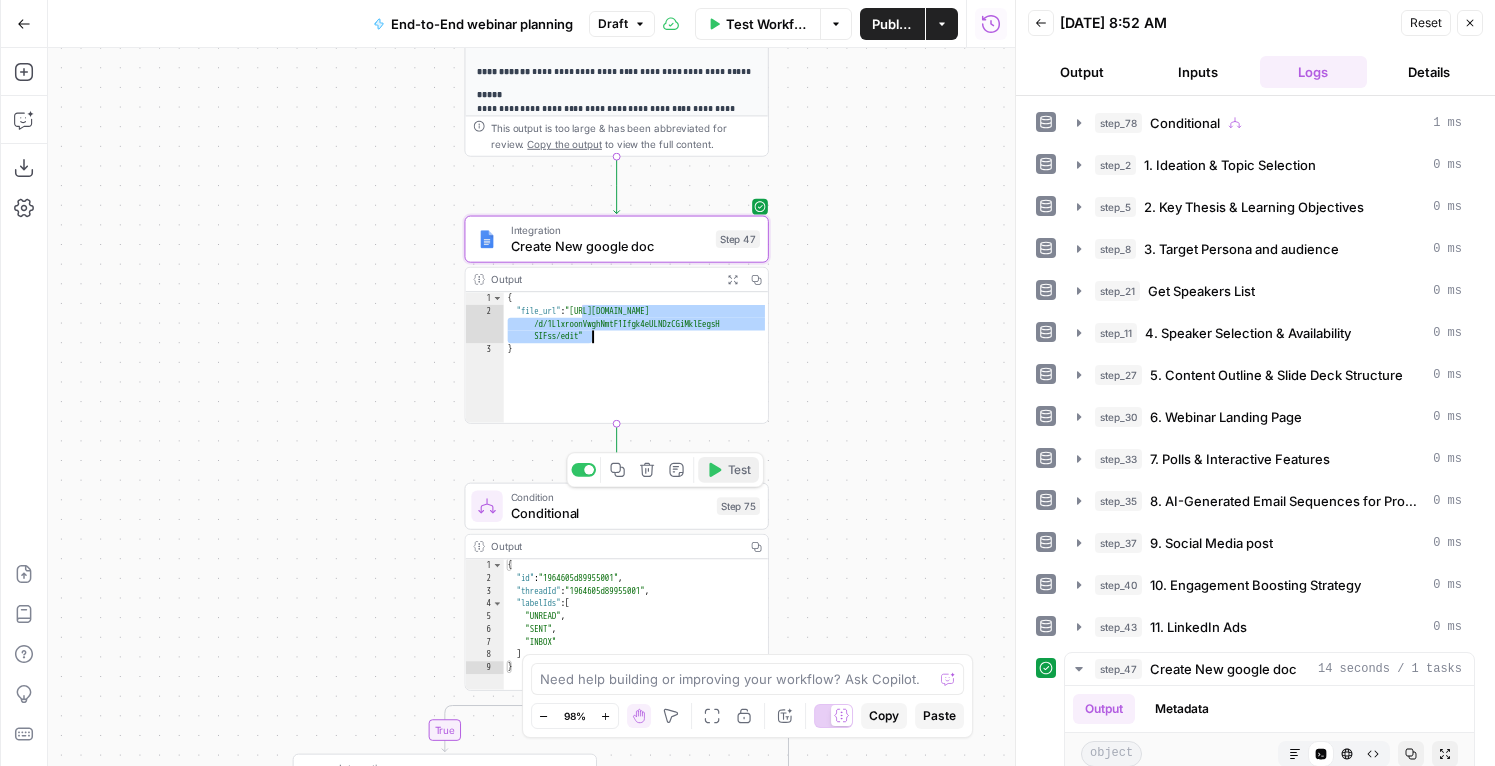 click 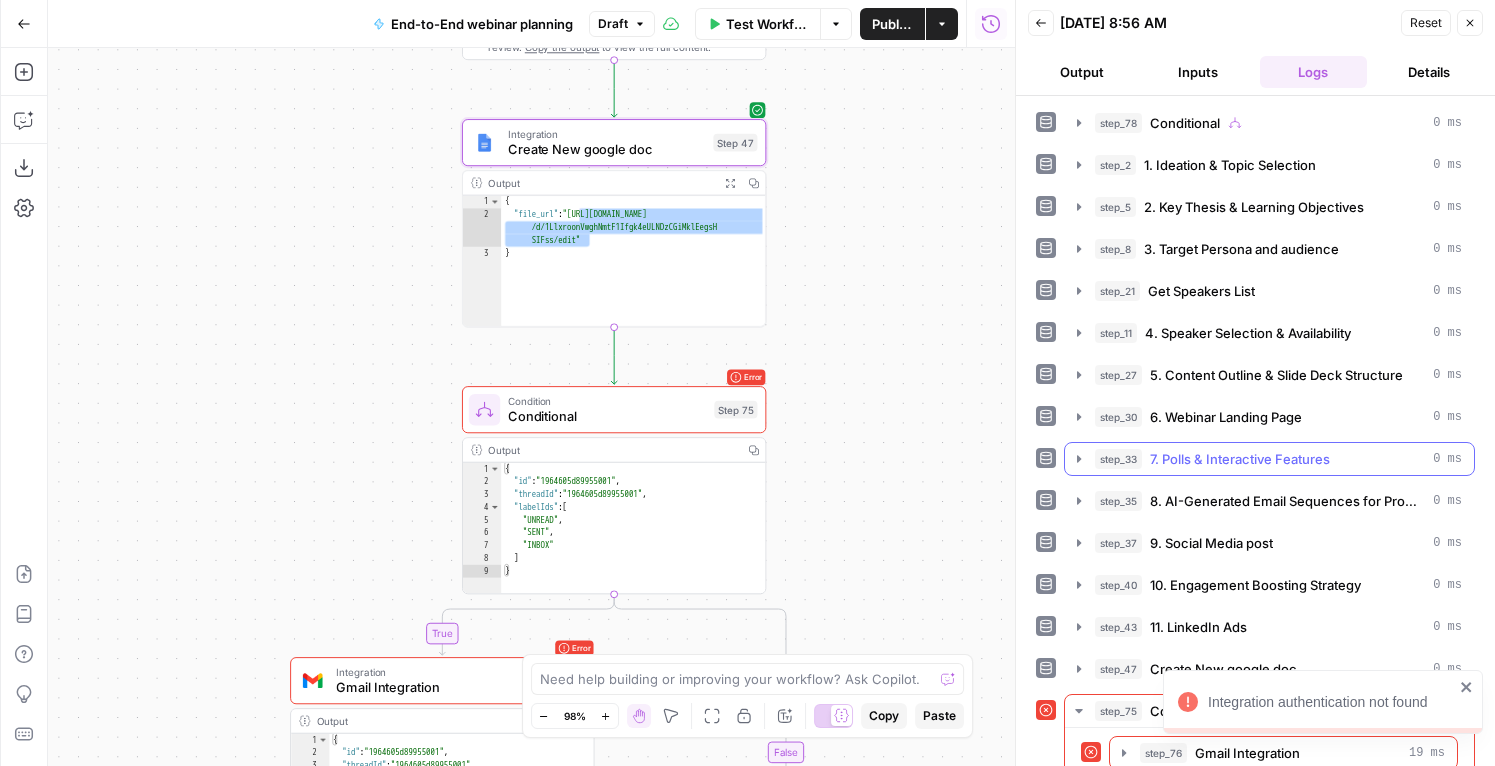 scroll, scrollTop: 23, scrollLeft: 0, axis: vertical 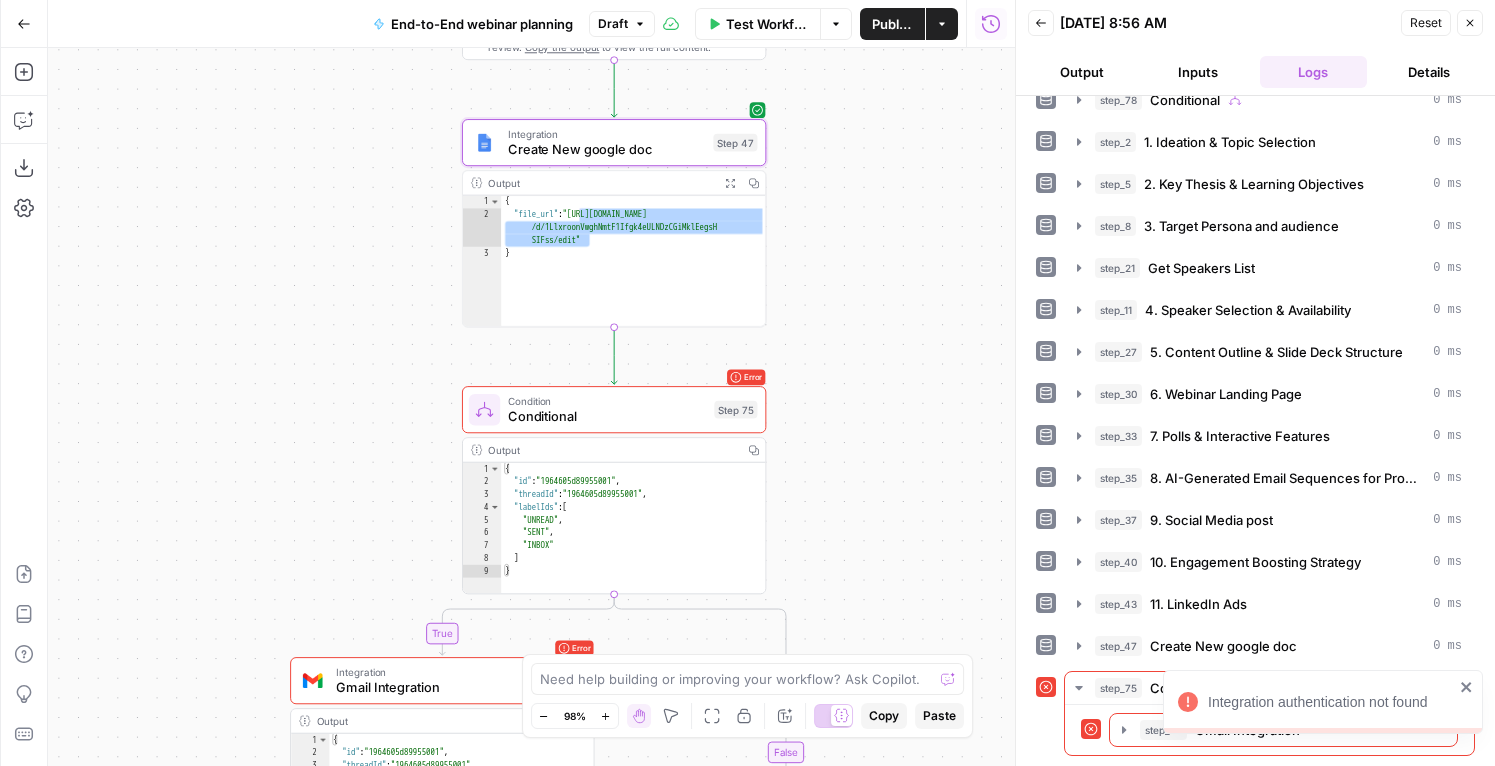 click 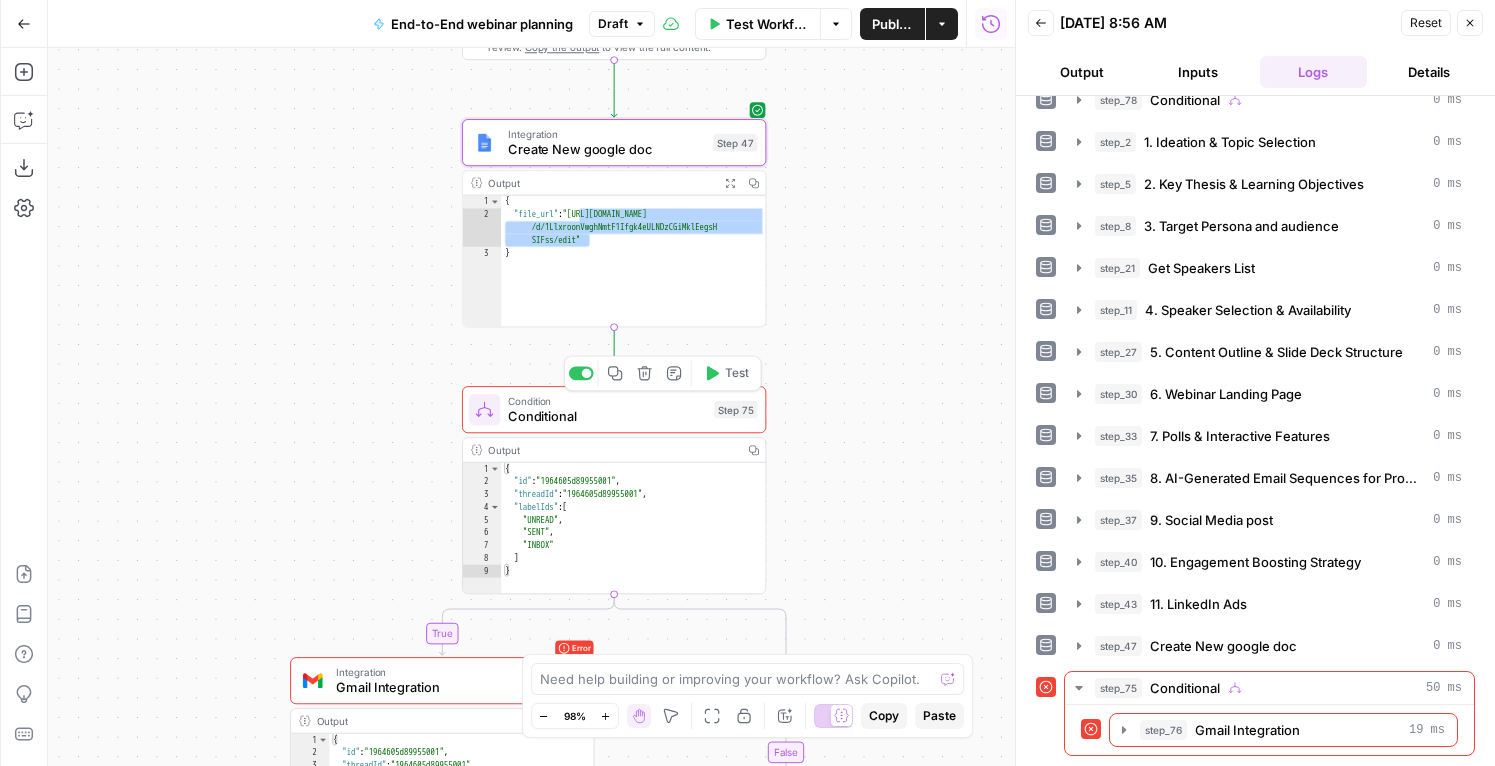 click on "Conditional" at bounding box center [607, 417] 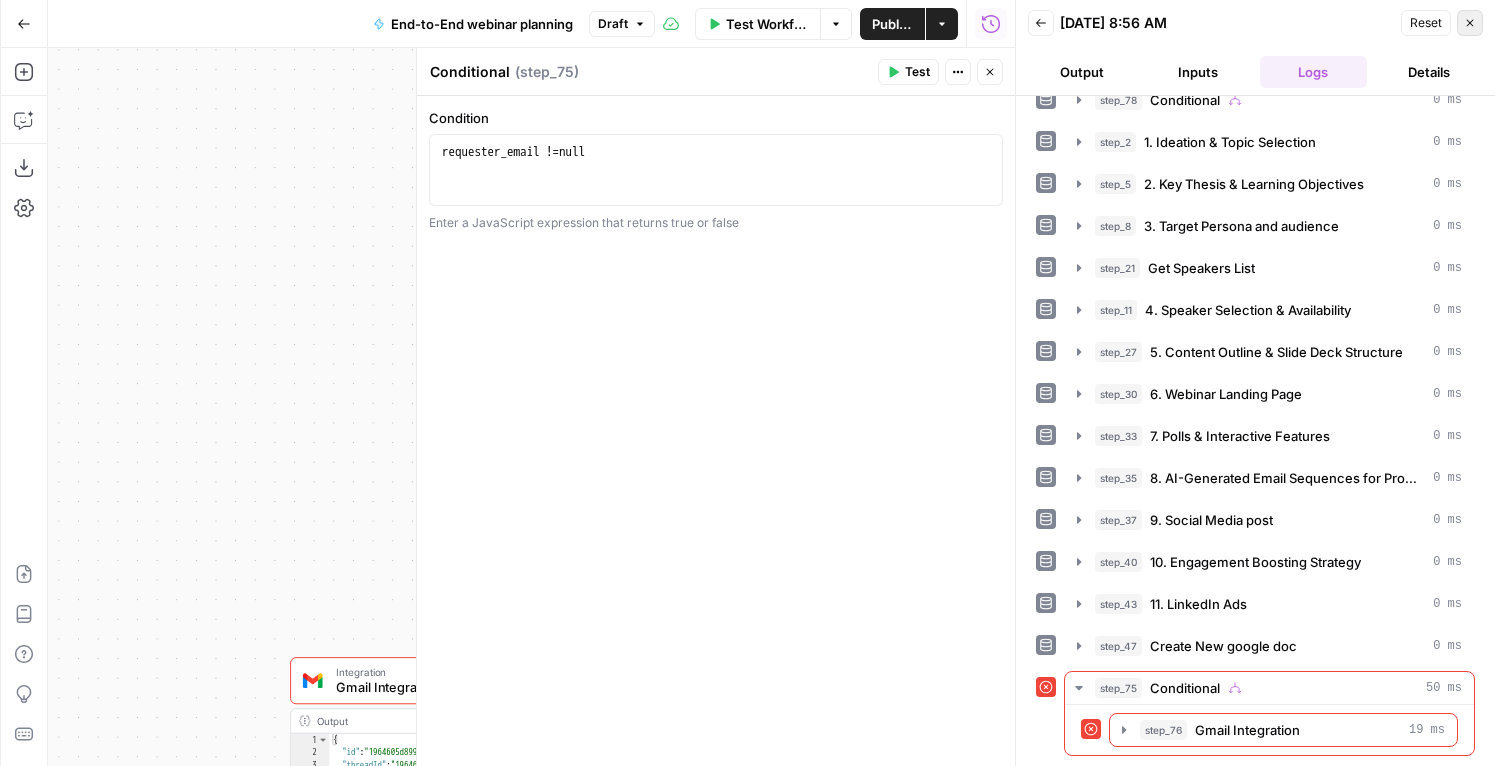 click 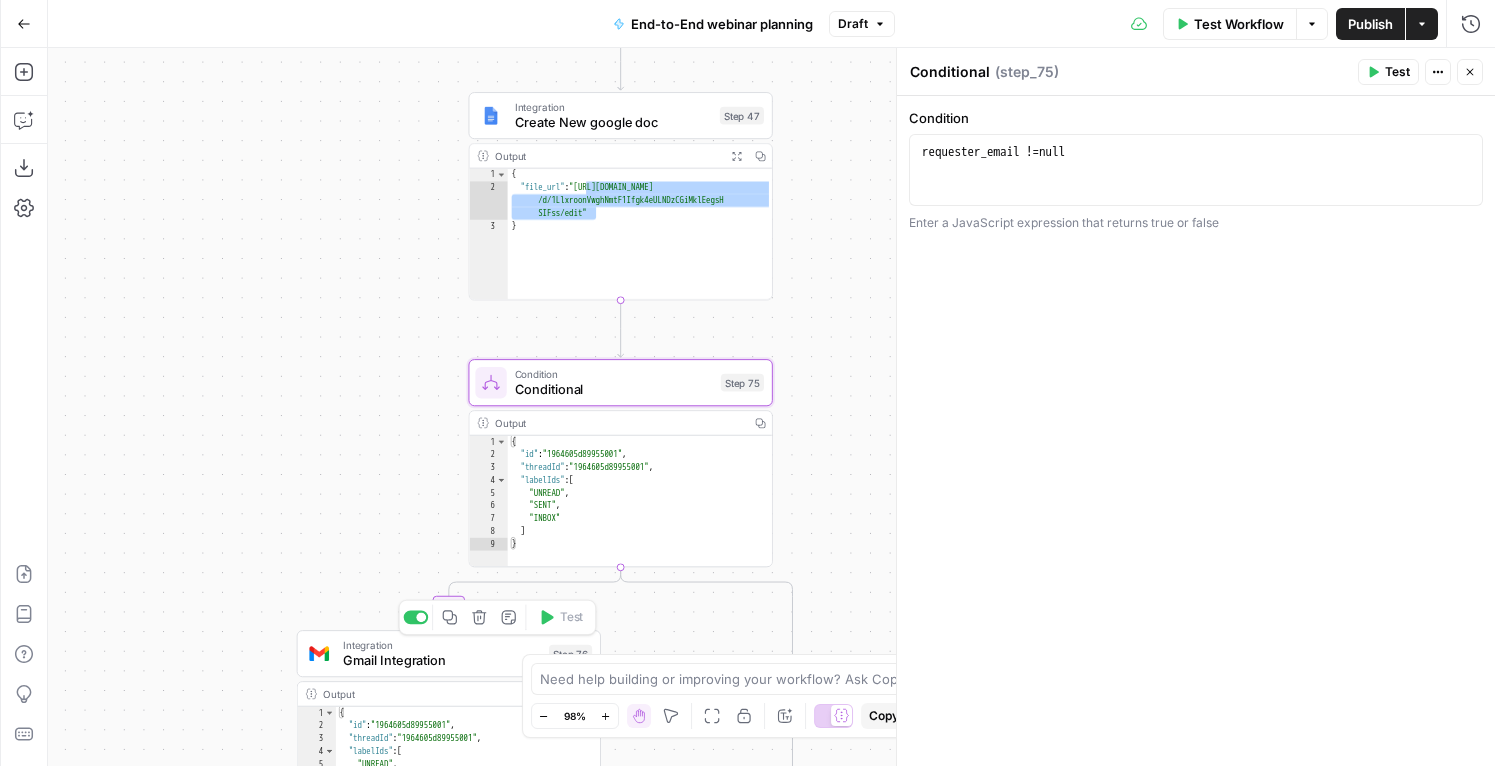 click on "Gmail Integration" at bounding box center [442, 661] 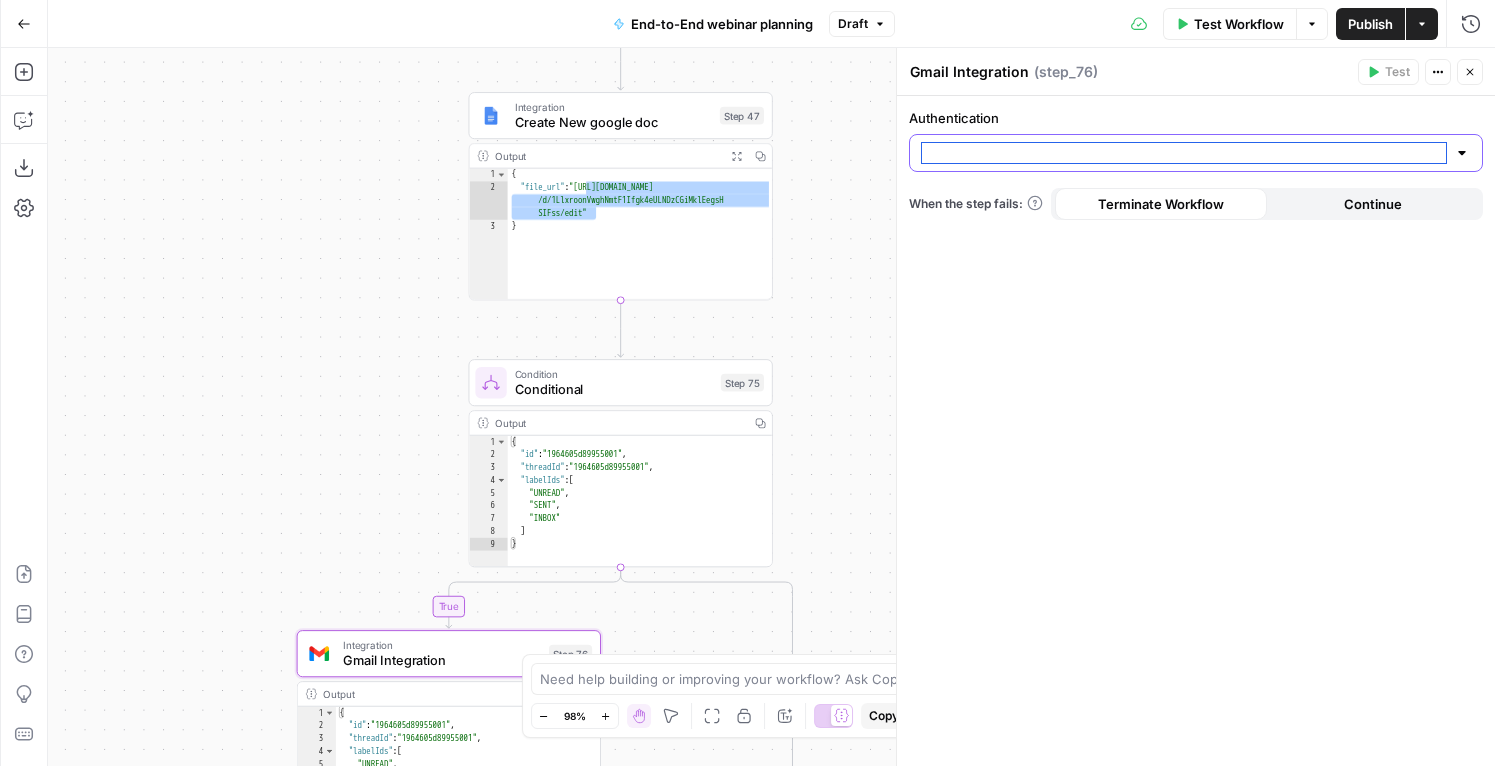 click on "Authentication" at bounding box center [1184, 153] 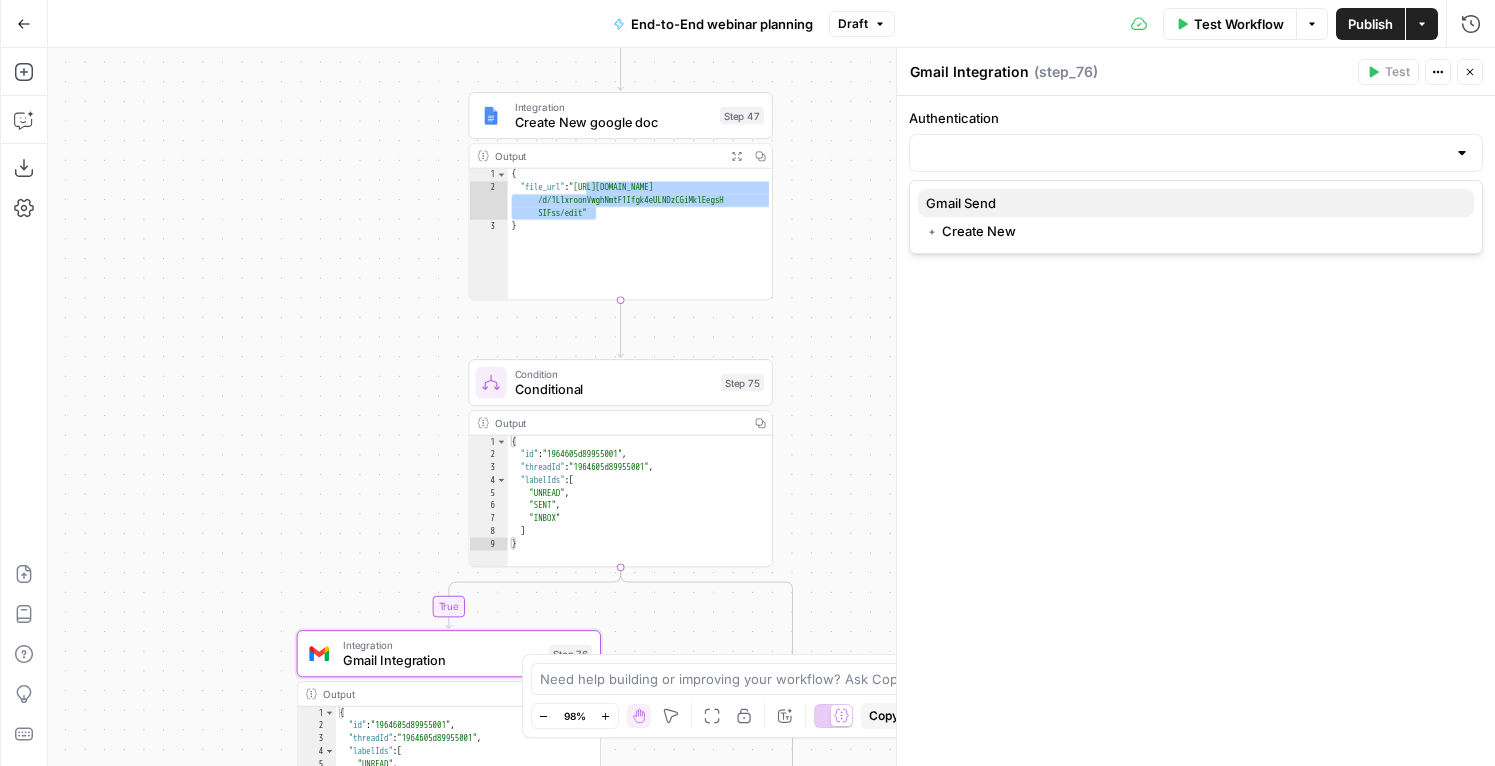 click on "Gmail Send" at bounding box center [961, 203] 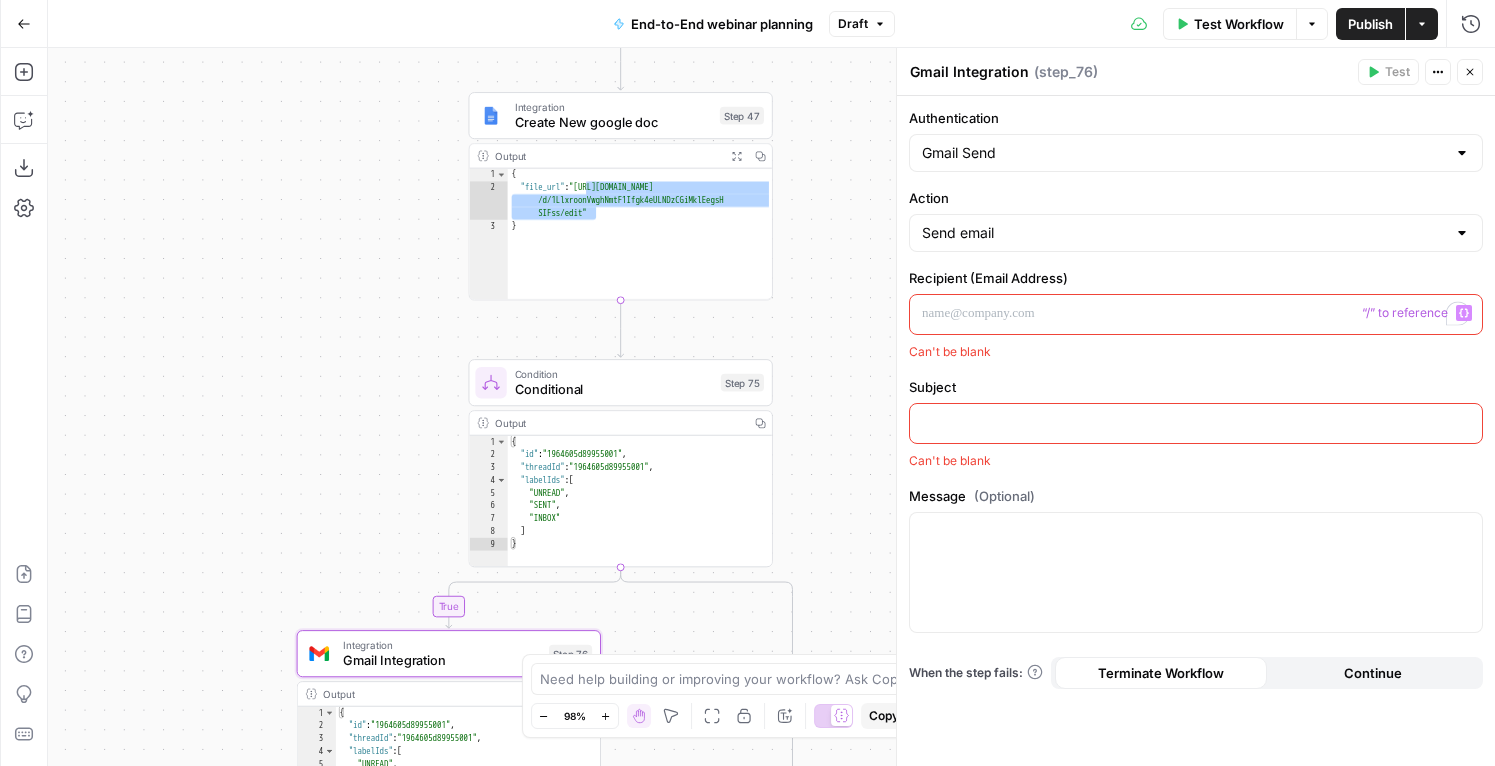 click at bounding box center (1196, 313) 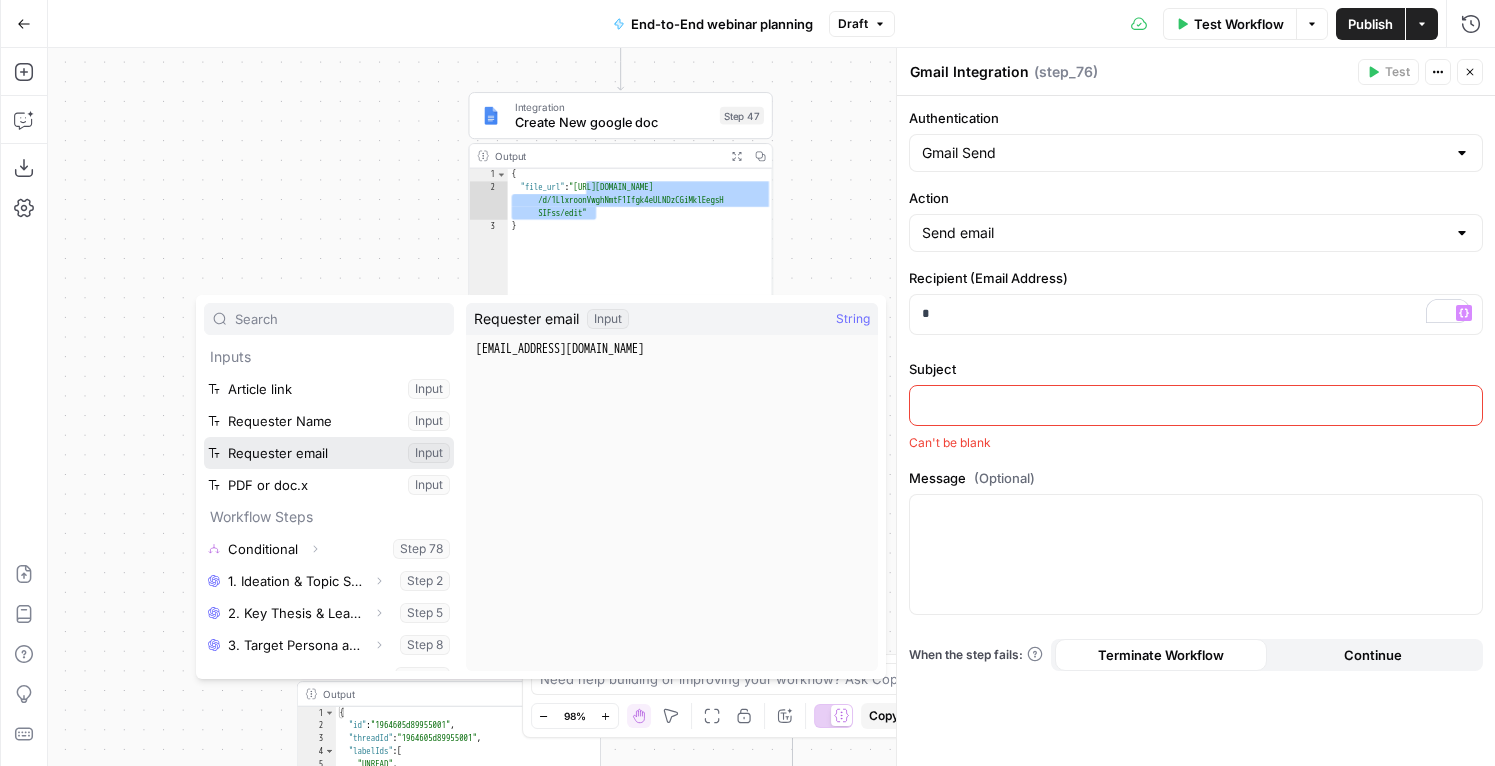 click at bounding box center (329, 453) 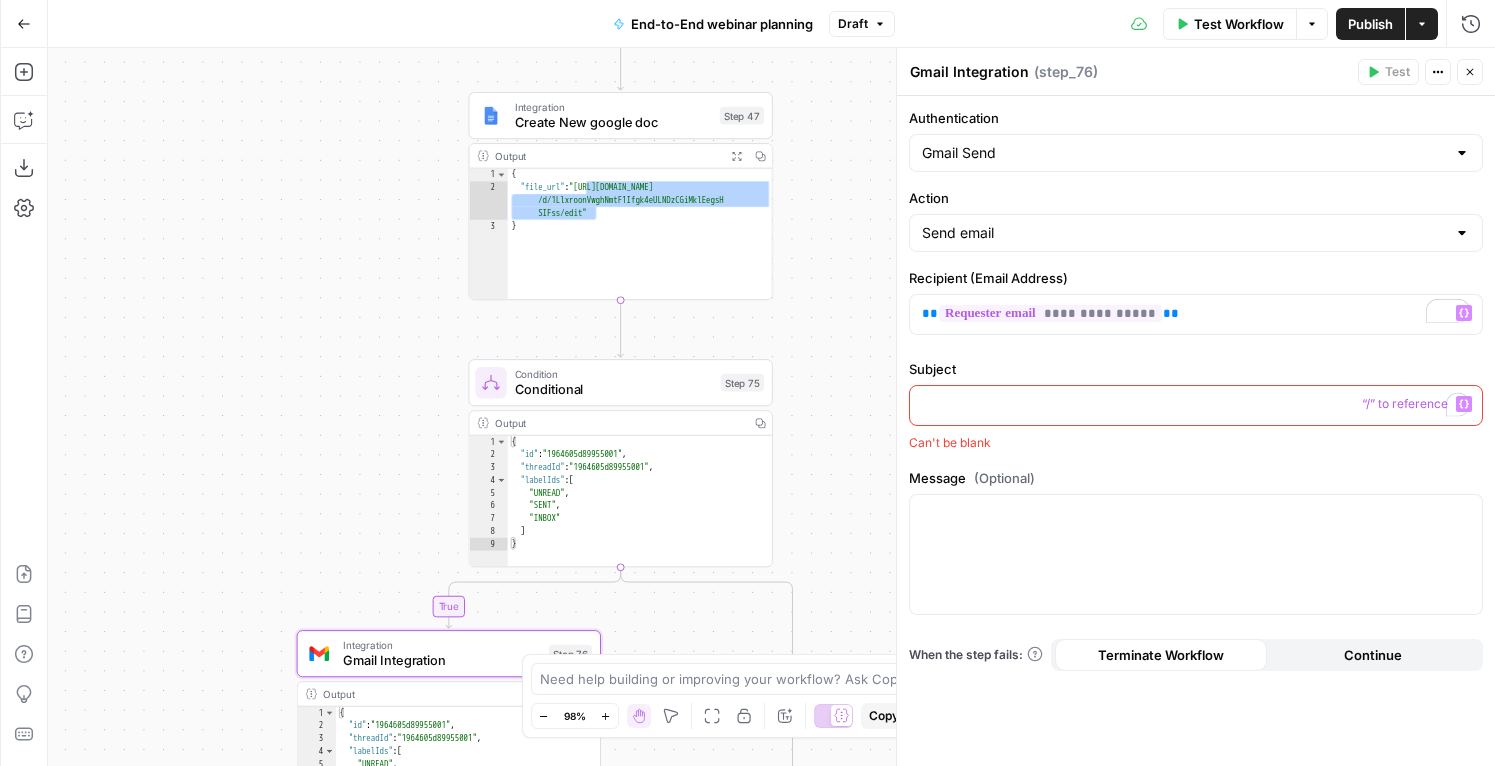 click at bounding box center (1196, 404) 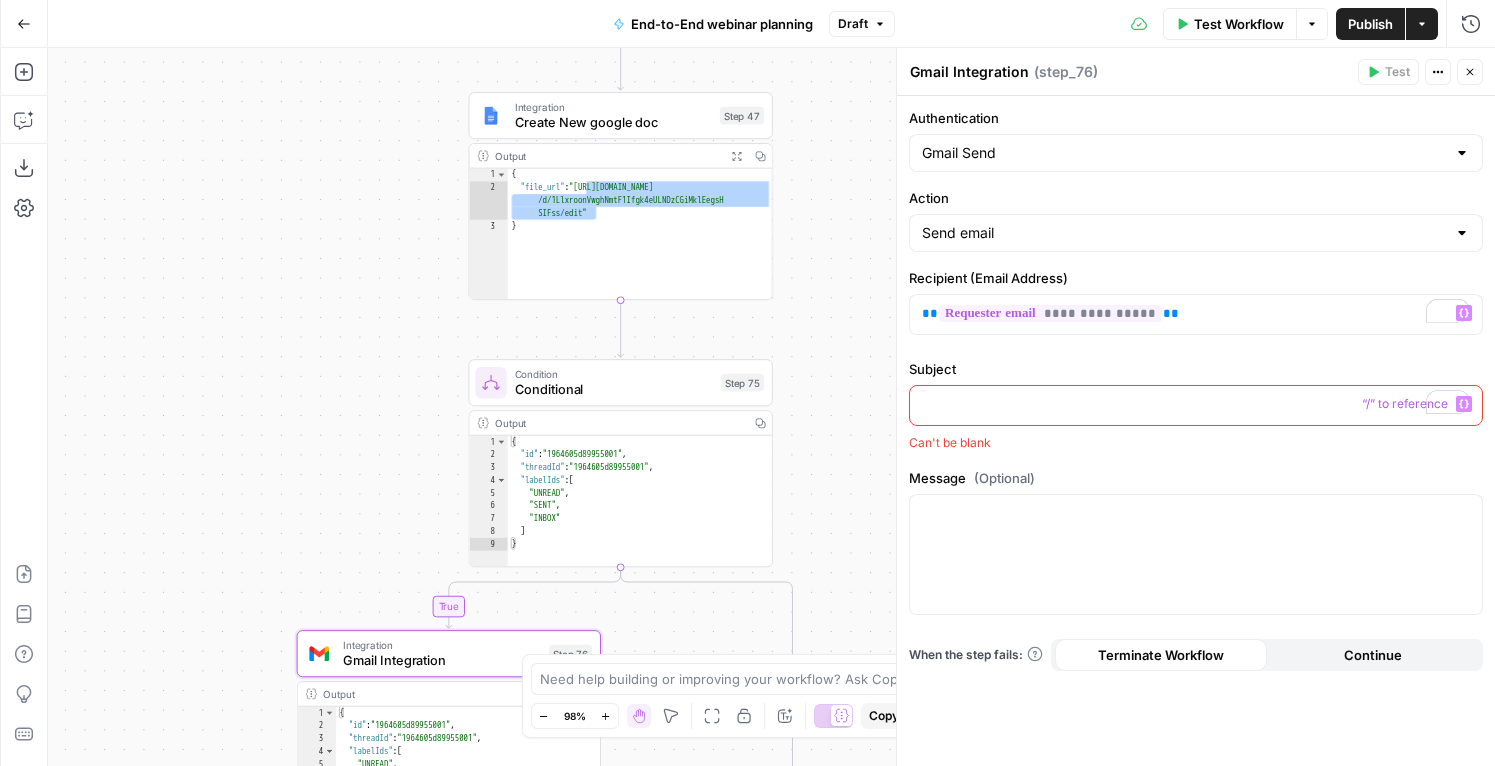 type 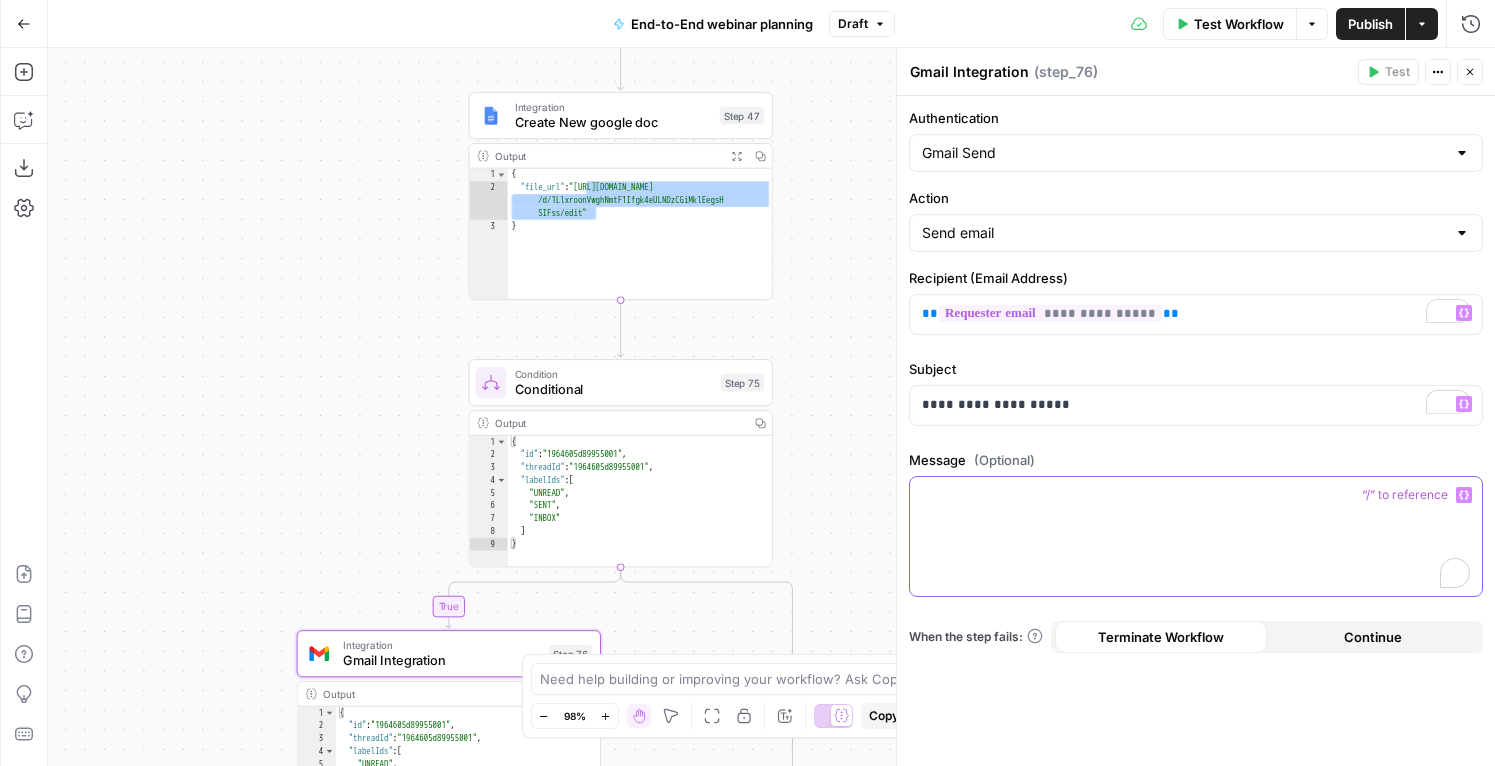 click at bounding box center [1196, 536] 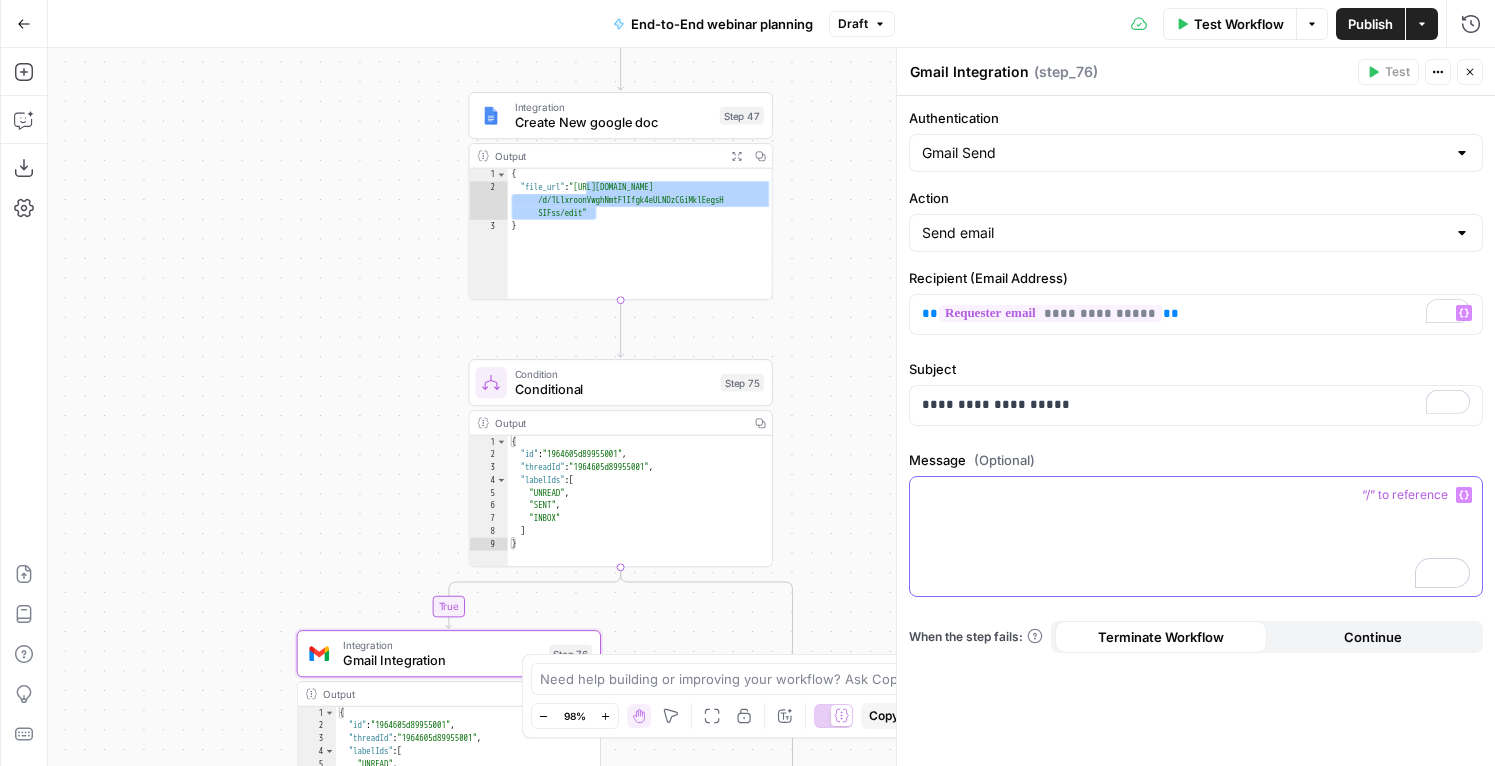 type 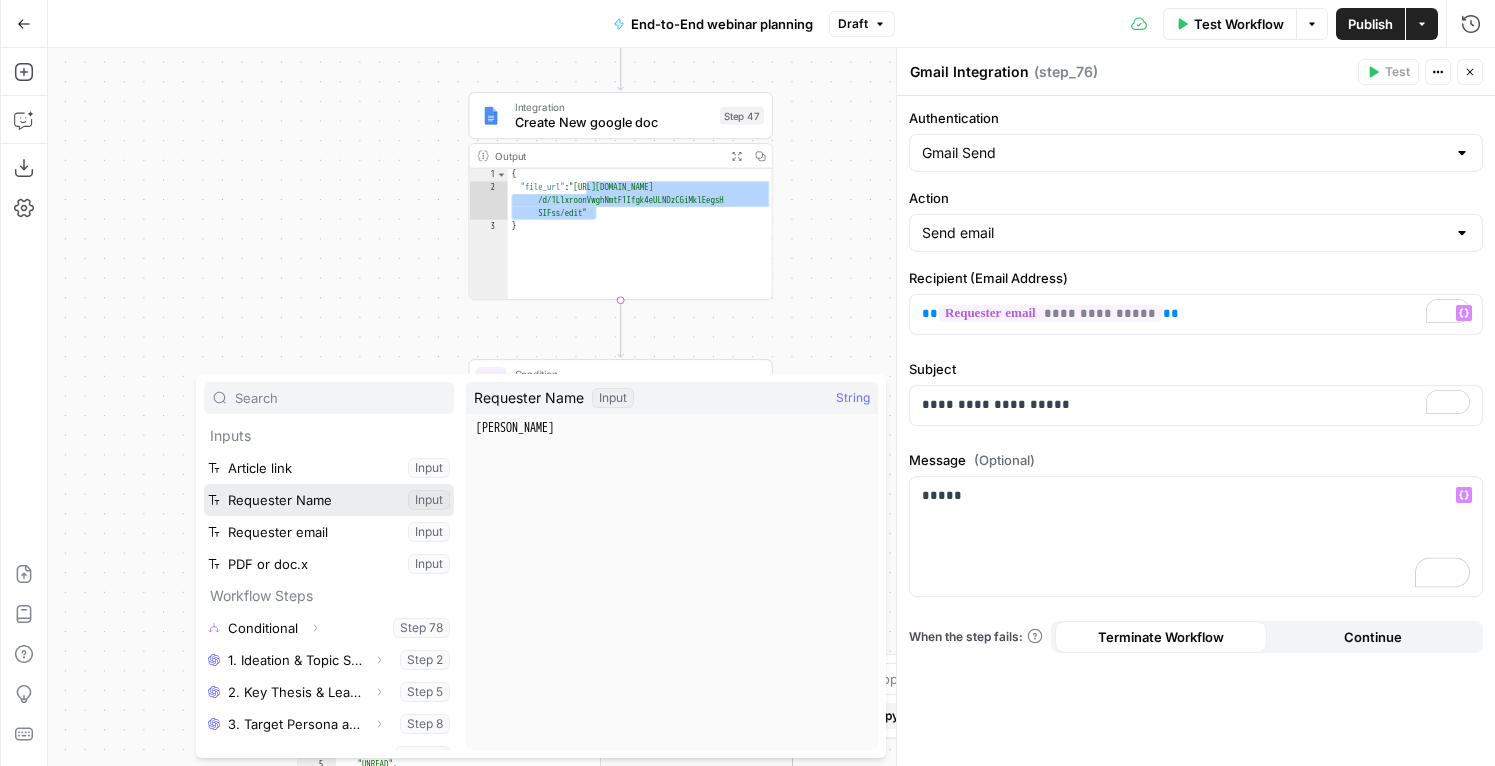 click at bounding box center (329, 500) 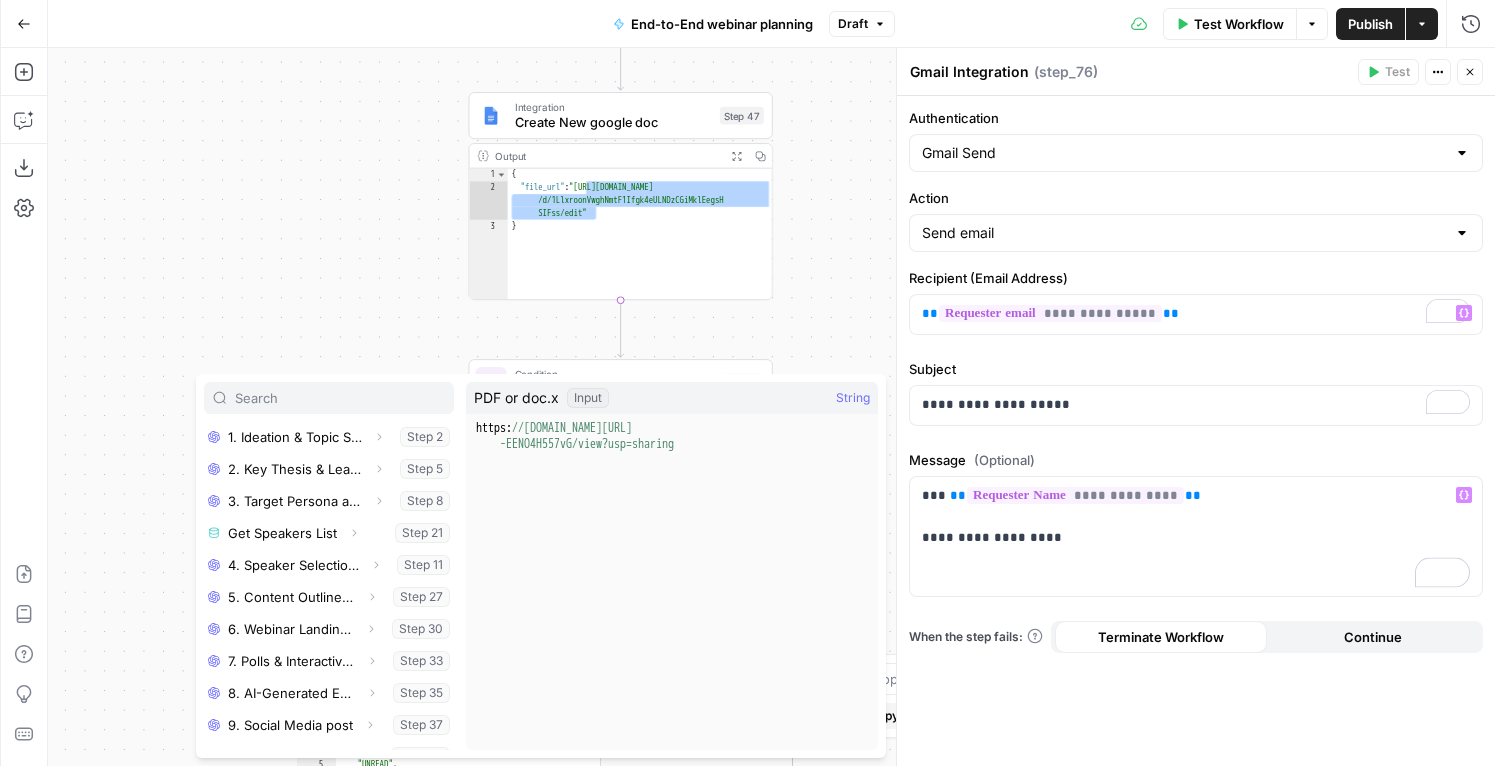 scroll, scrollTop: 310, scrollLeft: 0, axis: vertical 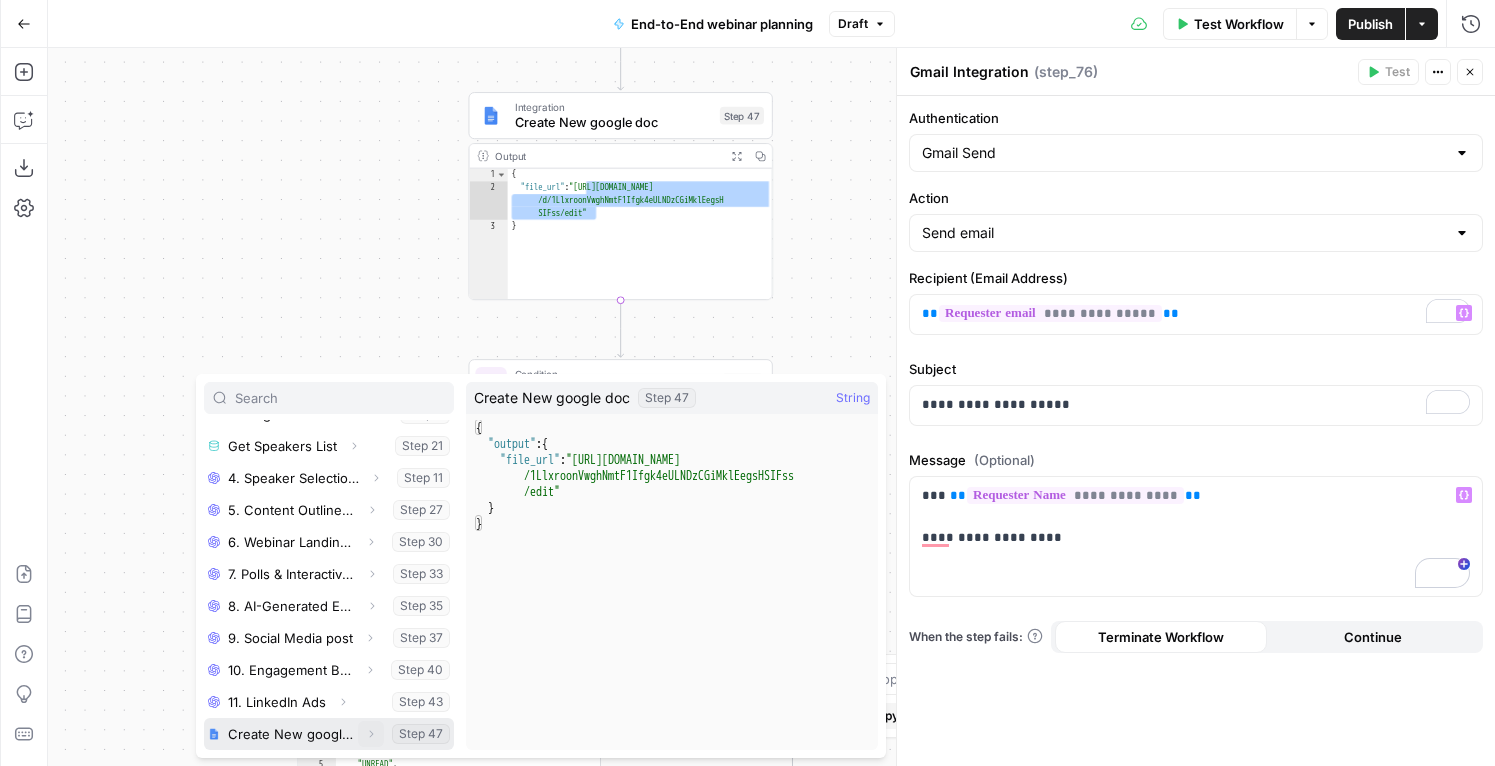 click 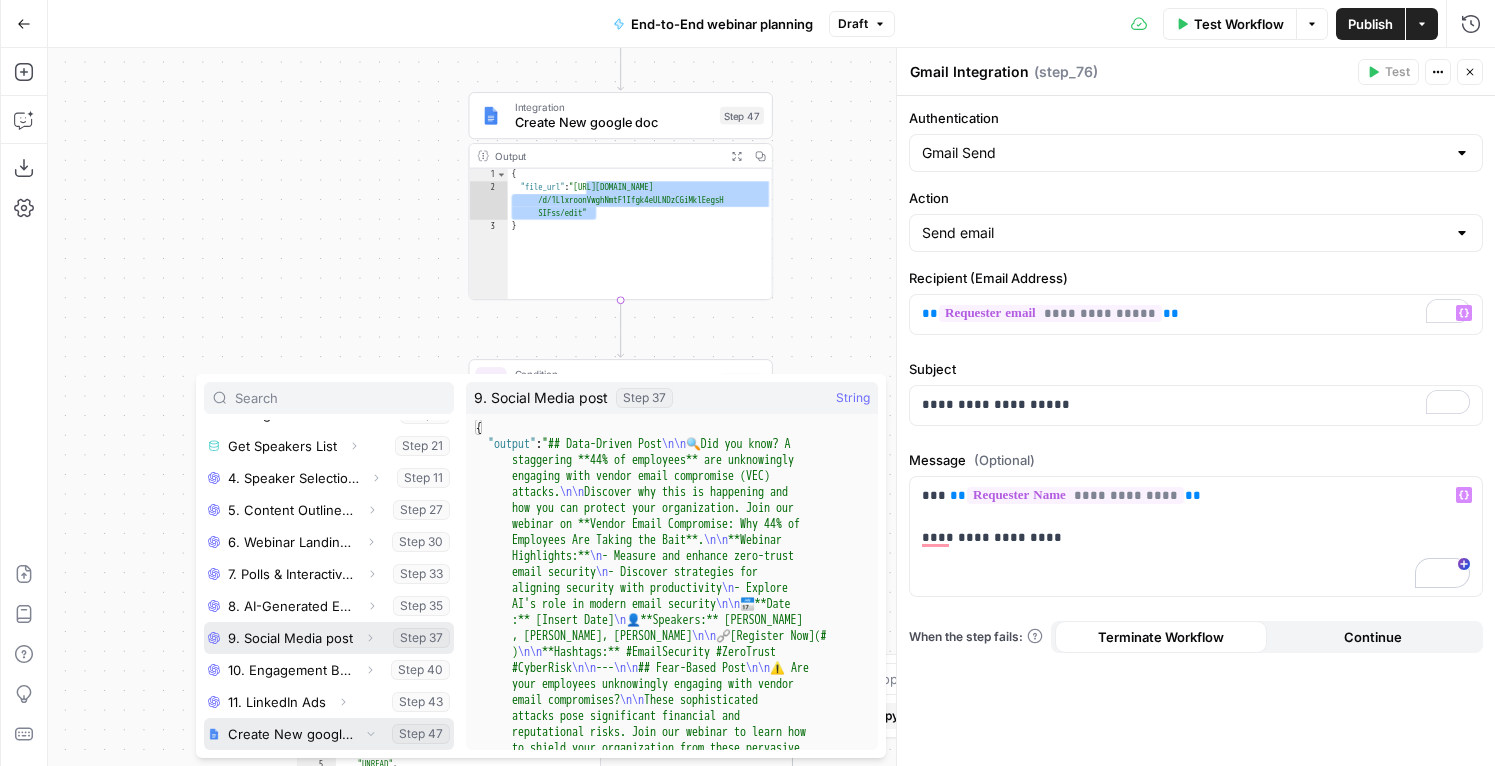 scroll, scrollTop: 342, scrollLeft: 0, axis: vertical 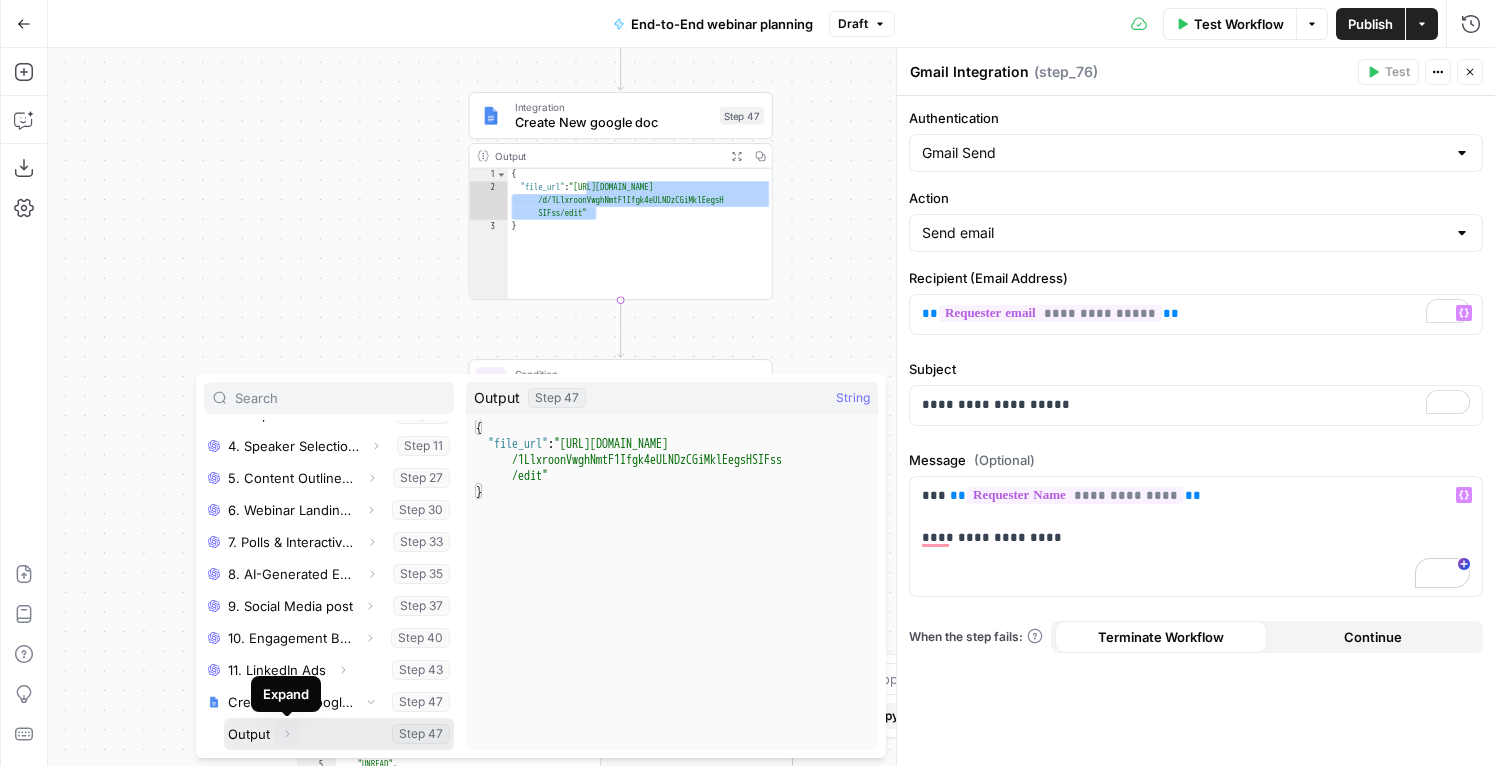 click 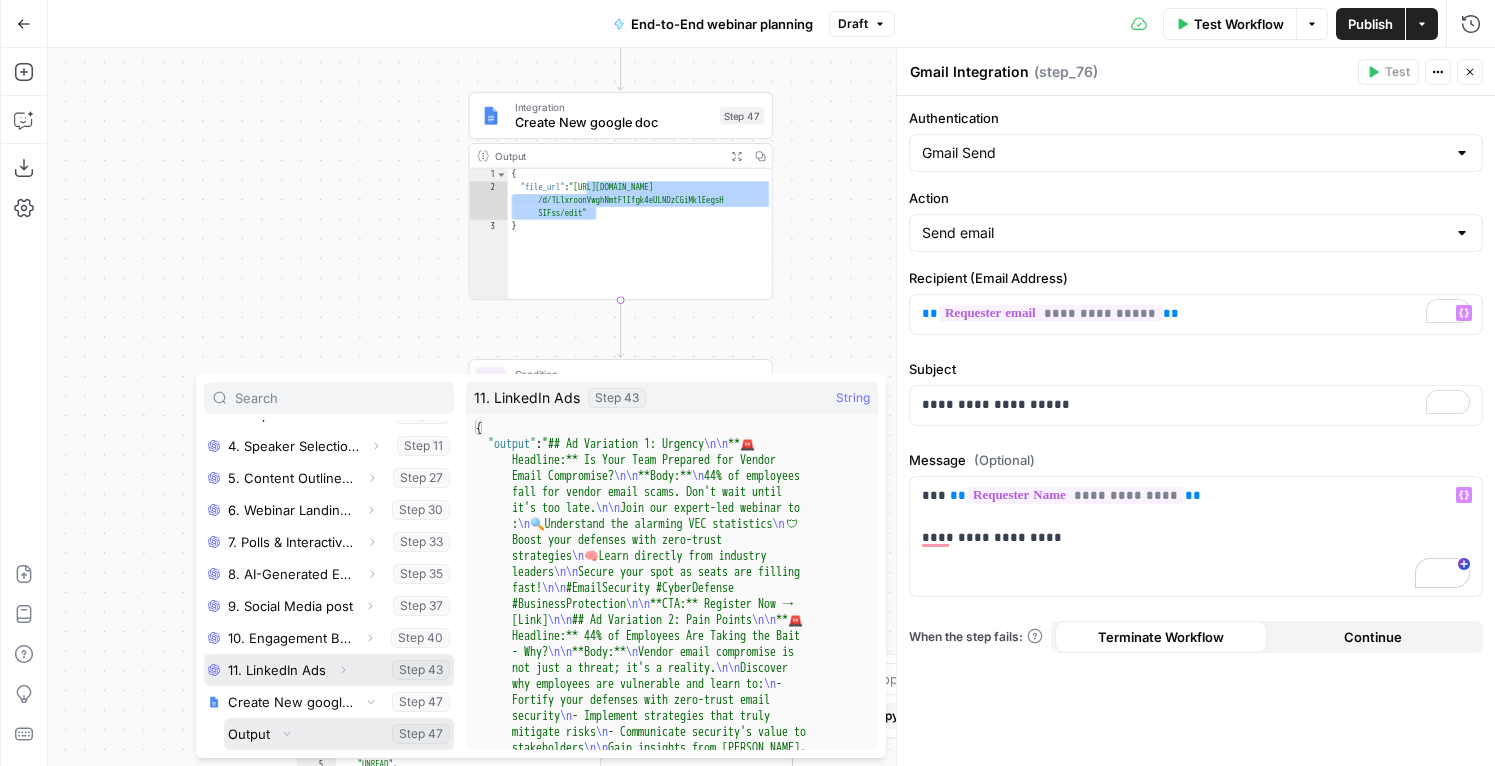 scroll, scrollTop: 374, scrollLeft: 0, axis: vertical 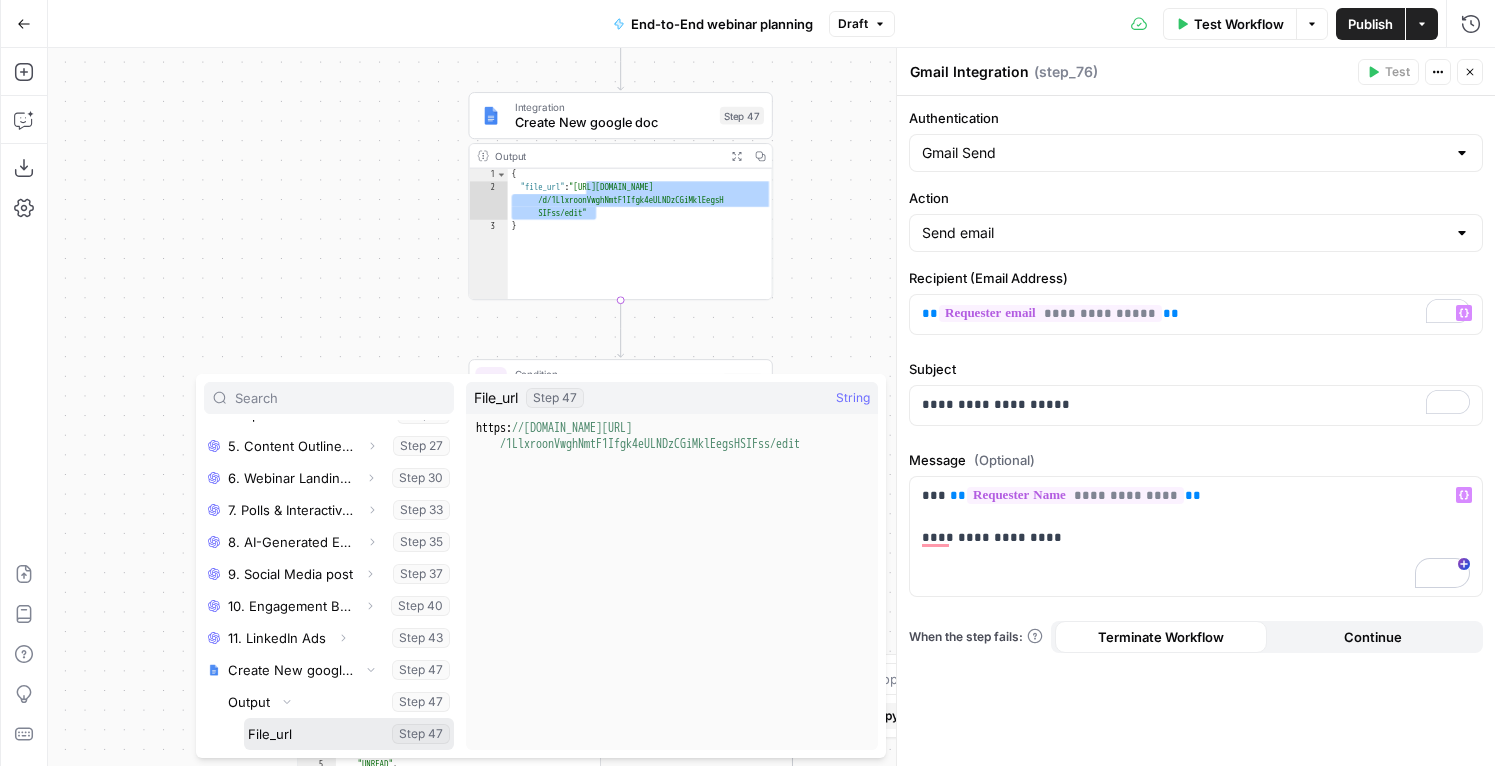 click at bounding box center [349, 734] 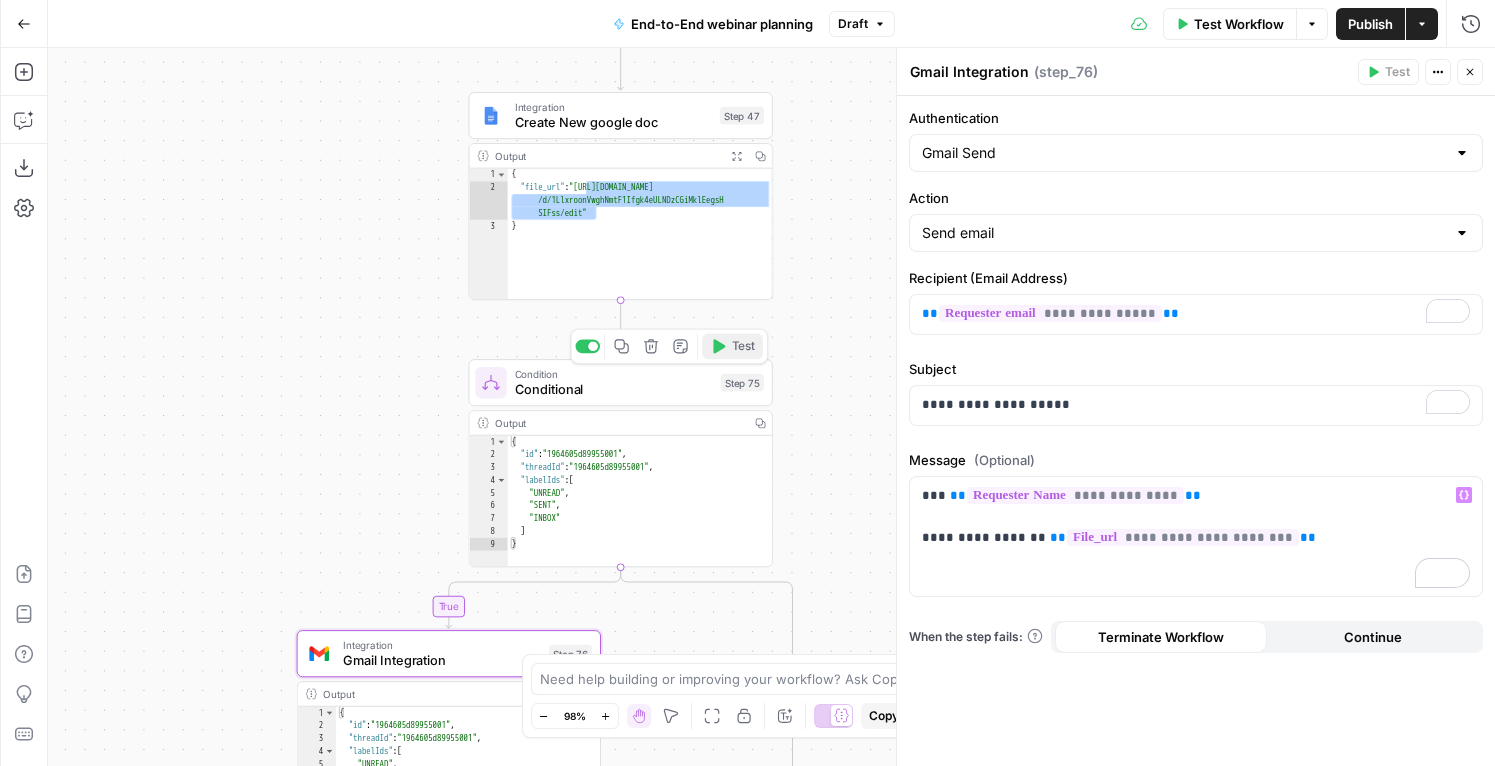click 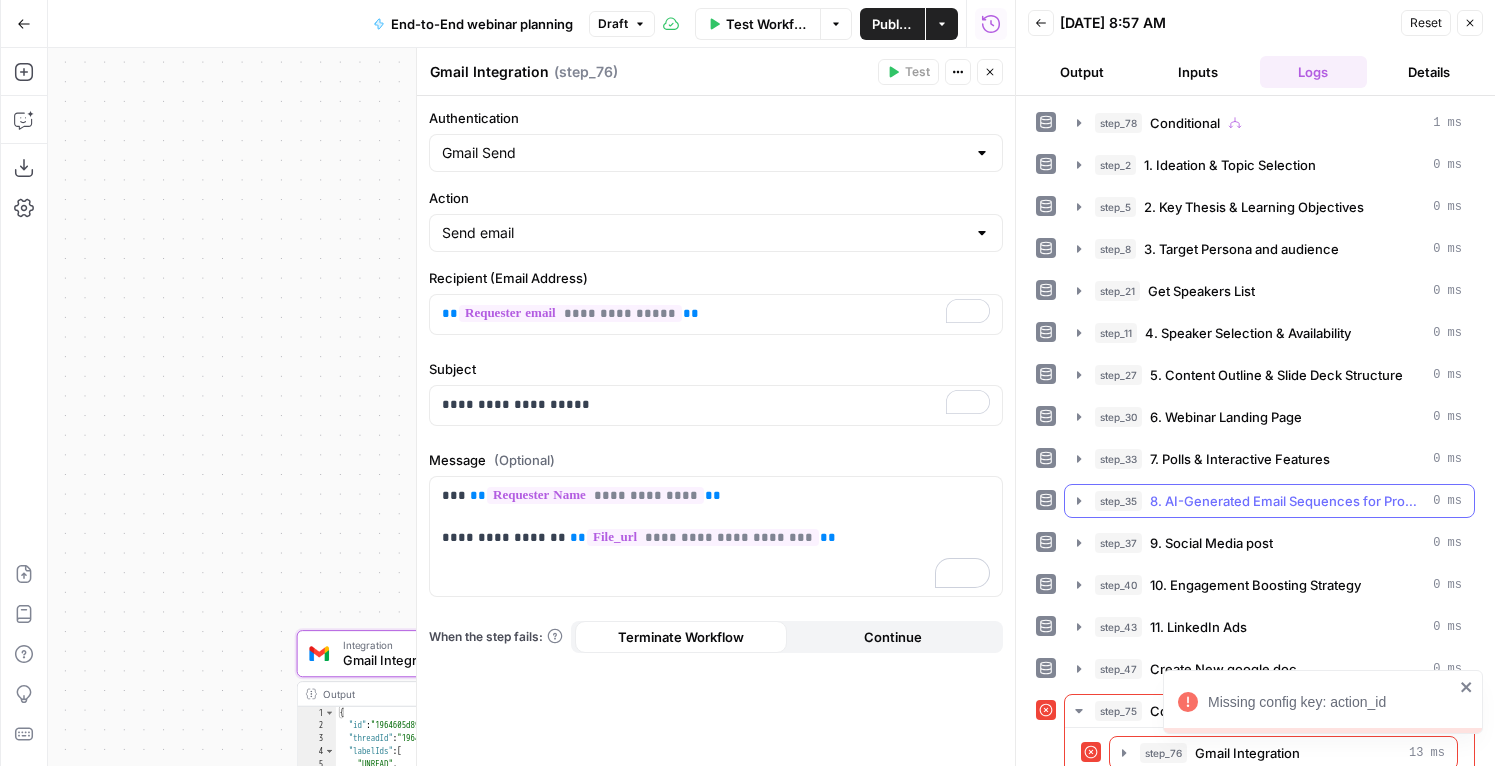 scroll, scrollTop: 23, scrollLeft: 0, axis: vertical 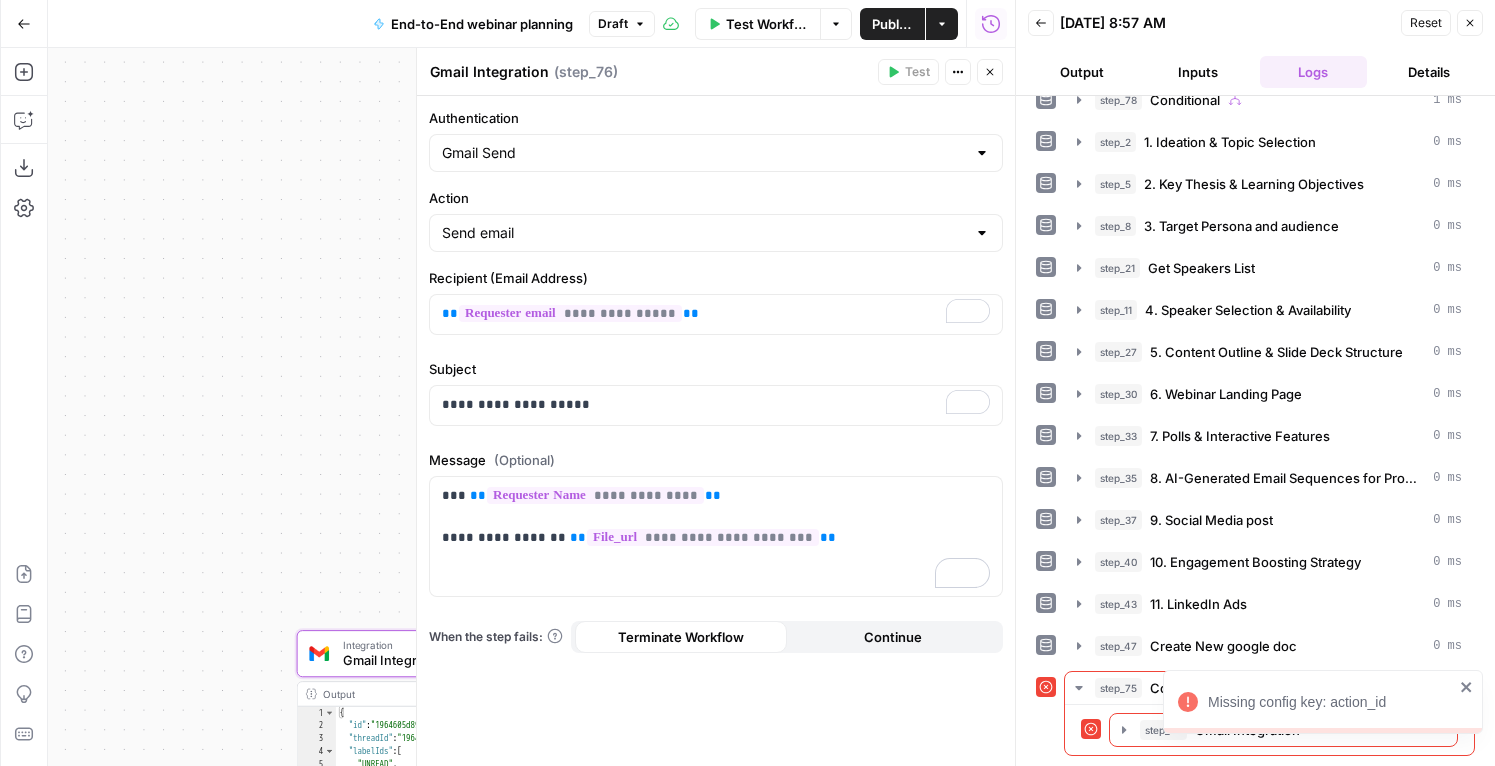 click 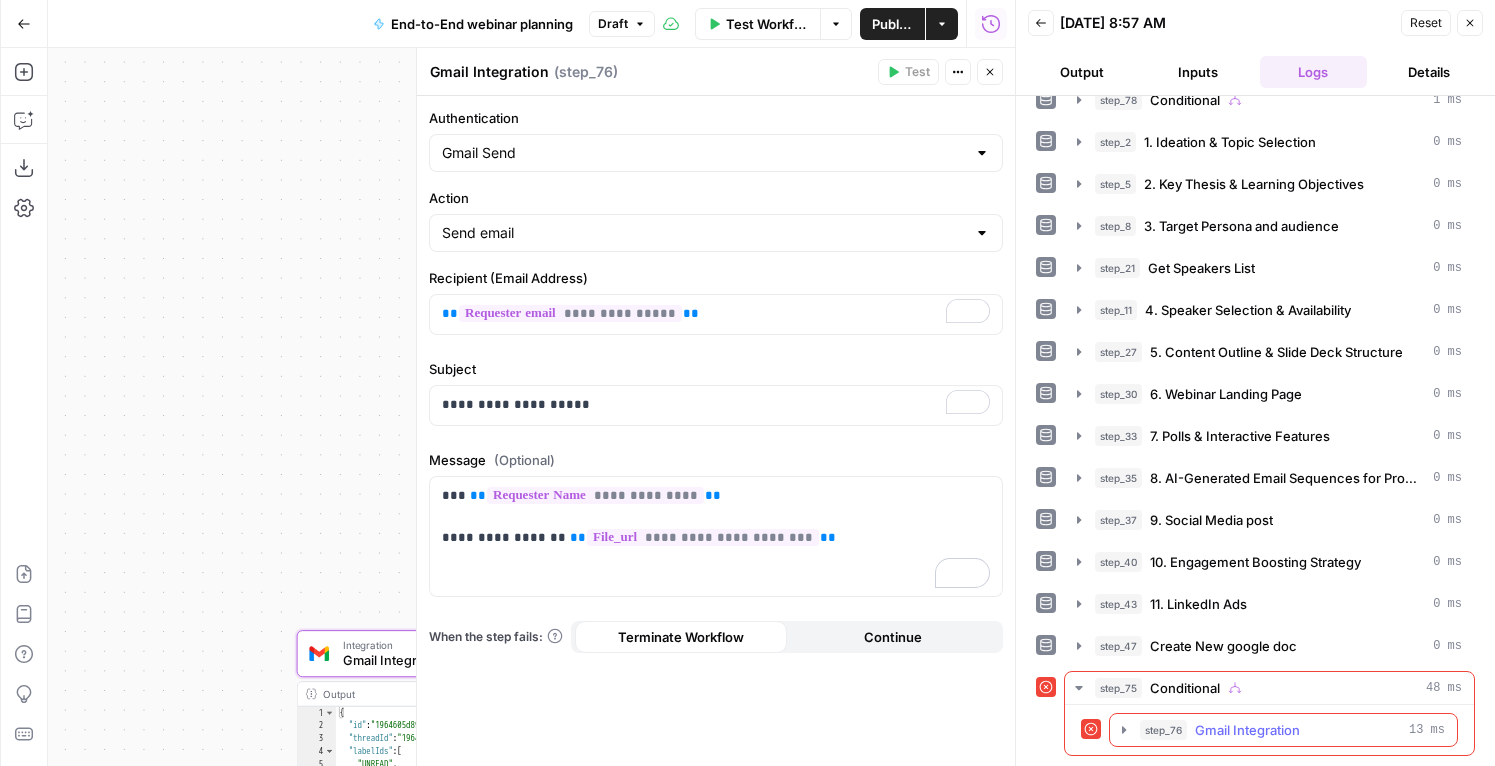 click 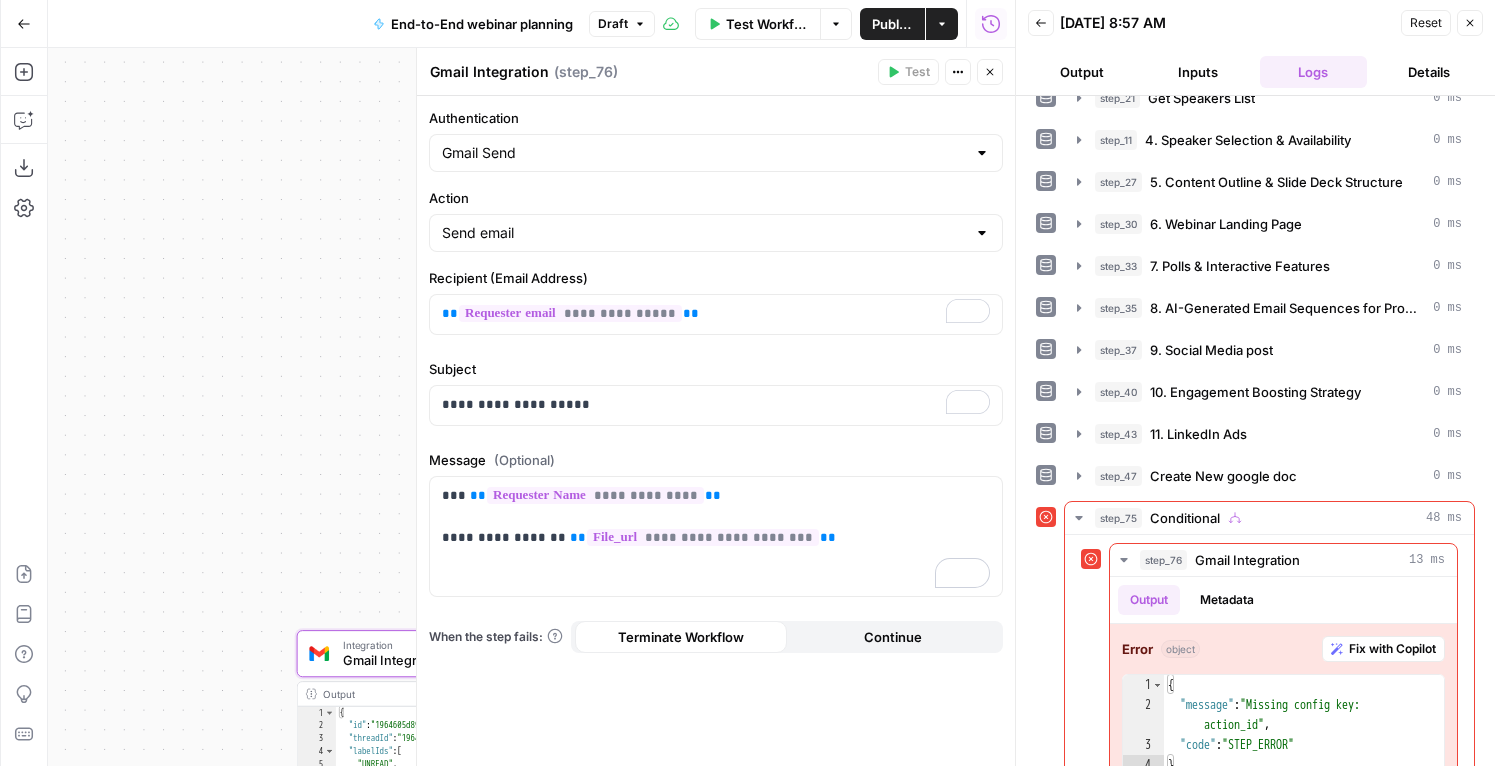 scroll, scrollTop: 233, scrollLeft: 0, axis: vertical 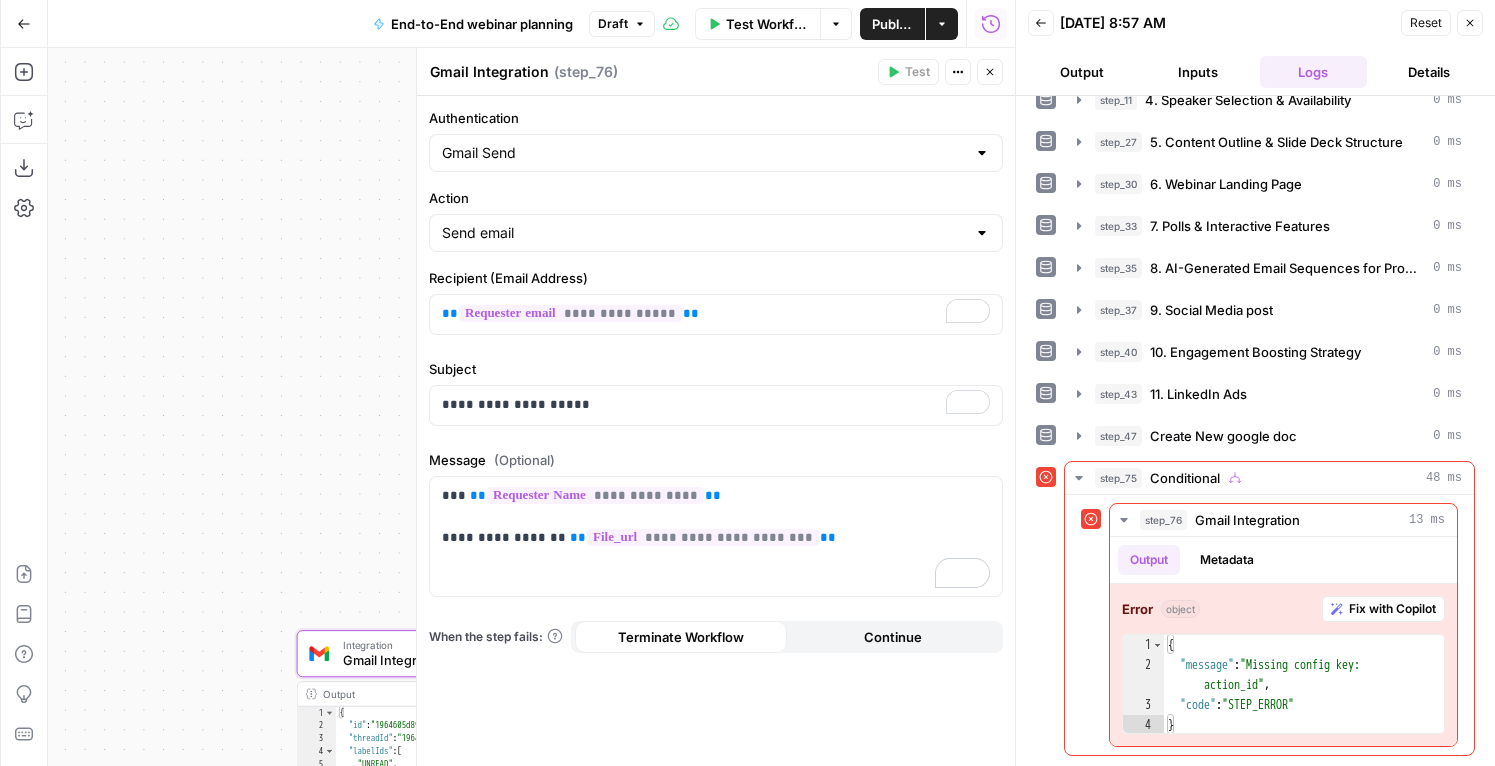 click on "**********" at bounding box center (531, 407) 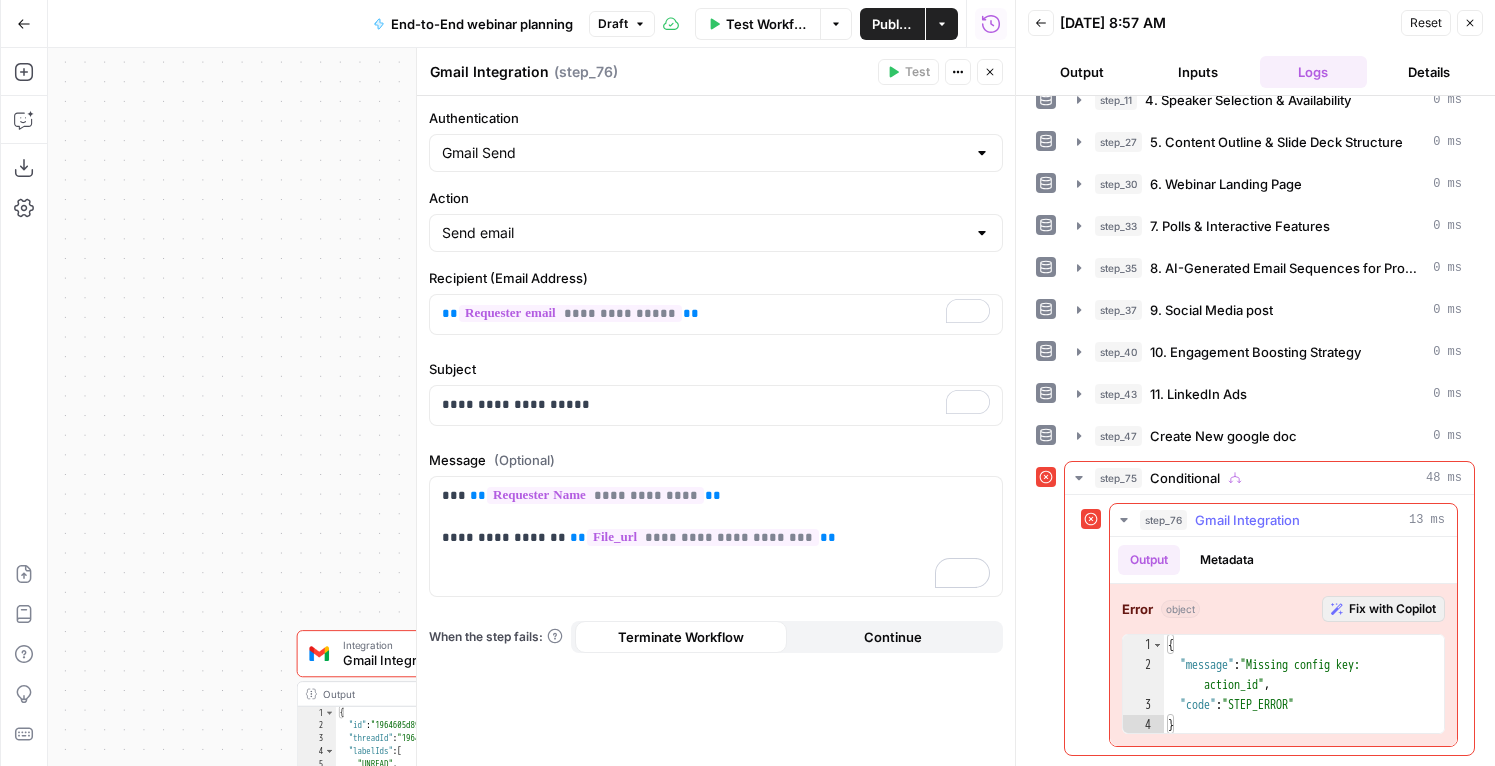 click on "Fix with Copilot" at bounding box center (1392, 609) 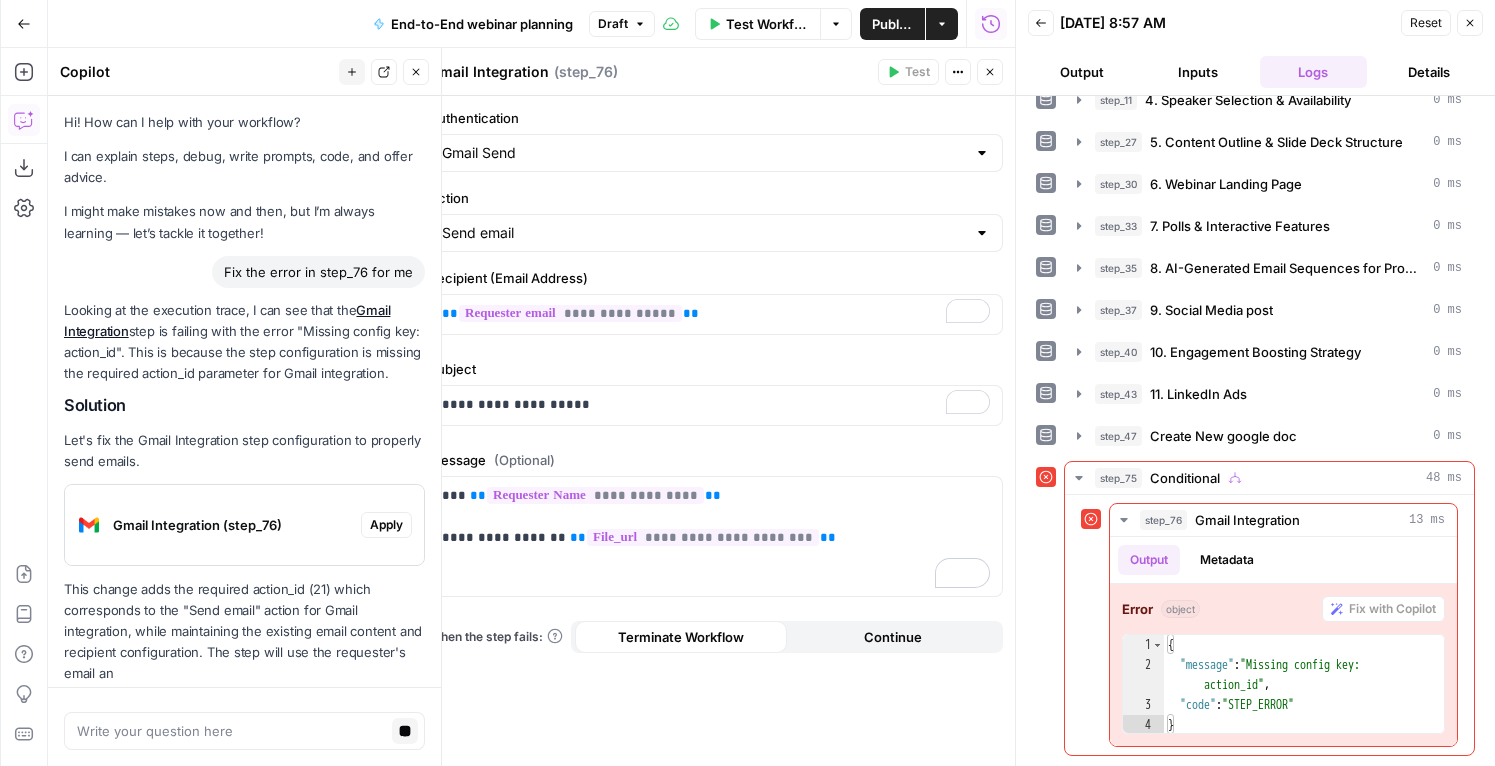 scroll, scrollTop: 13, scrollLeft: 0, axis: vertical 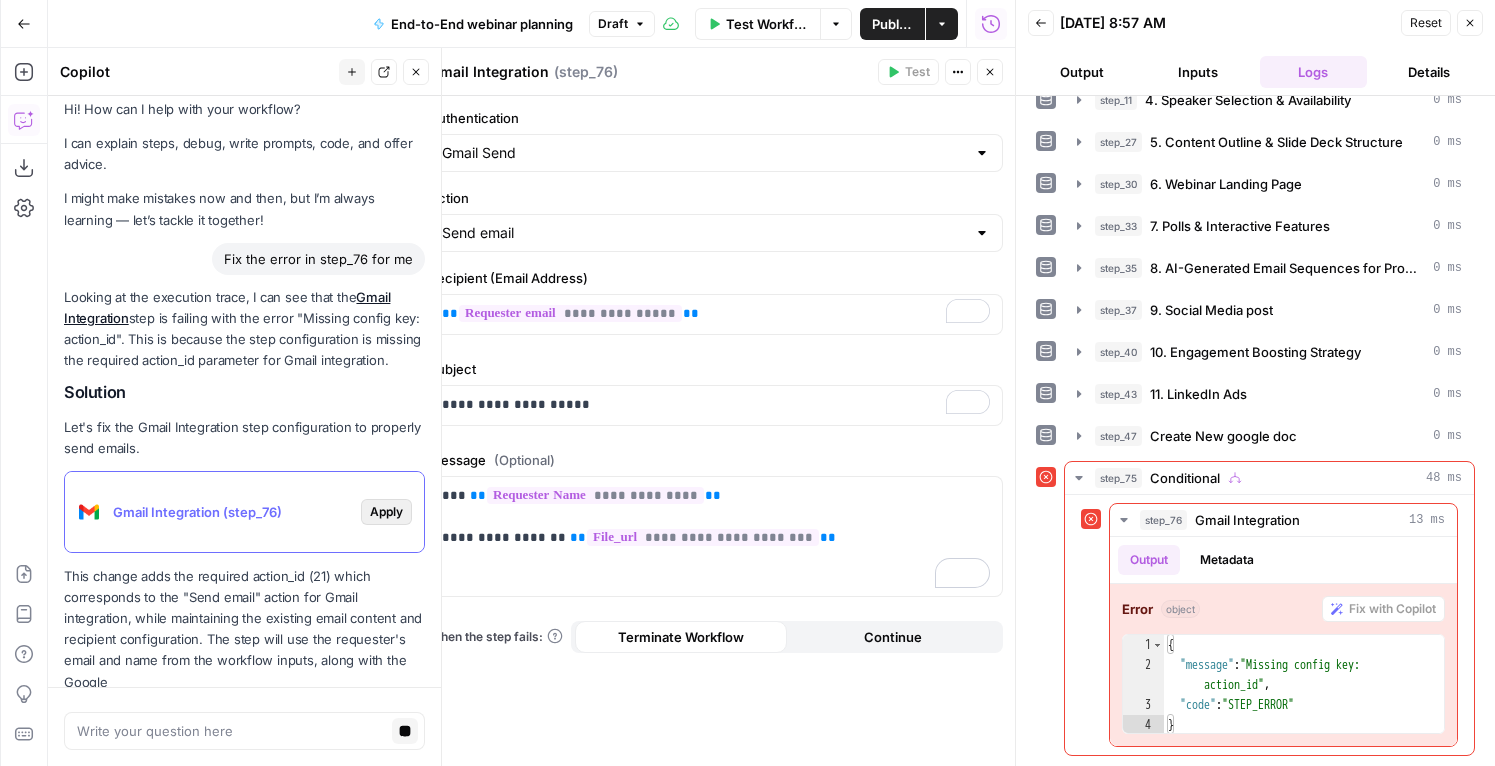 click on "Apply" at bounding box center (386, 512) 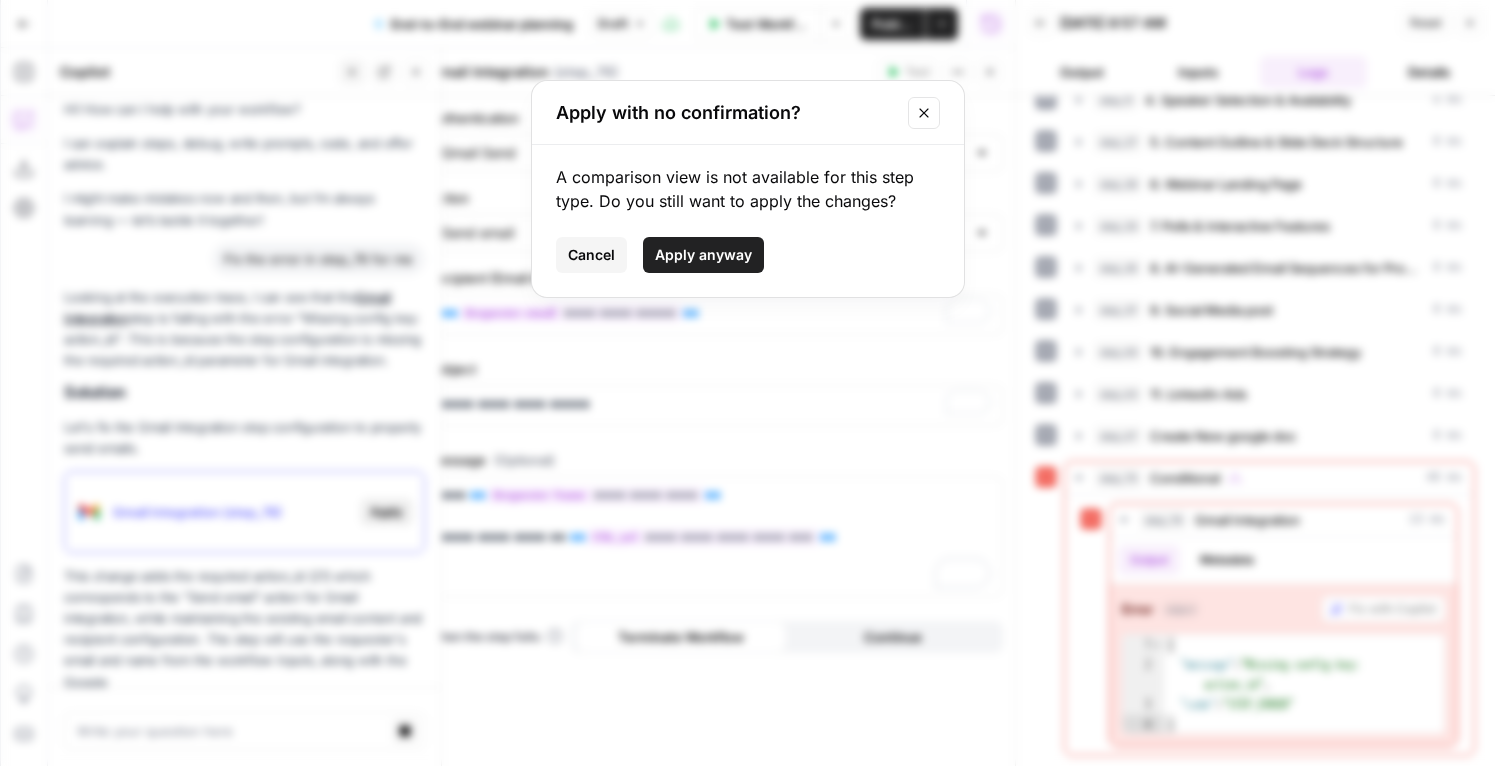 scroll, scrollTop: 35, scrollLeft: 0, axis: vertical 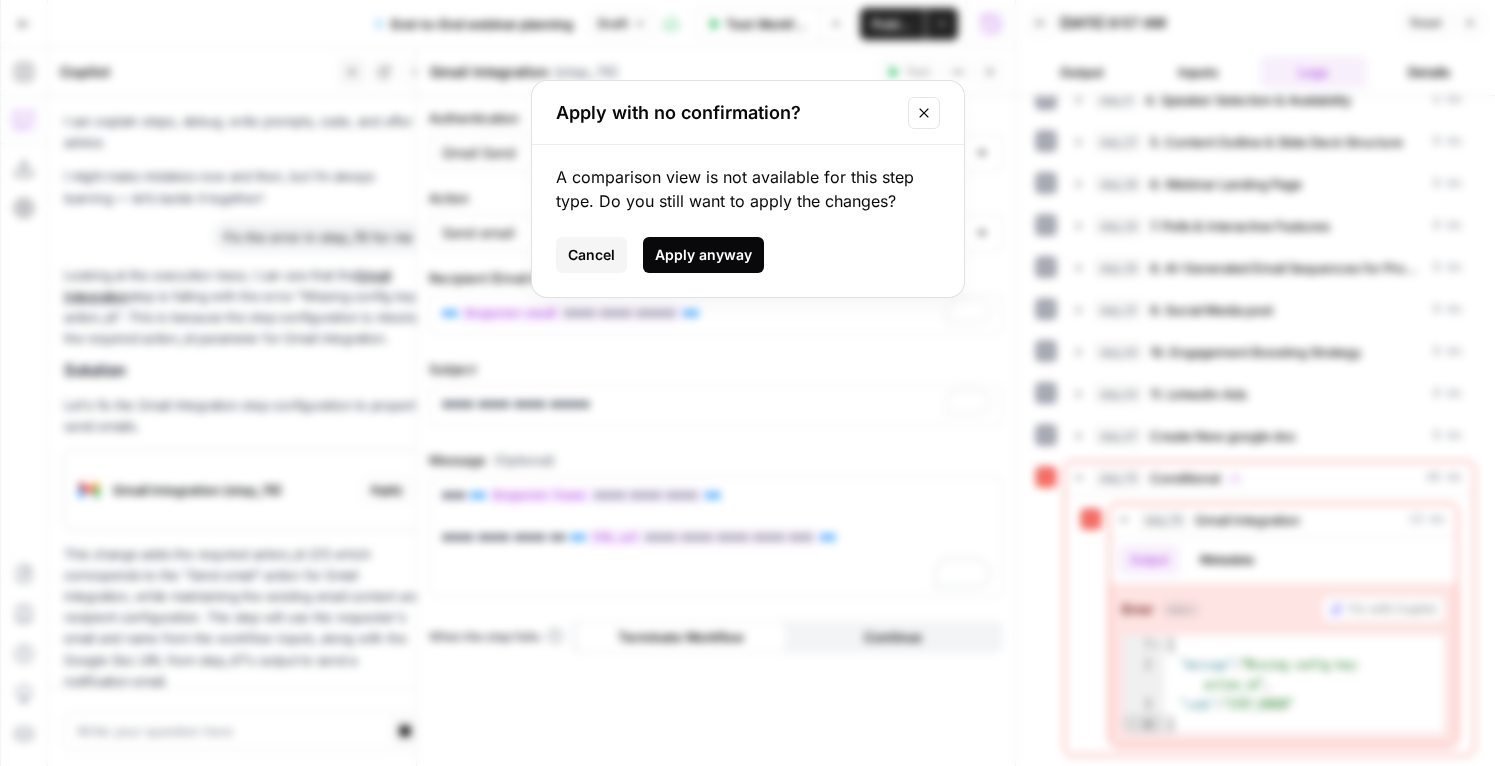 click on "Apply anyway" at bounding box center (703, 255) 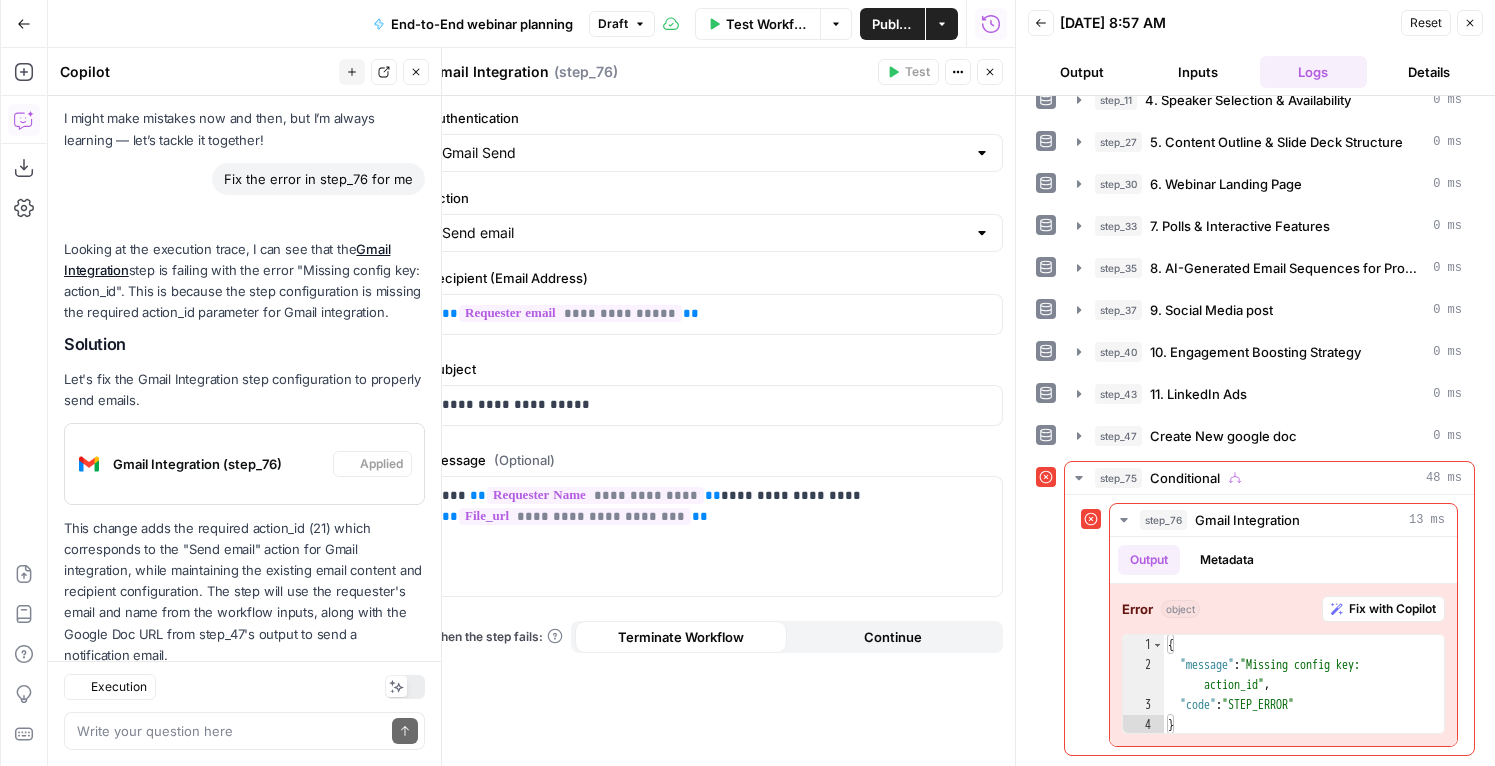 scroll, scrollTop: 125, scrollLeft: 0, axis: vertical 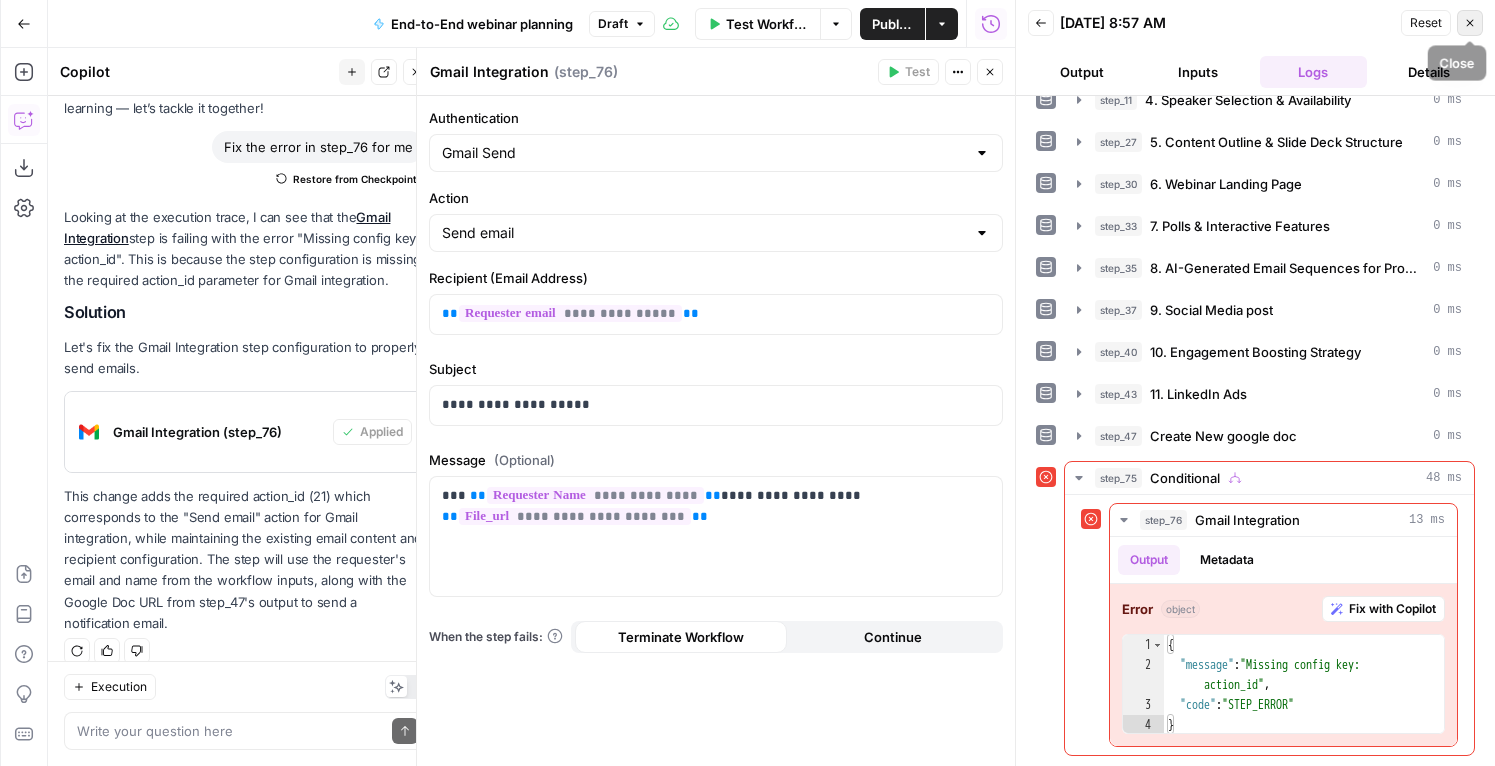 click 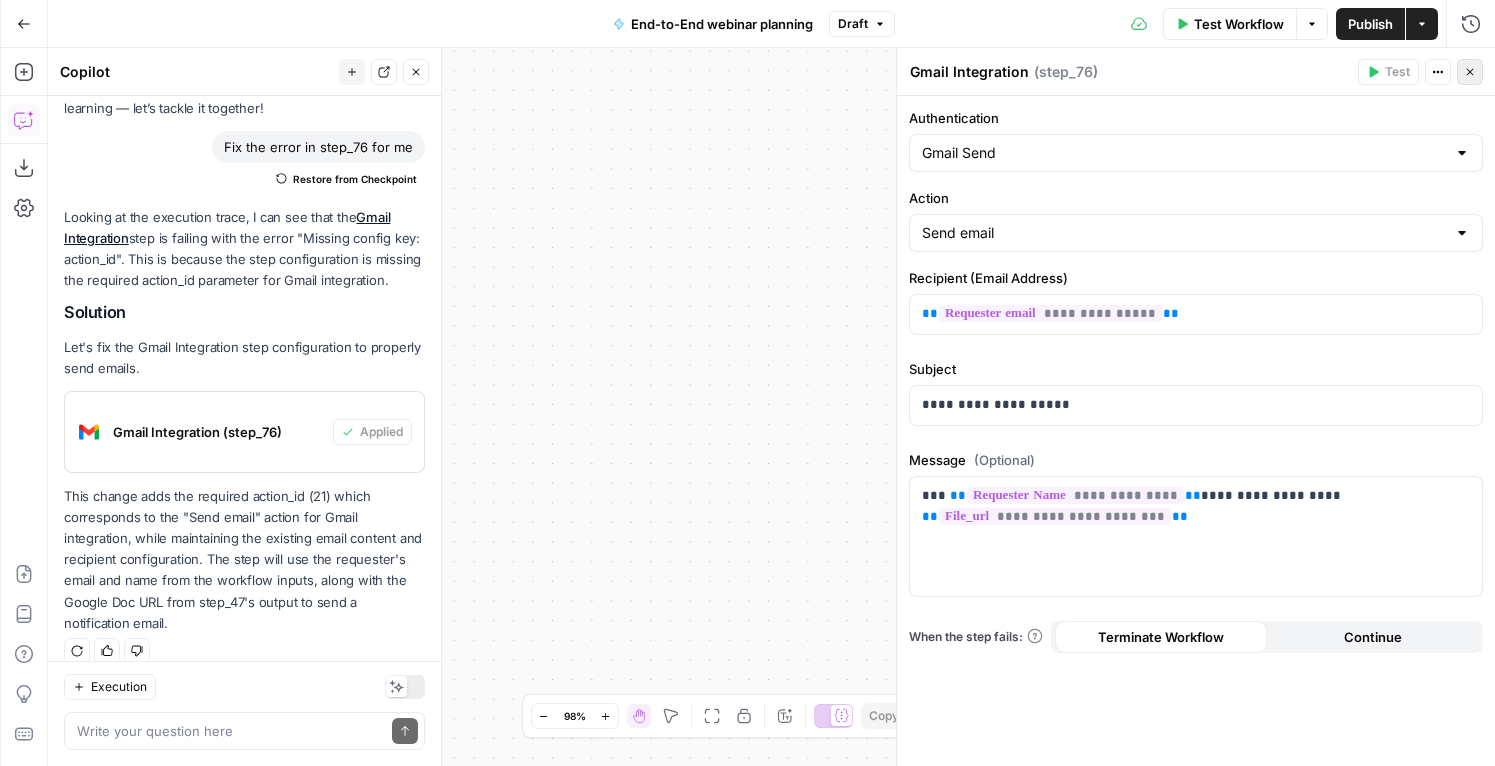 click 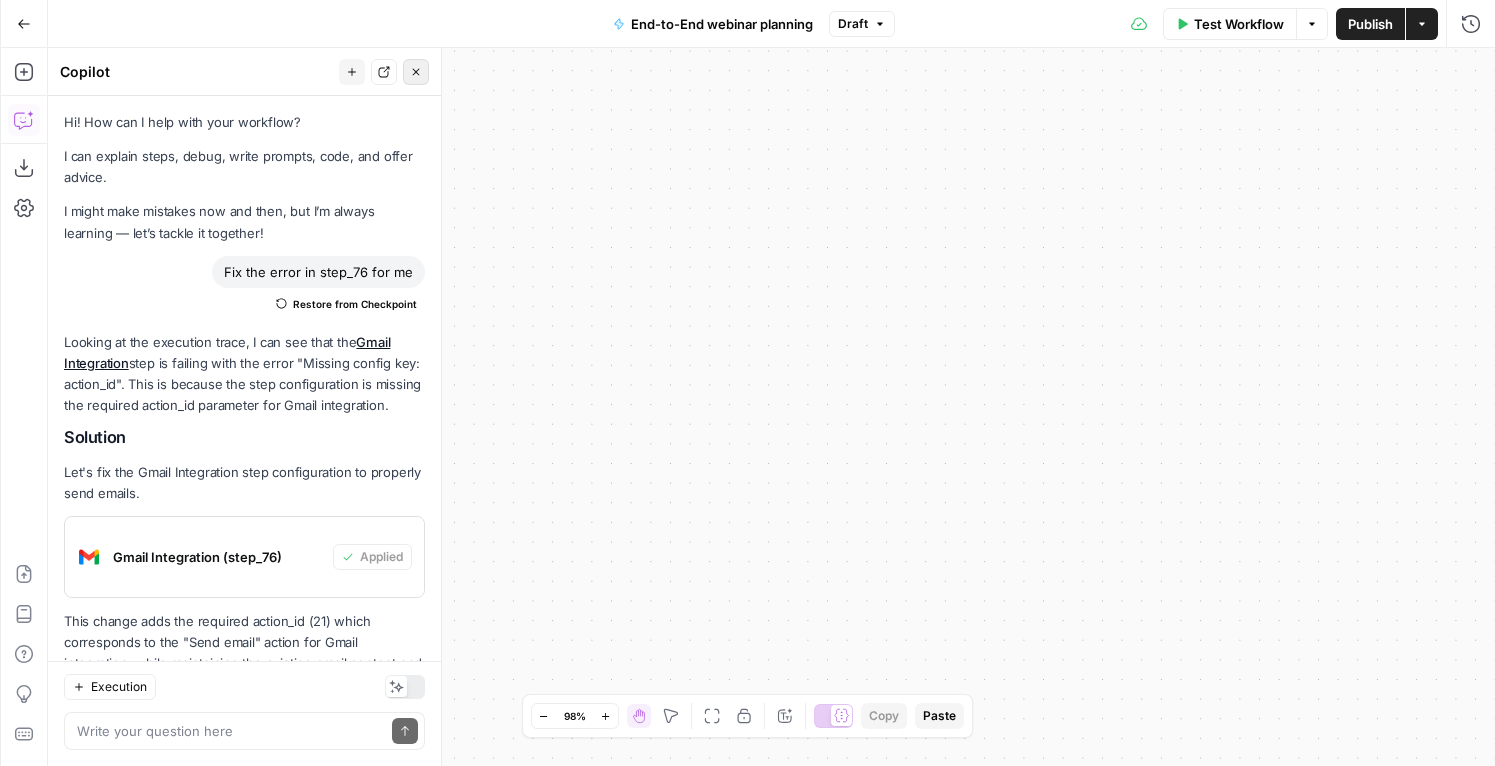 scroll, scrollTop: 0, scrollLeft: 0, axis: both 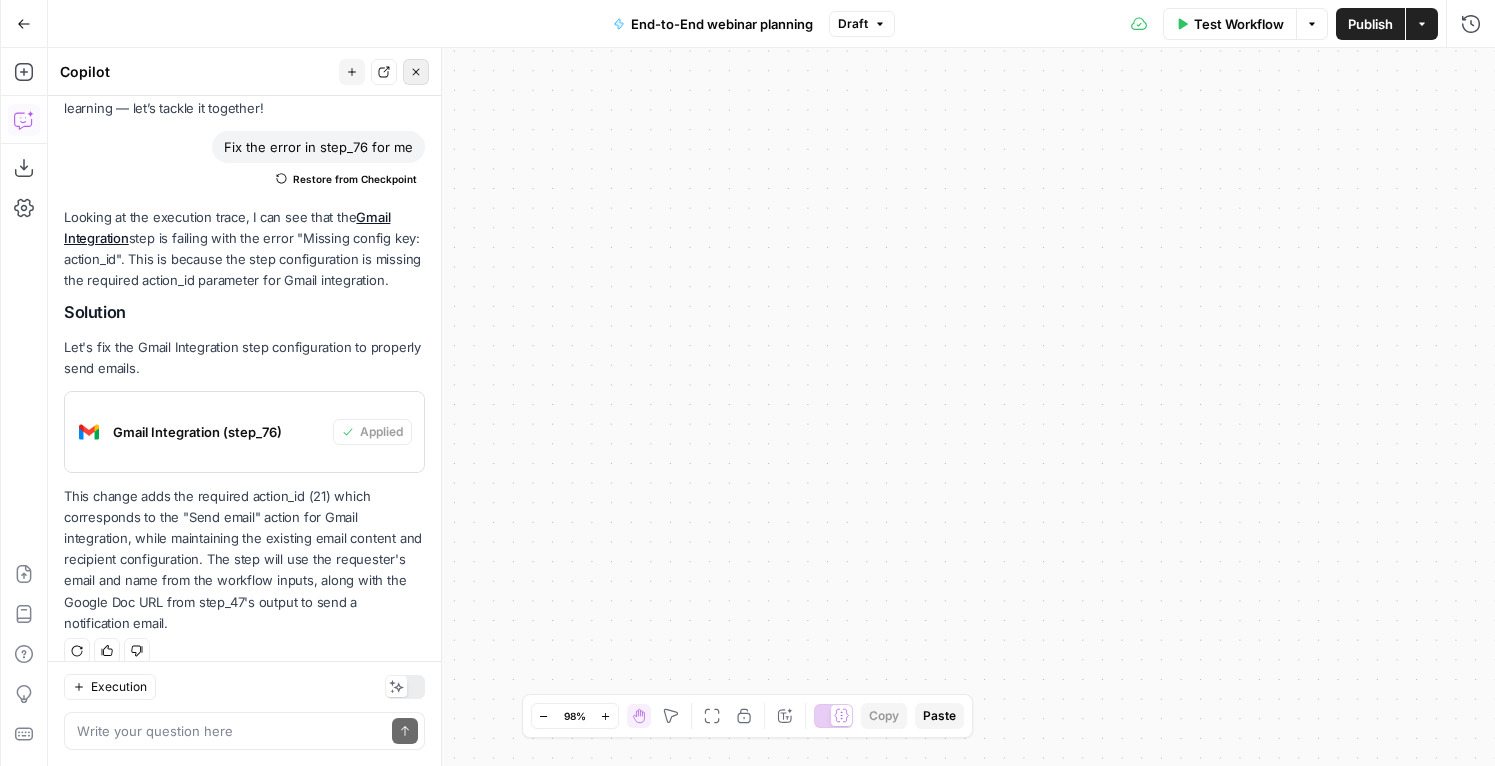 click 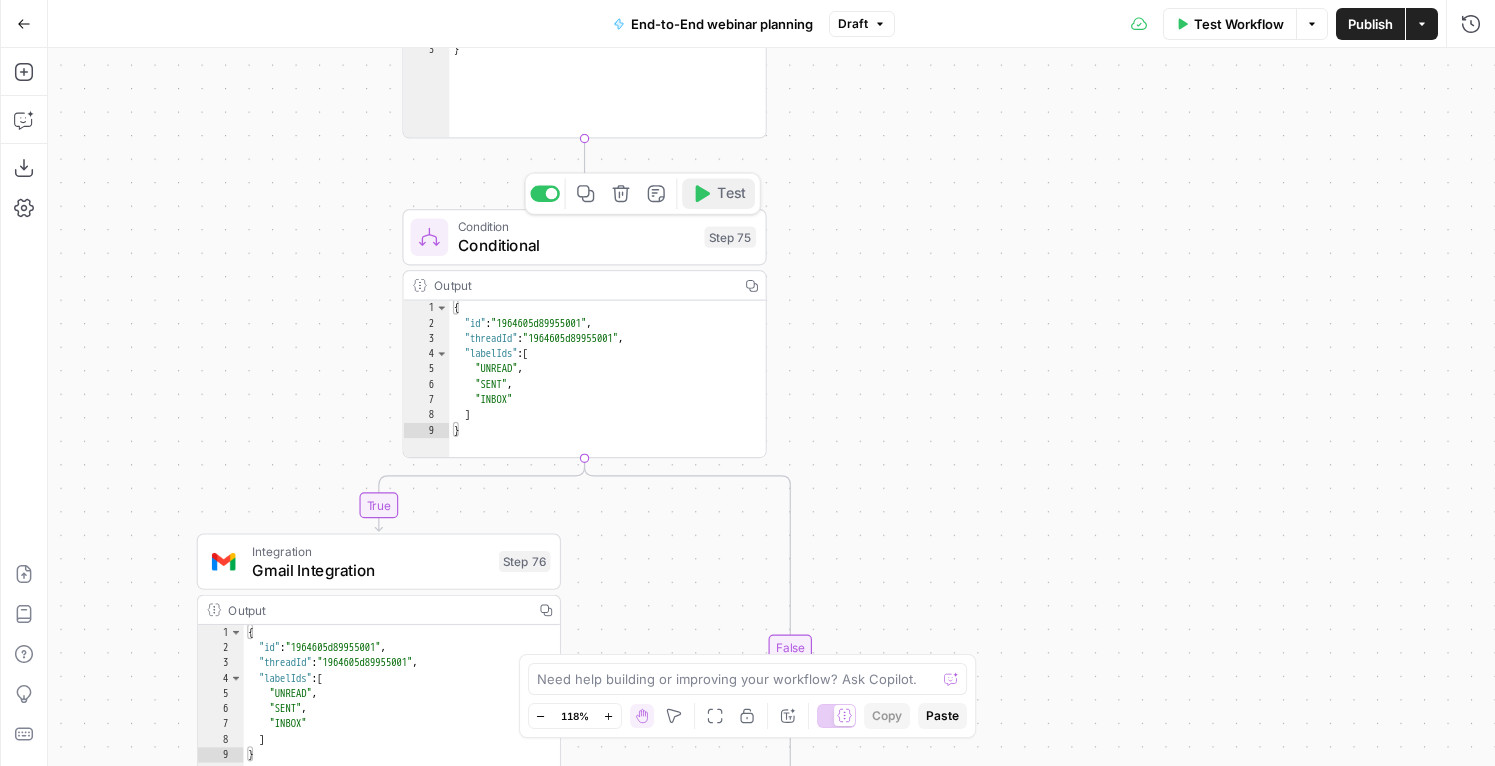 click on "Test" at bounding box center (718, 193) 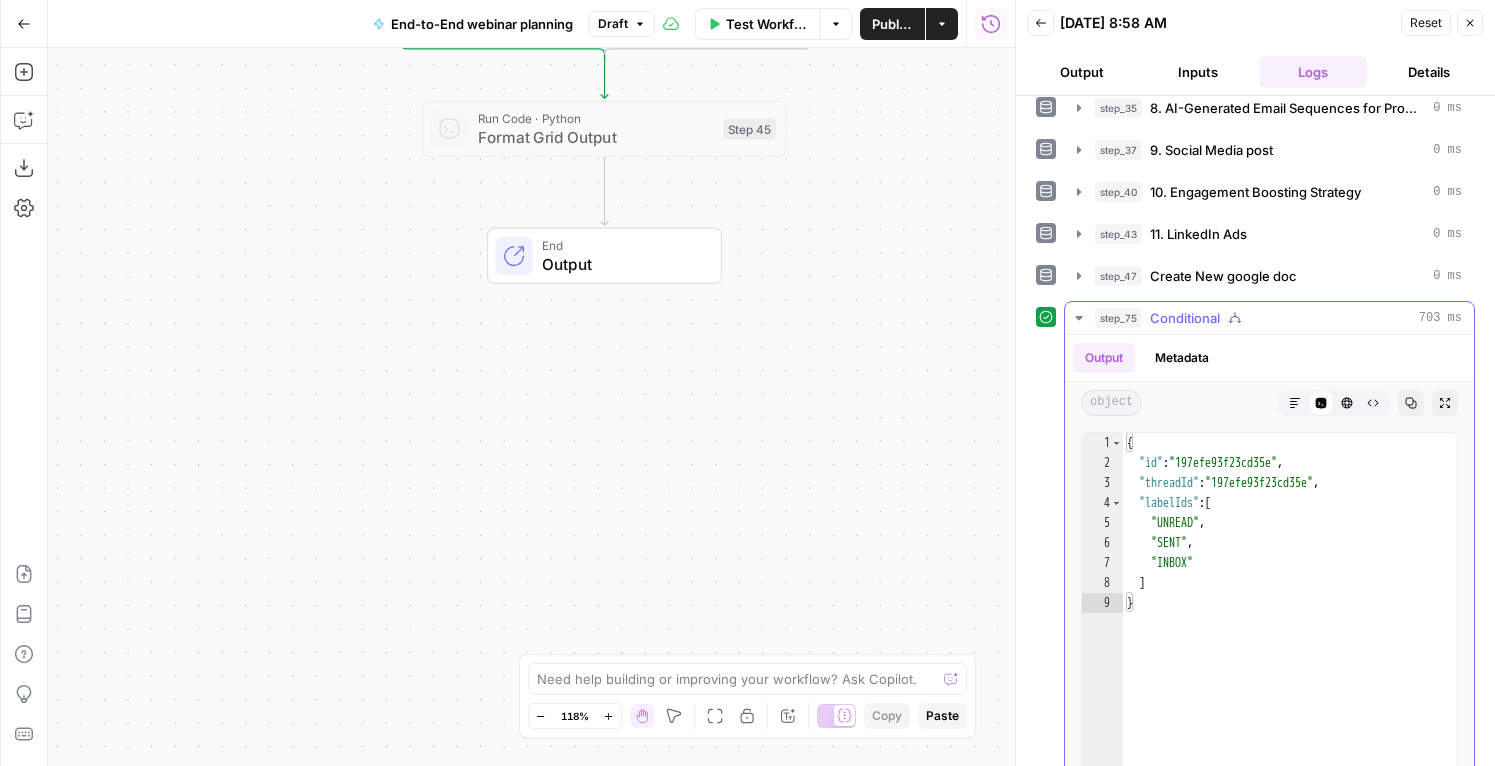 scroll, scrollTop: 524, scrollLeft: 0, axis: vertical 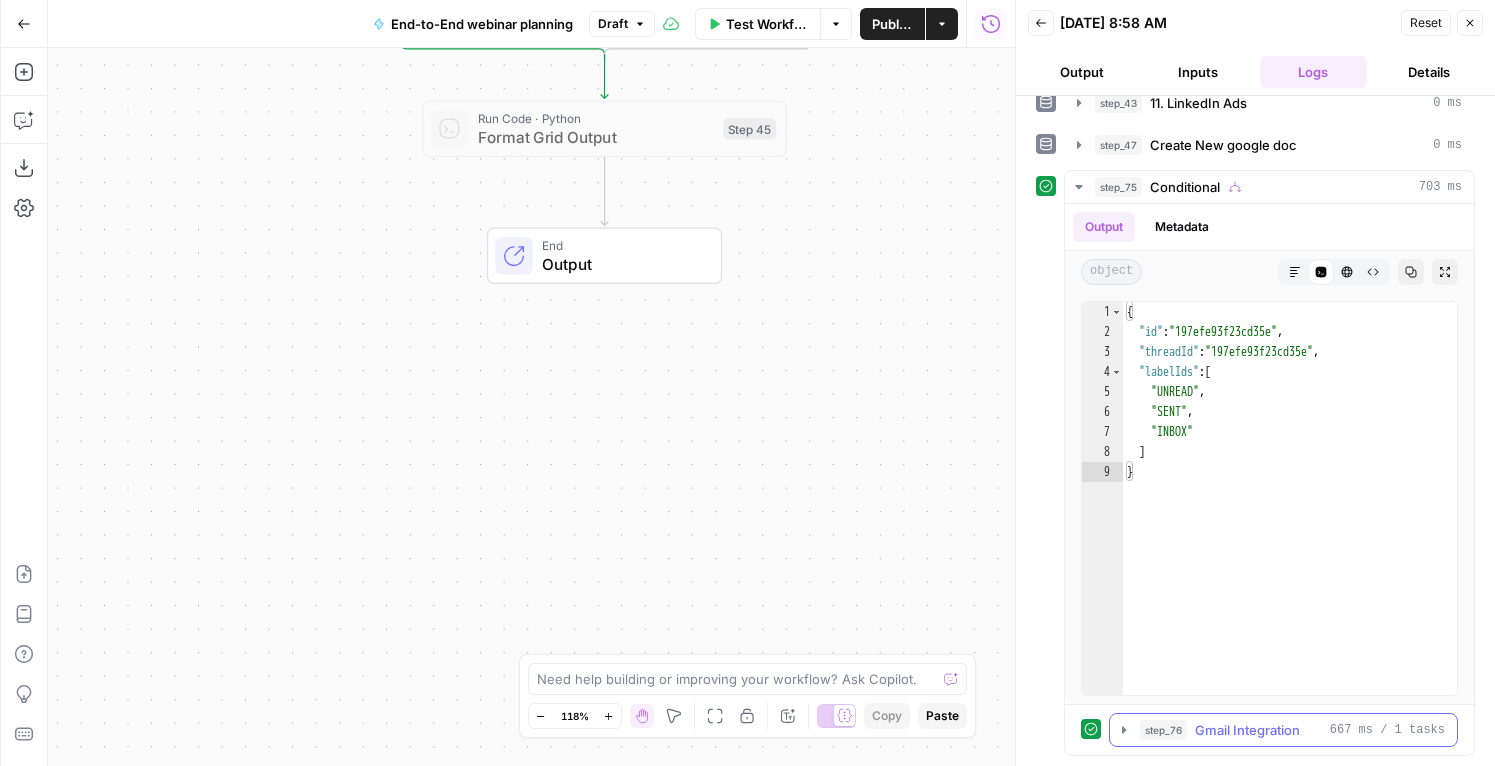 click 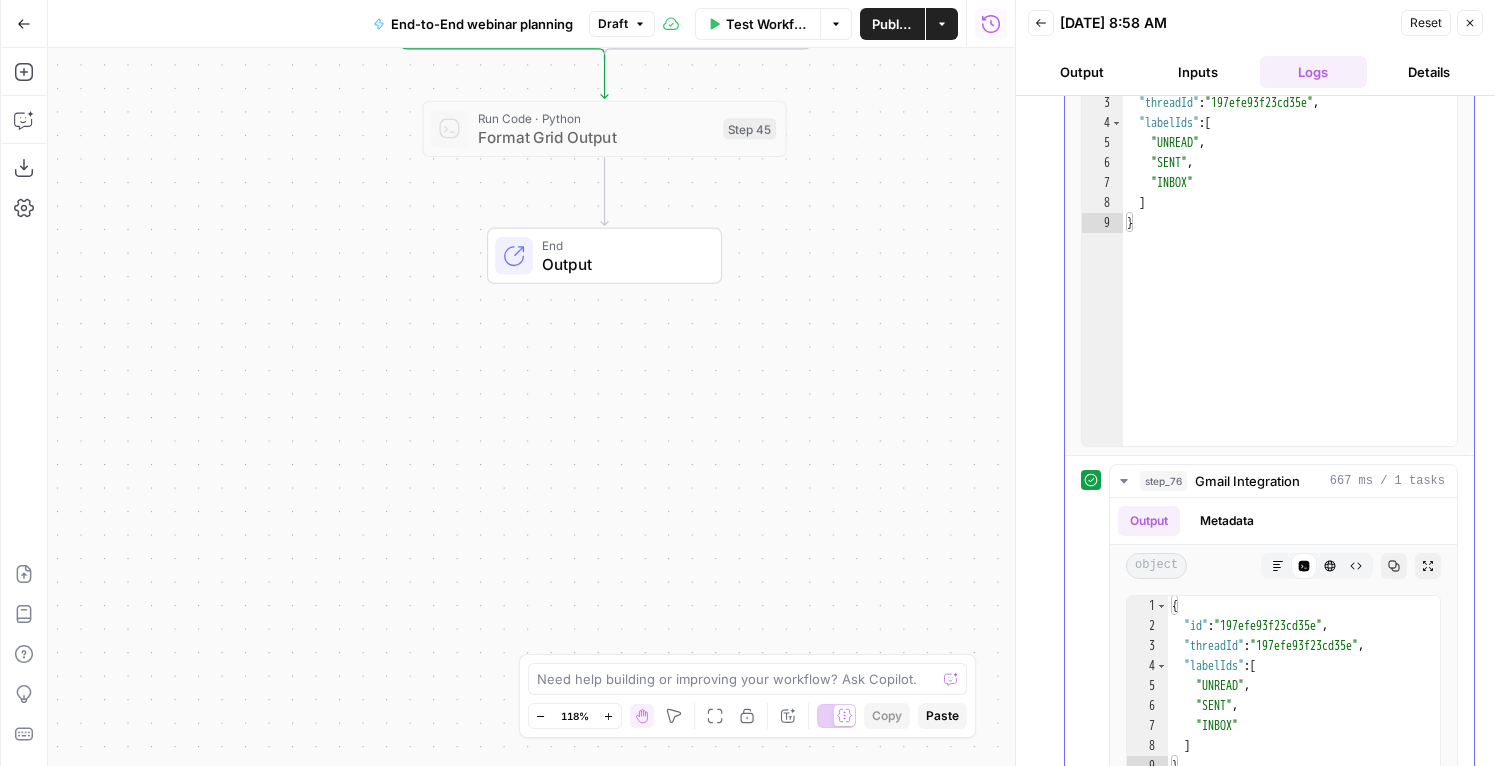 scroll, scrollTop: 1025, scrollLeft: 0, axis: vertical 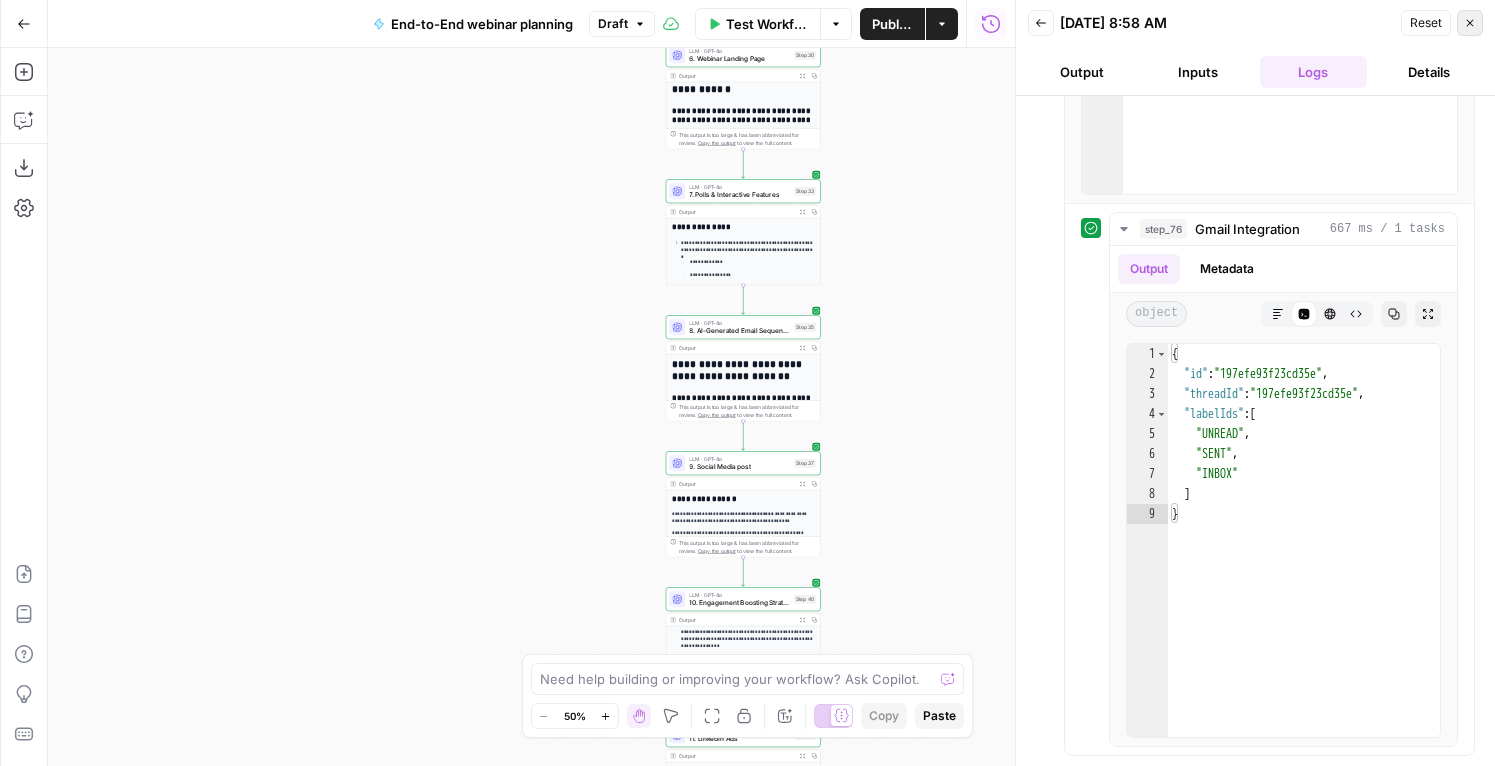 click 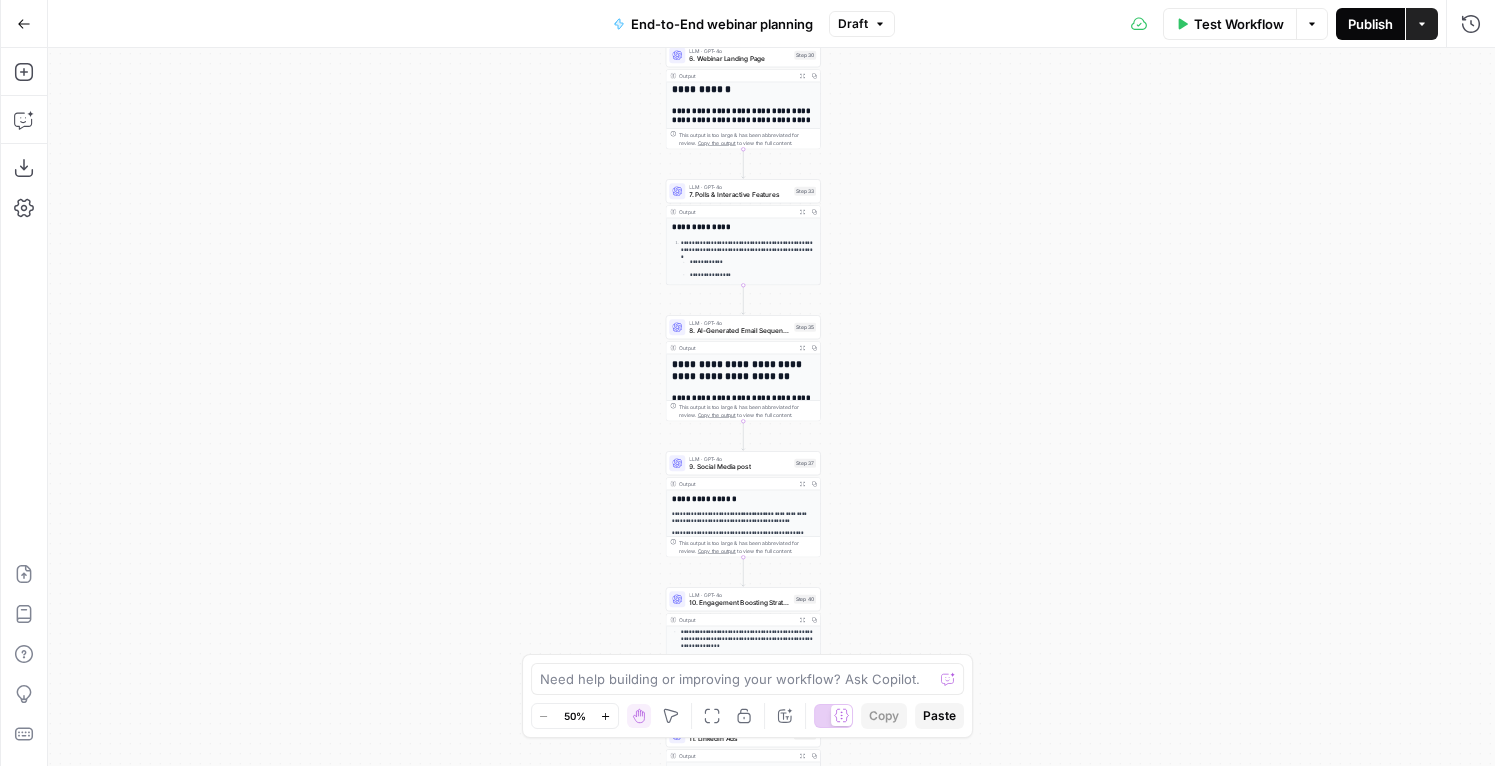click on "Publish" at bounding box center [1370, 24] 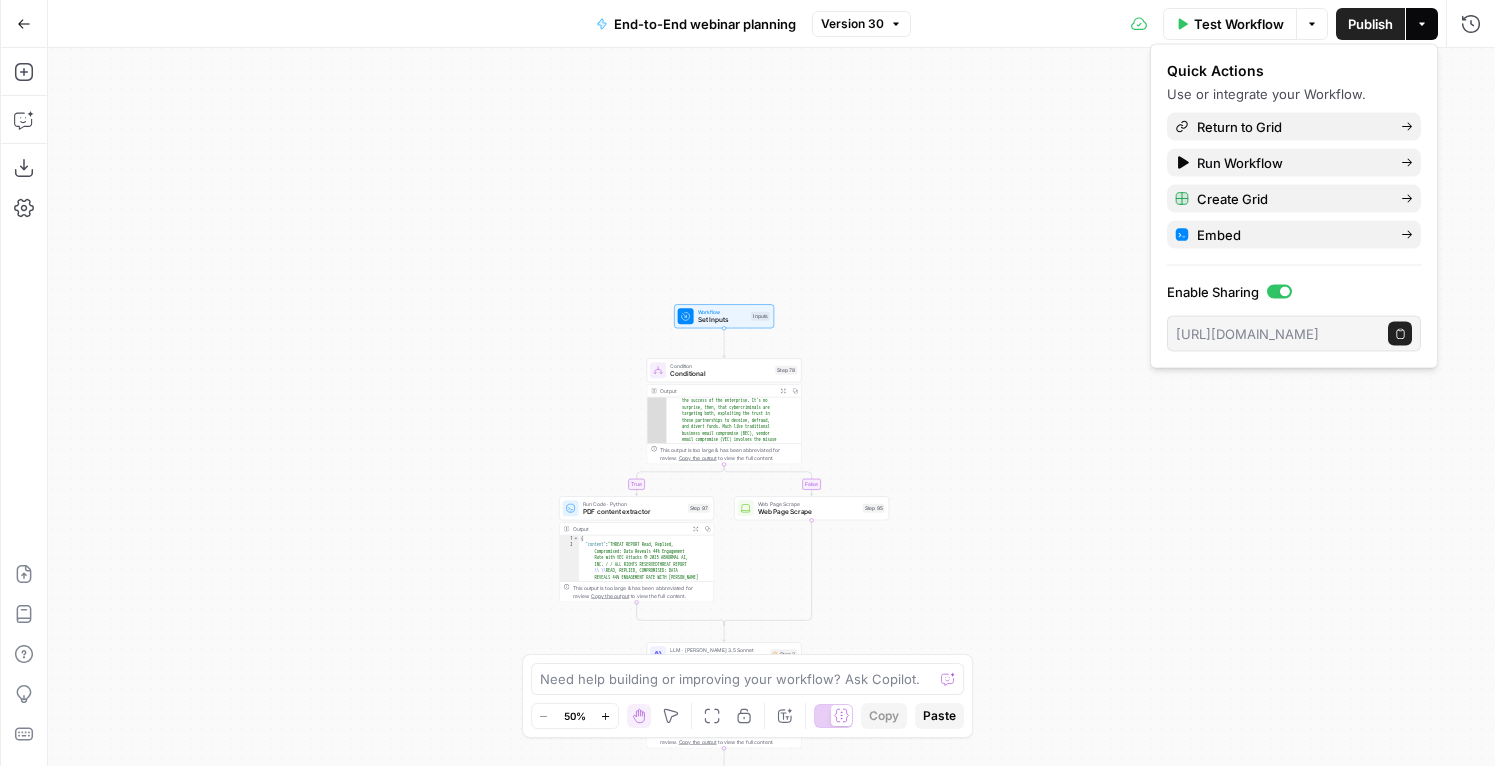 click on "**********" at bounding box center (771, 407) 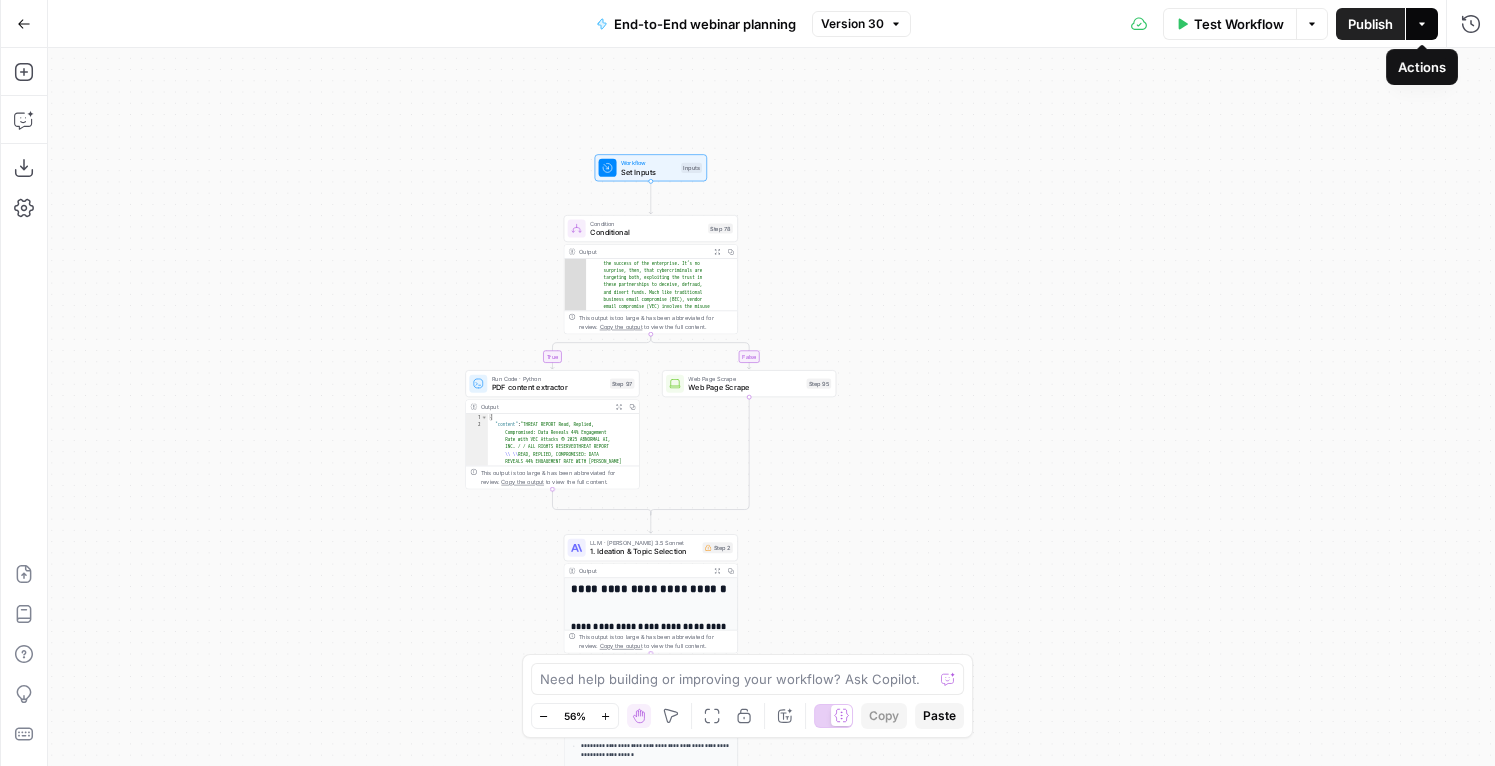 click 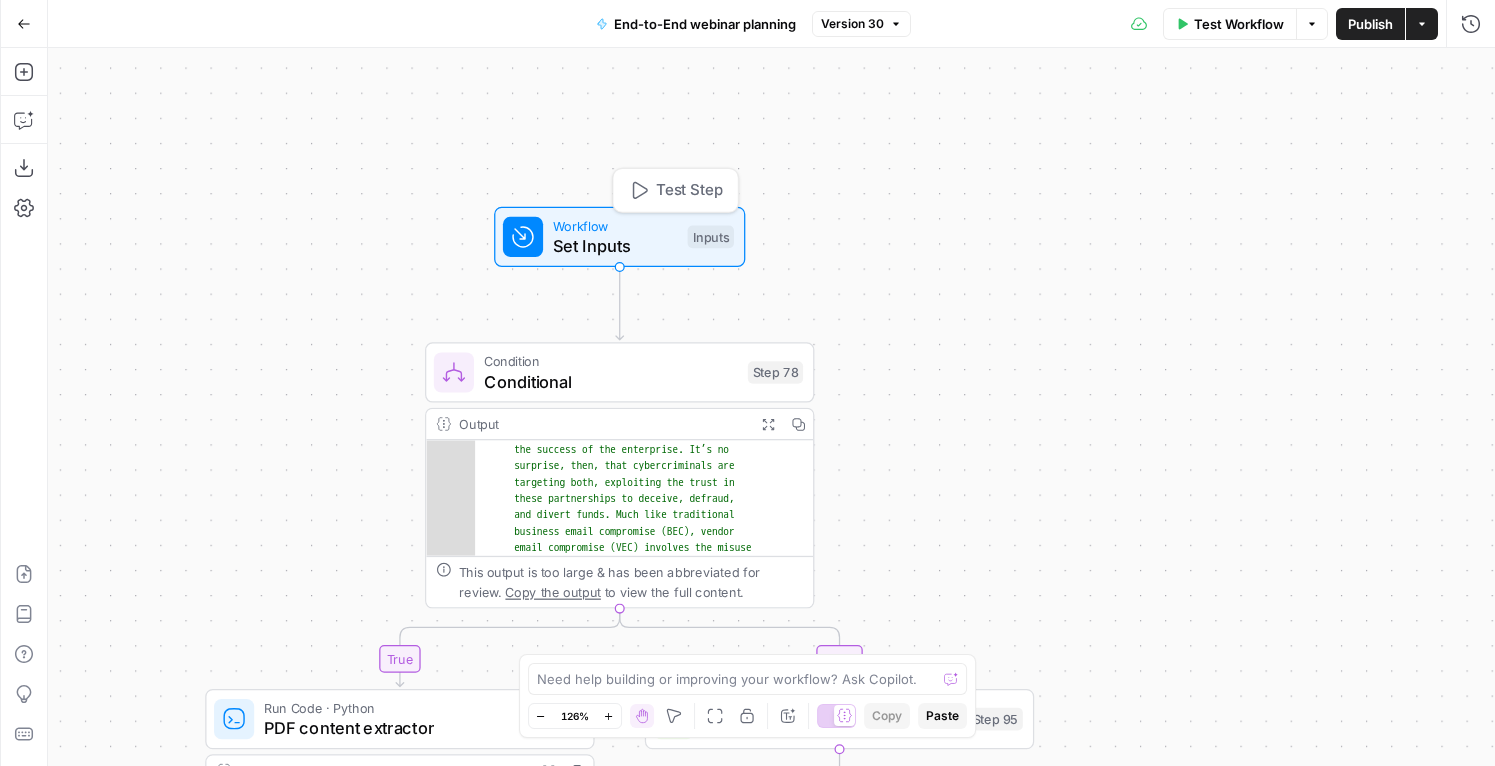 click on "Workflow" at bounding box center (615, 225) 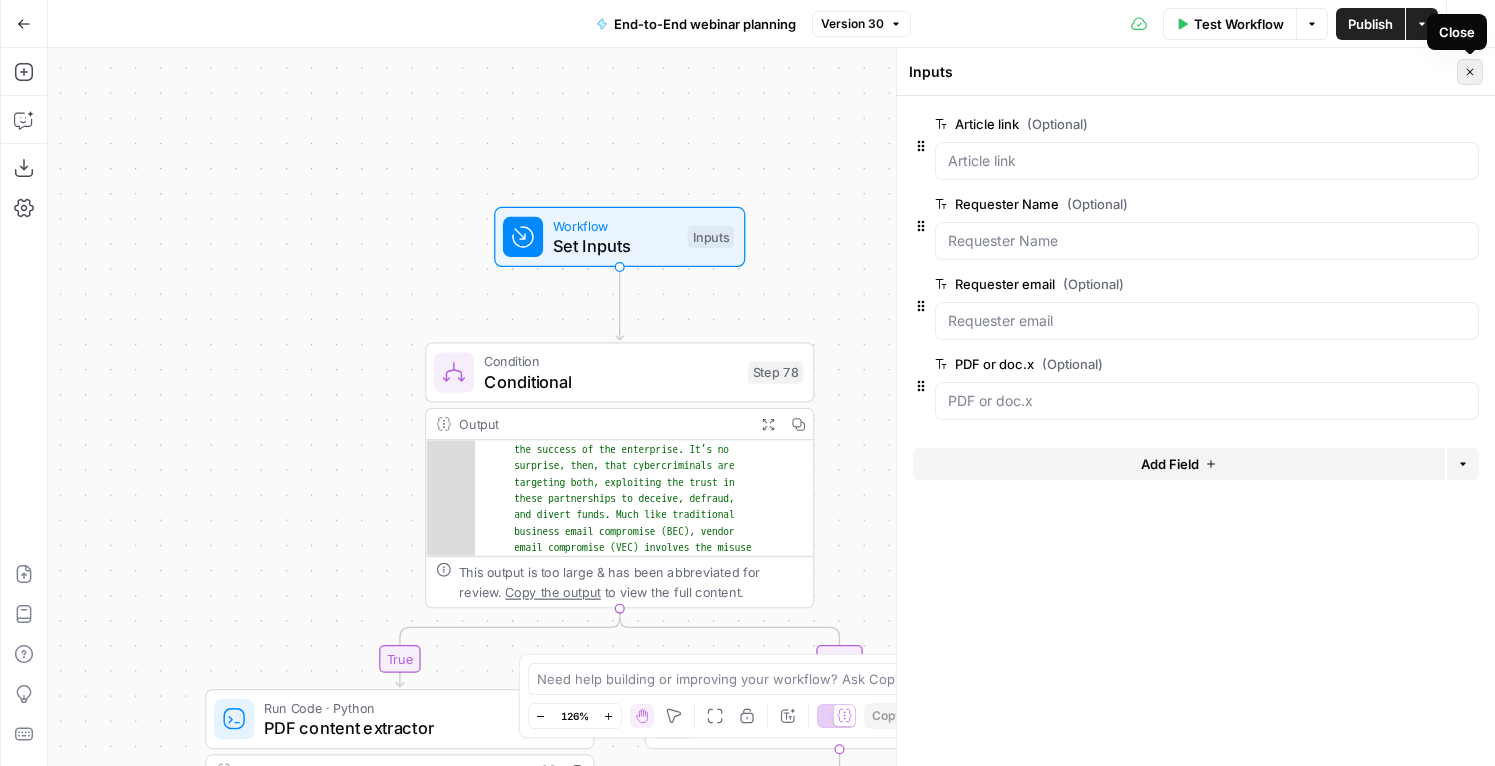 click 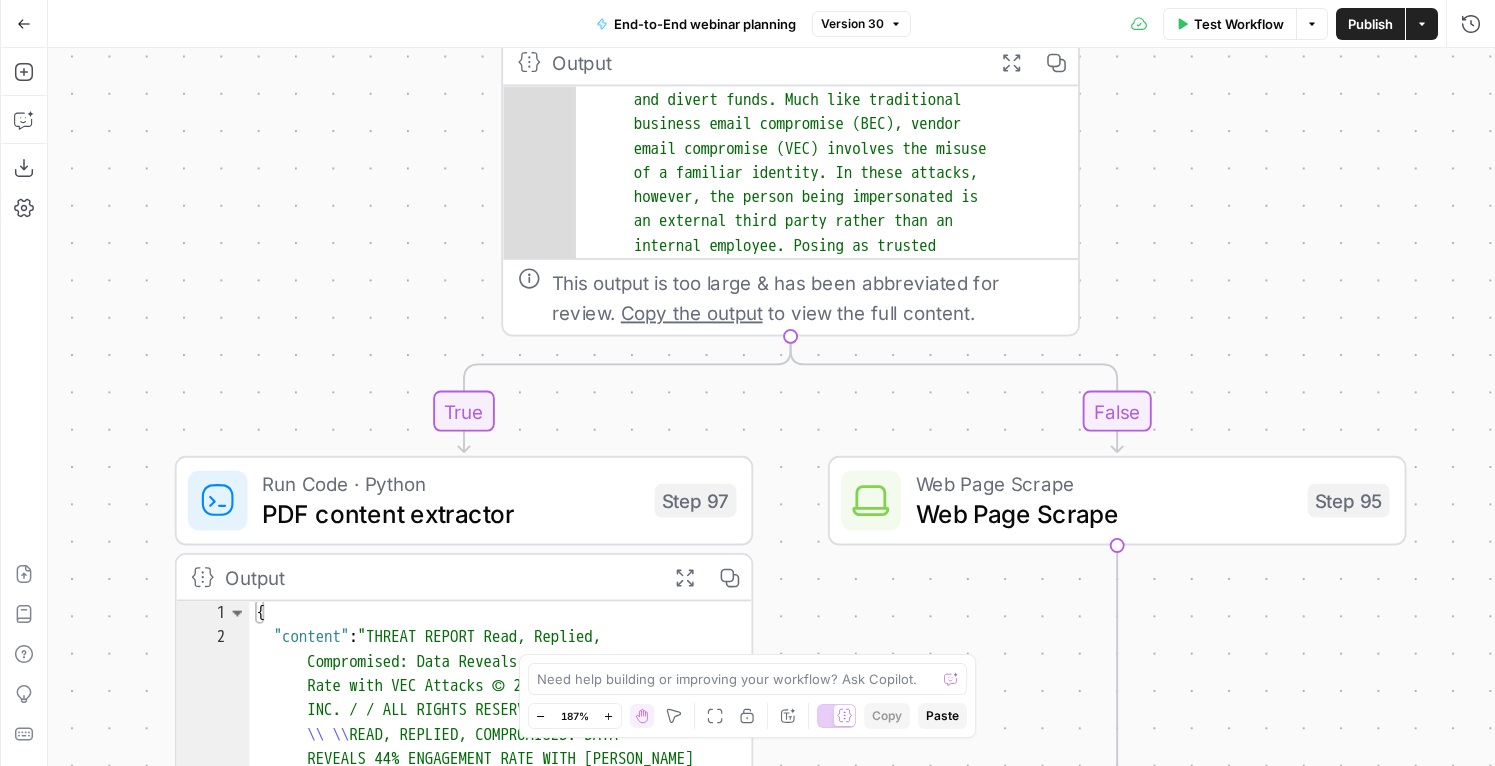 scroll, scrollTop: 171, scrollLeft: 0, axis: vertical 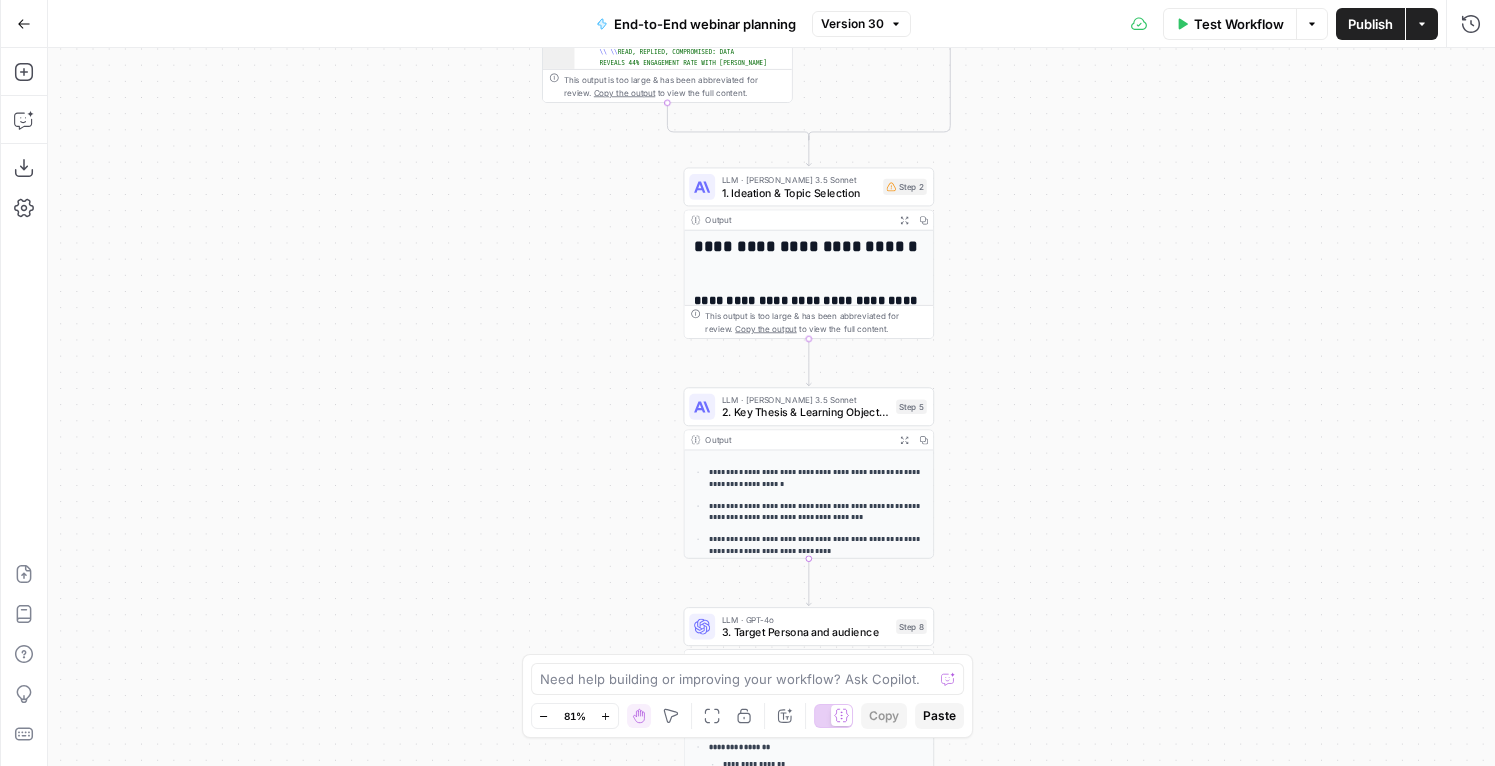 drag, startPoint x: 731, startPoint y: 444, endPoint x: 554, endPoint y: 253, distance: 260.40353 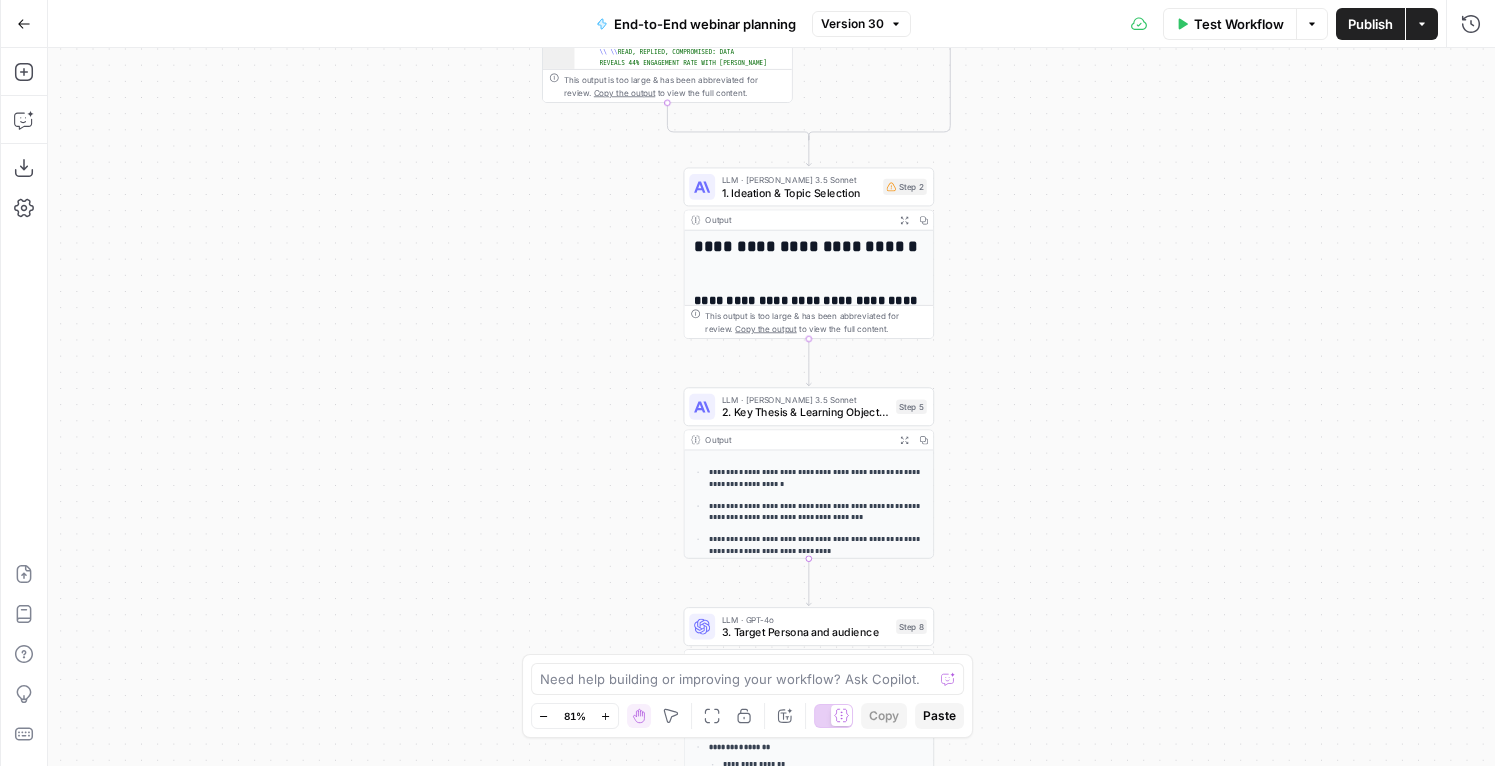 click on "**********" at bounding box center (771, 407) 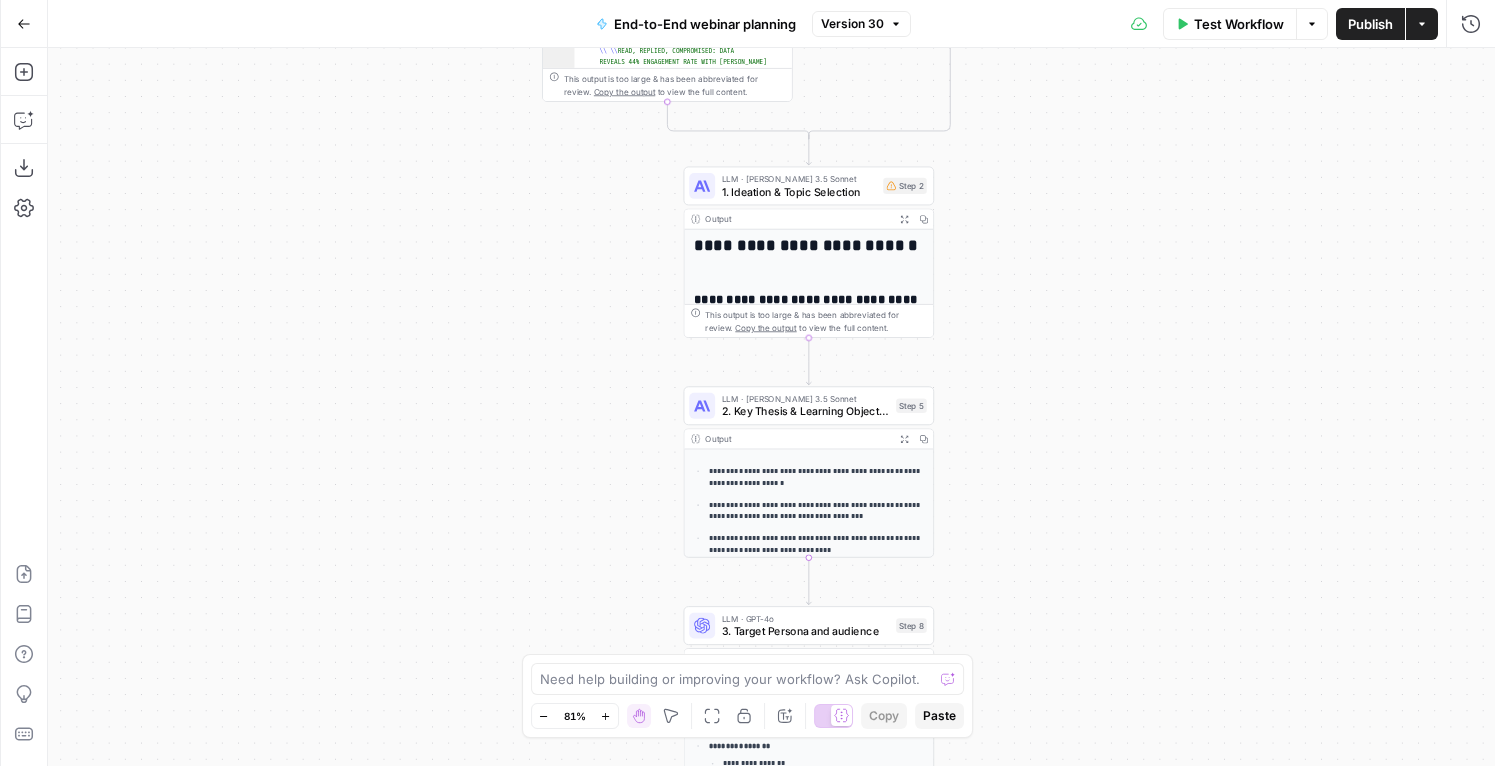 click on "**********" at bounding box center [771, 407] 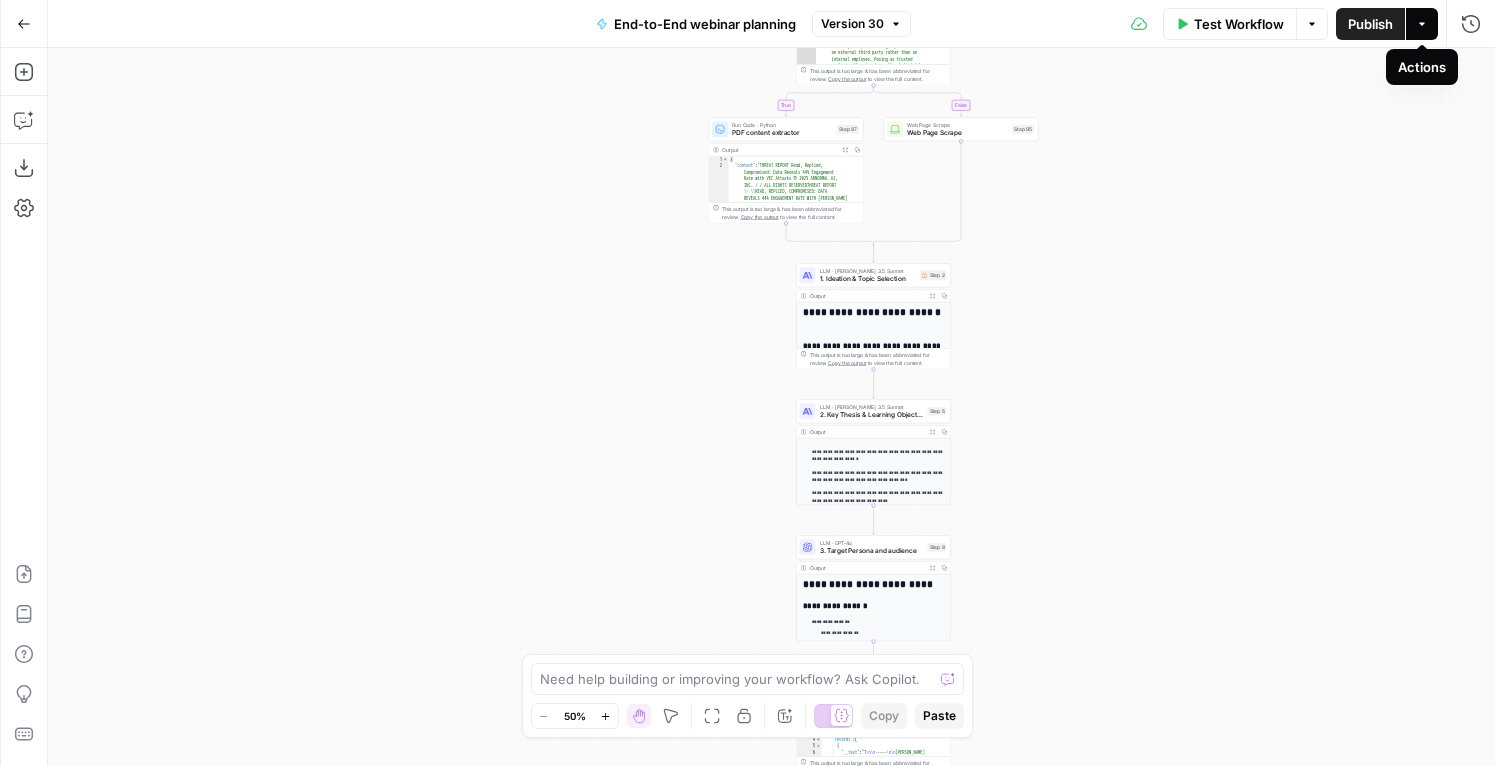 click 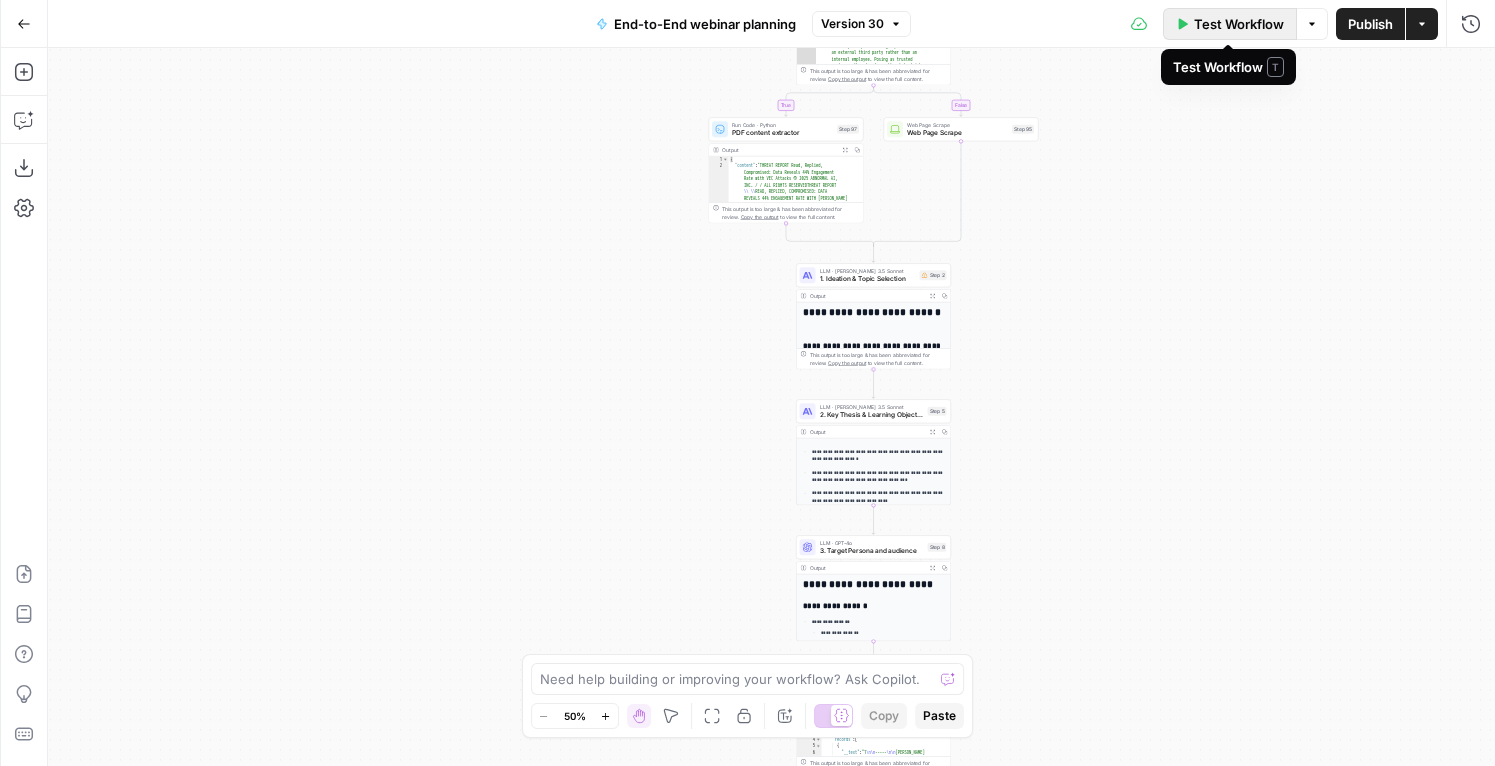 click on "Test Workflow" at bounding box center [1239, 24] 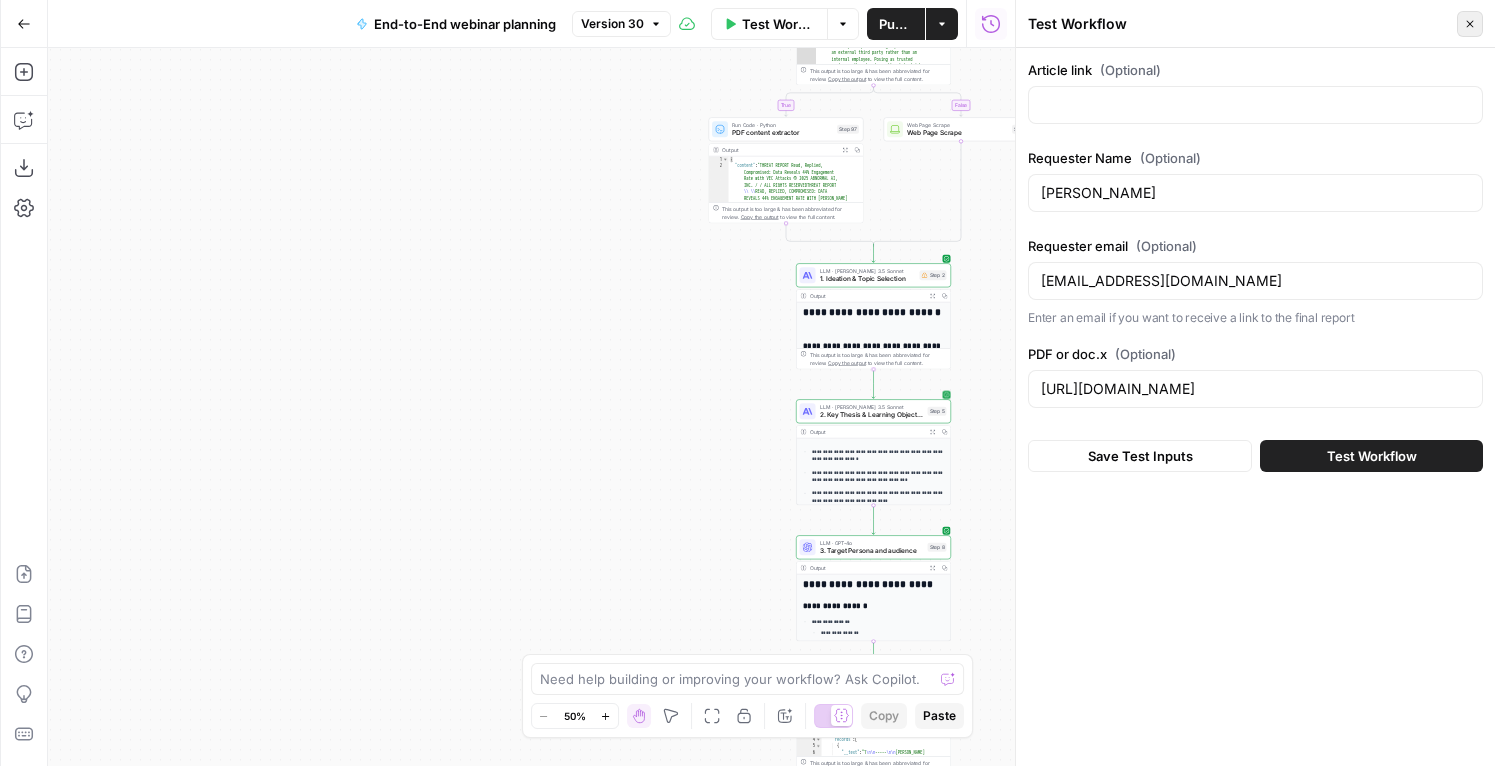click 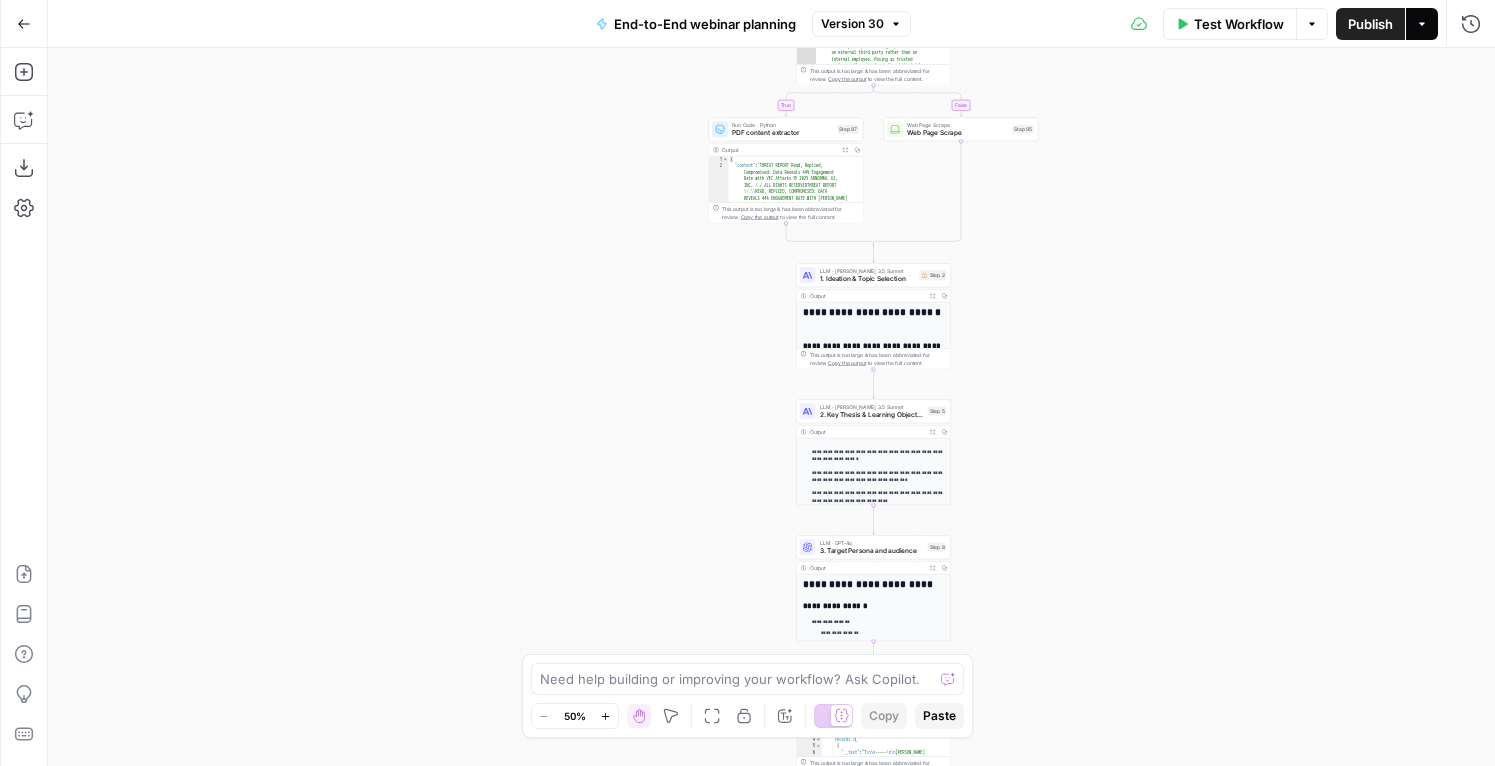 click on "Actions" at bounding box center (1422, 24) 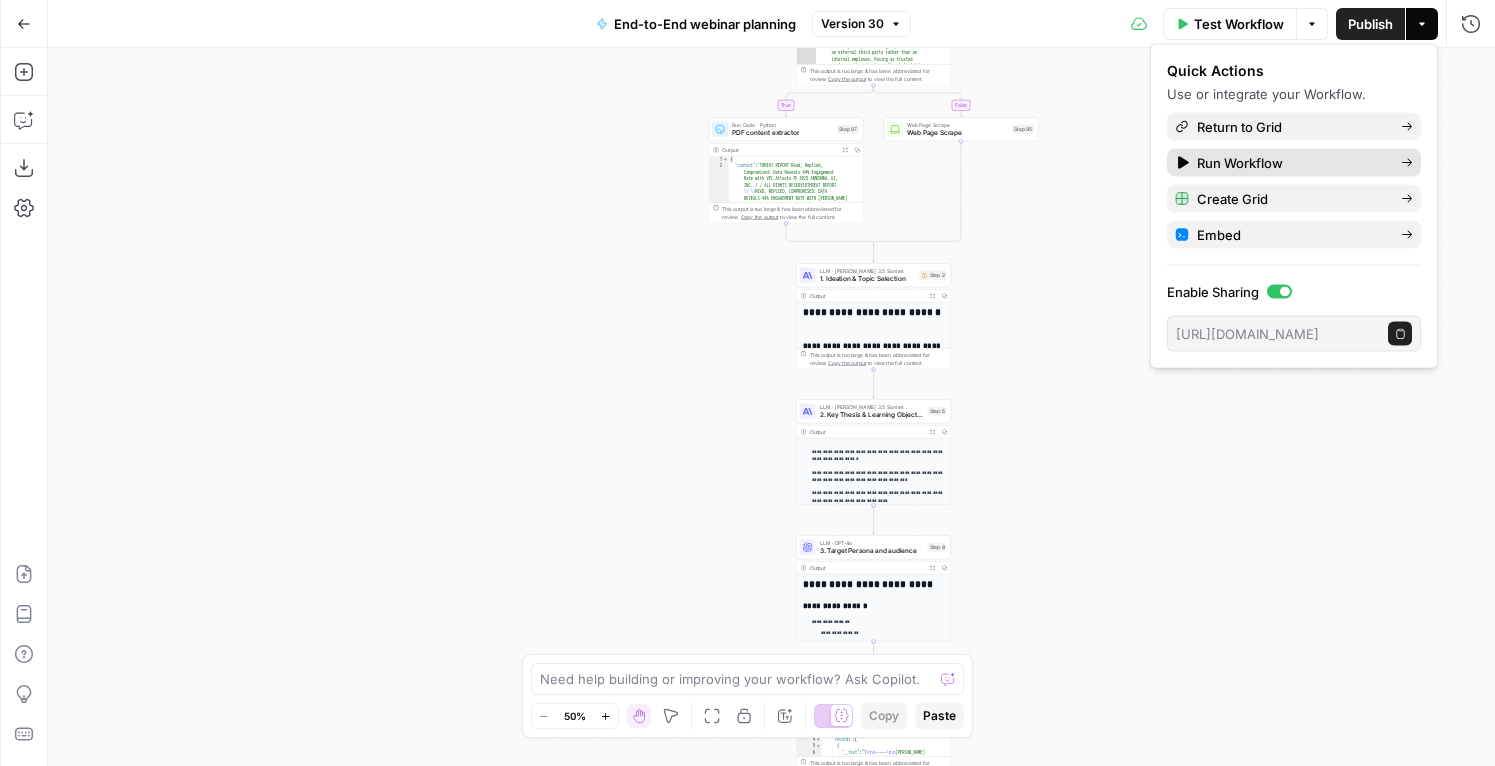 click on "Run Workflow" at bounding box center [1240, 163] 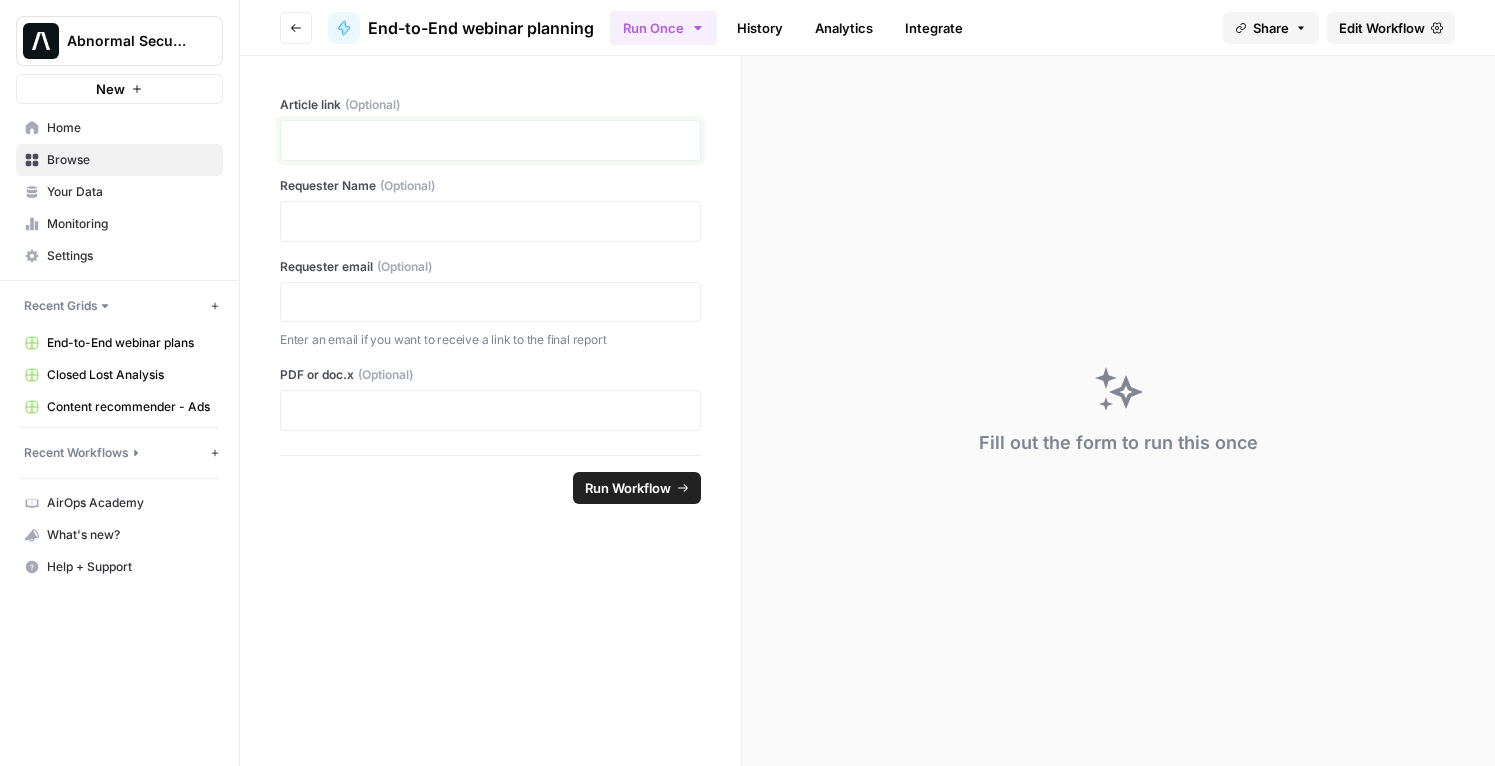 click at bounding box center (490, 140) 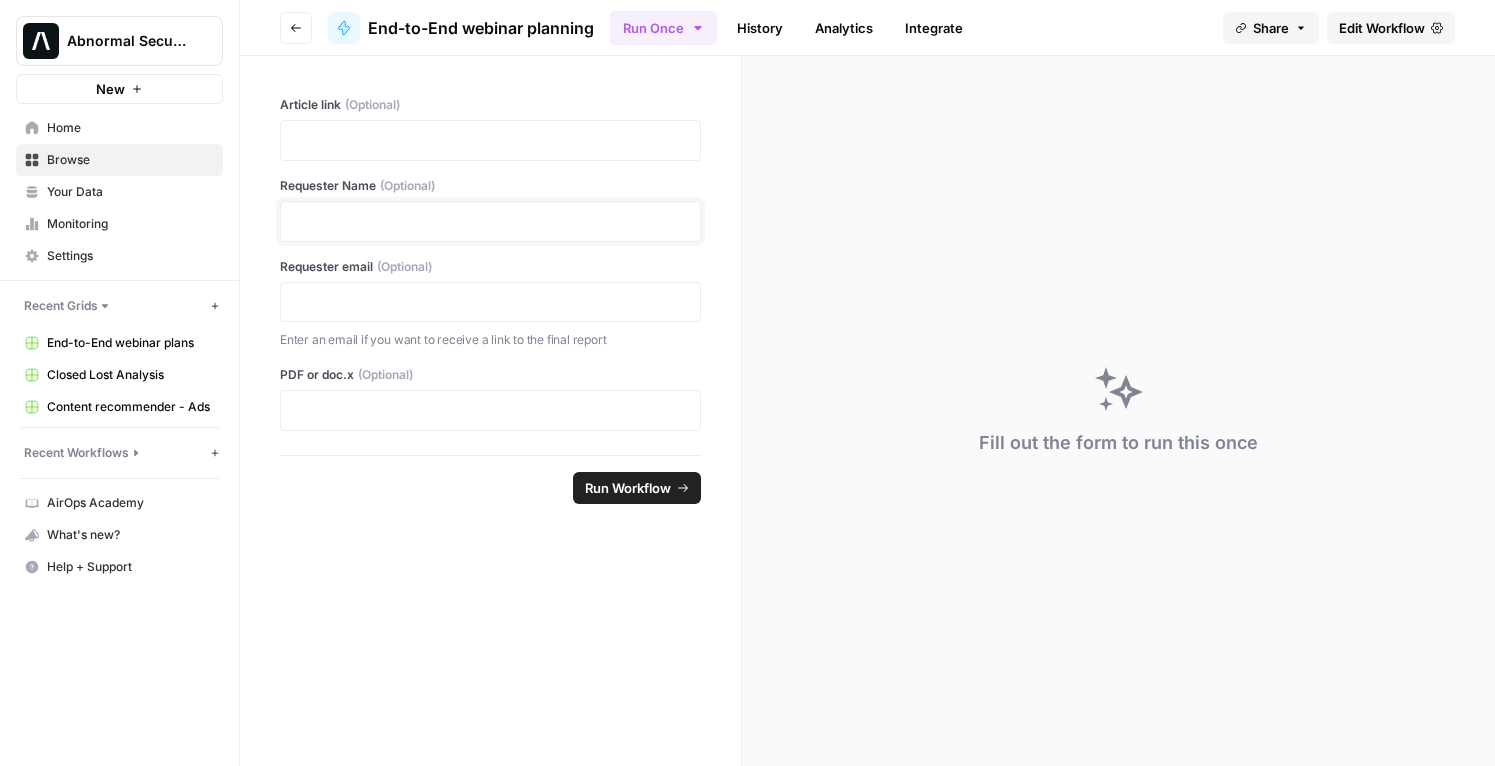click at bounding box center [490, 221] 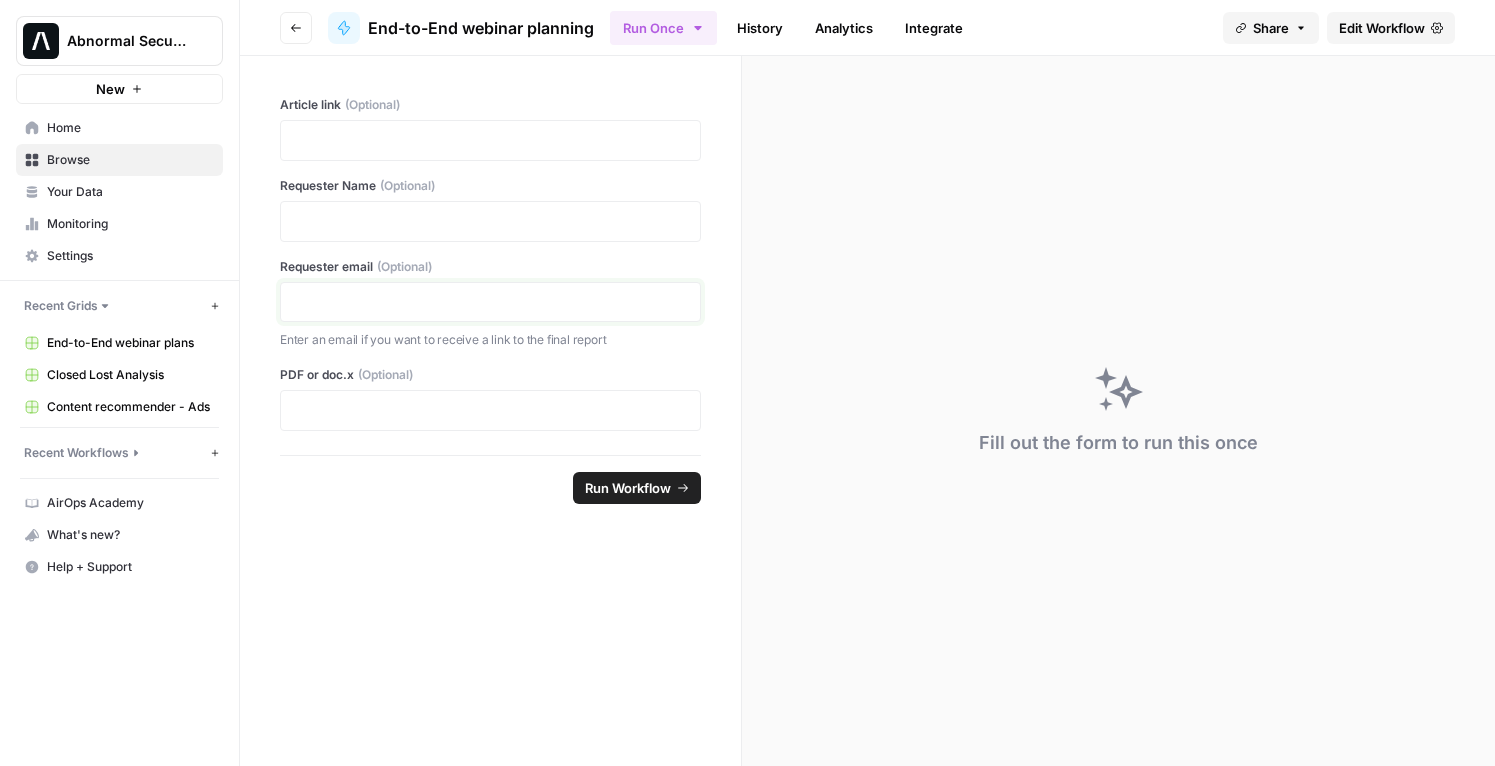 click at bounding box center [490, 302] 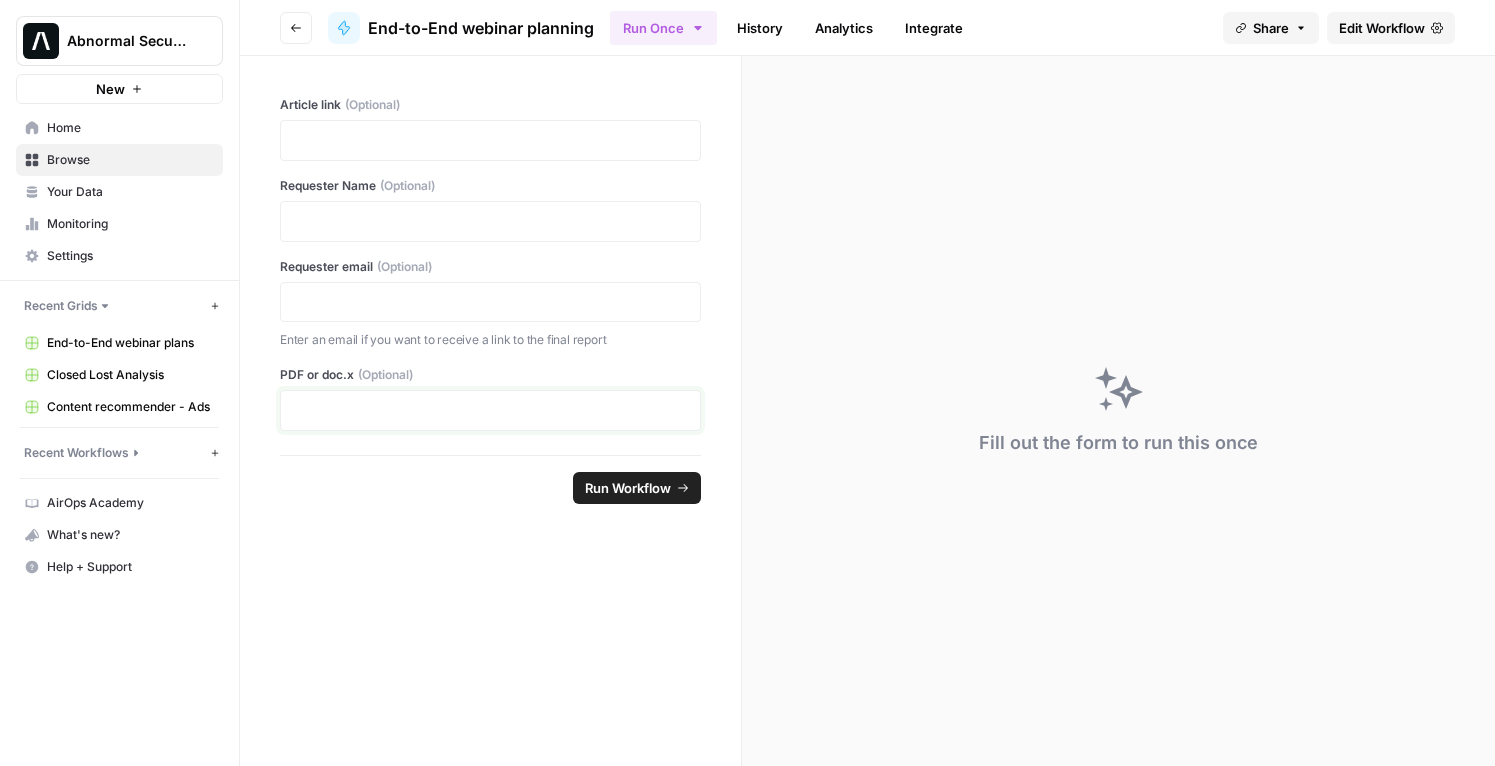 click at bounding box center [490, 410] 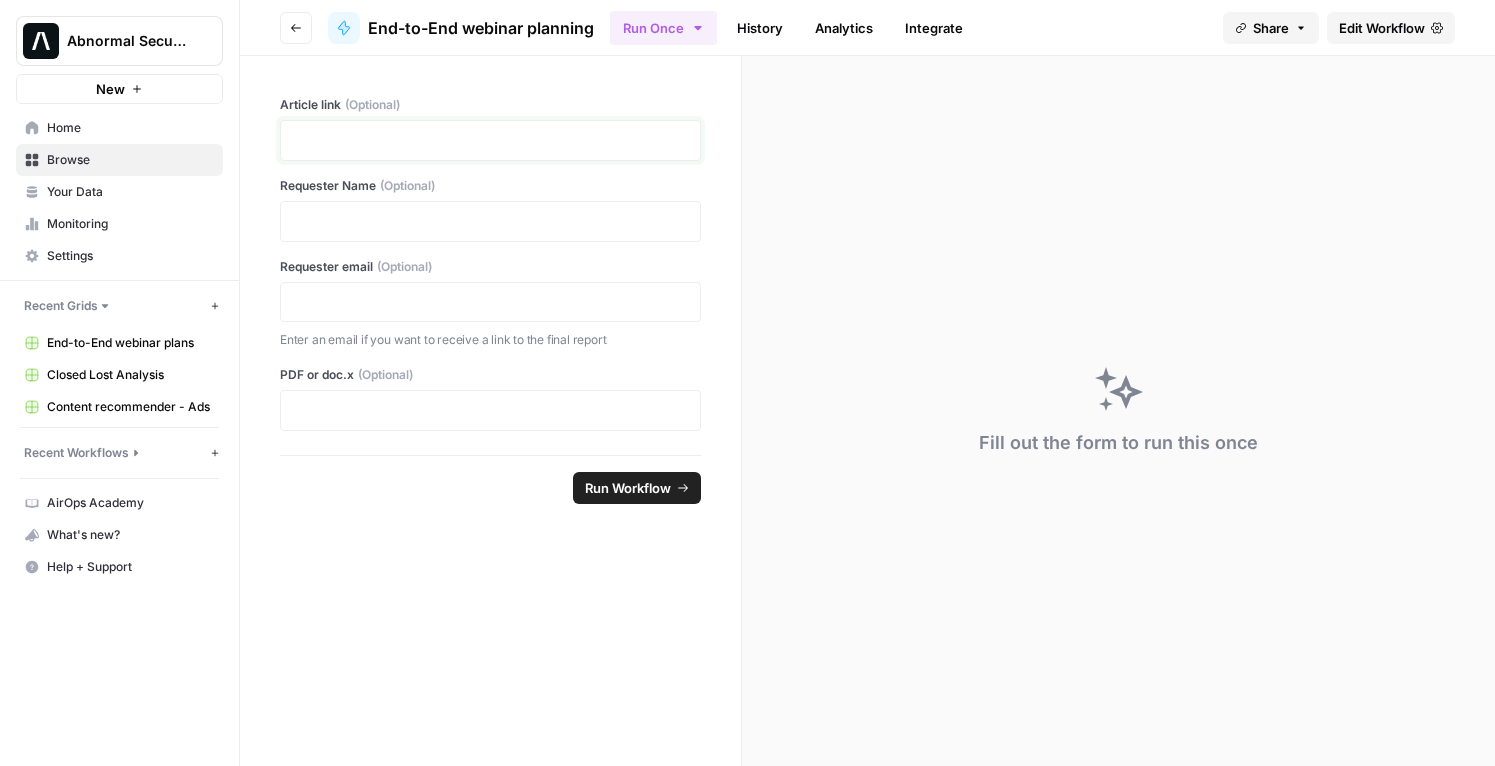 click at bounding box center (490, 140) 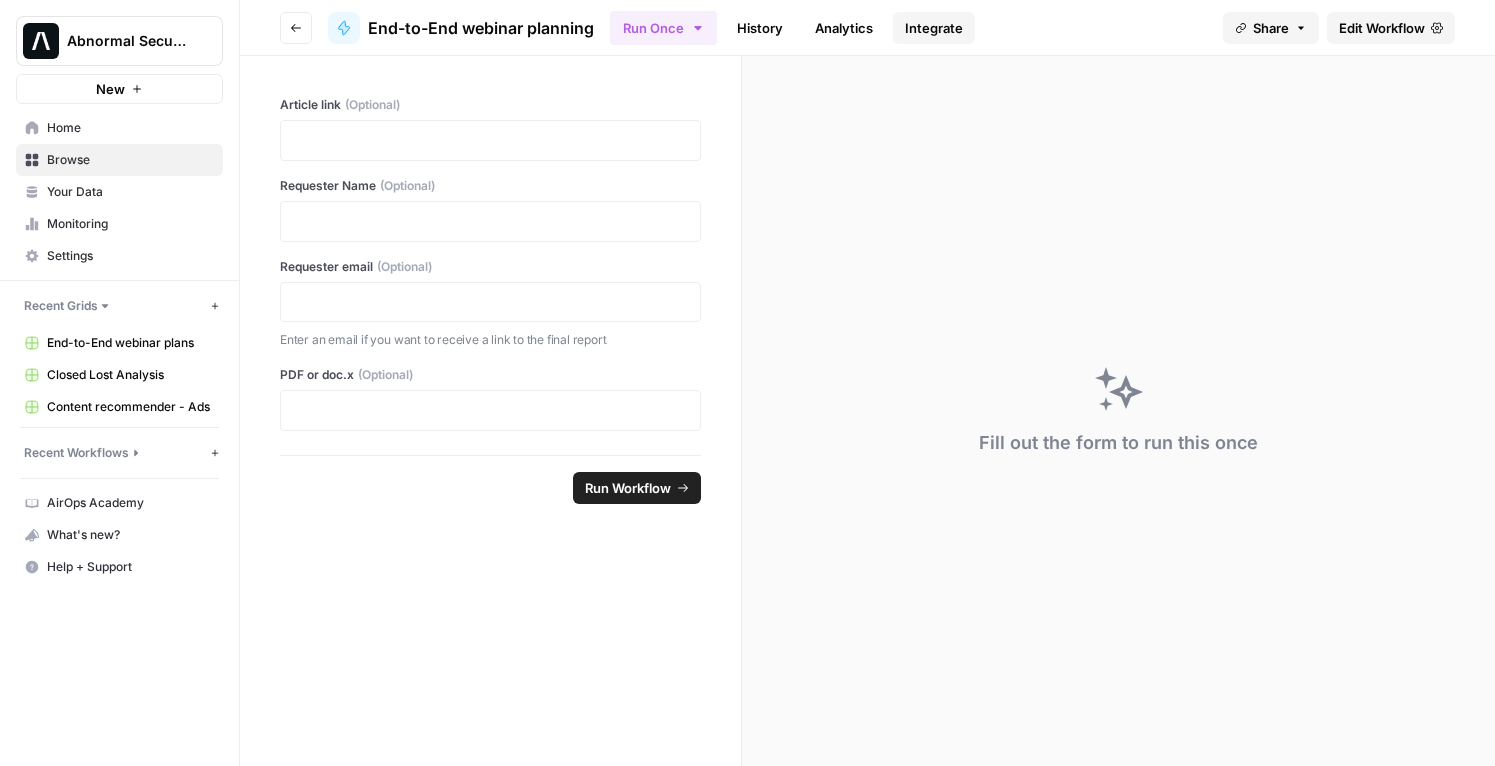 click on "Integrate" at bounding box center [934, 28] 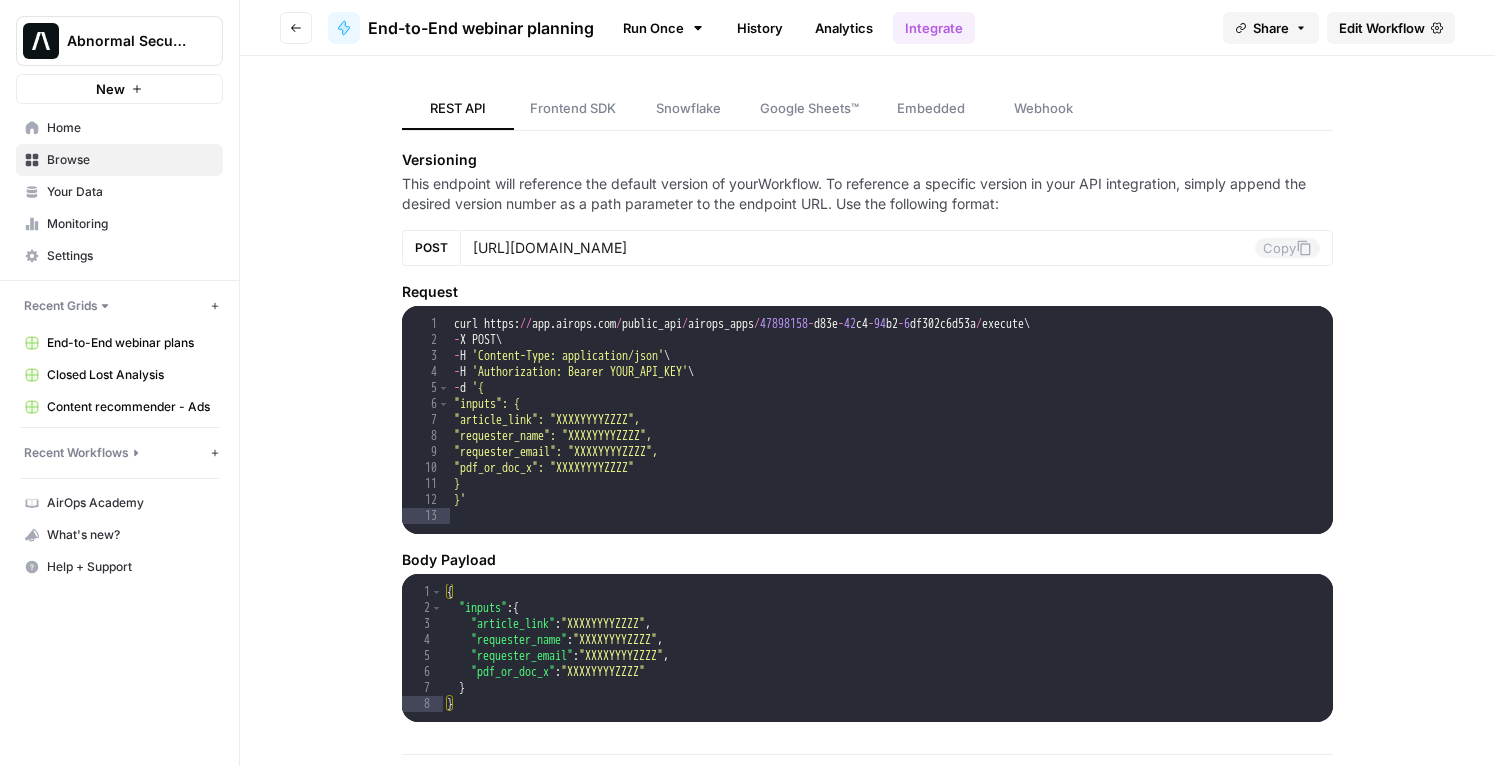 scroll, scrollTop: 481, scrollLeft: 0, axis: vertical 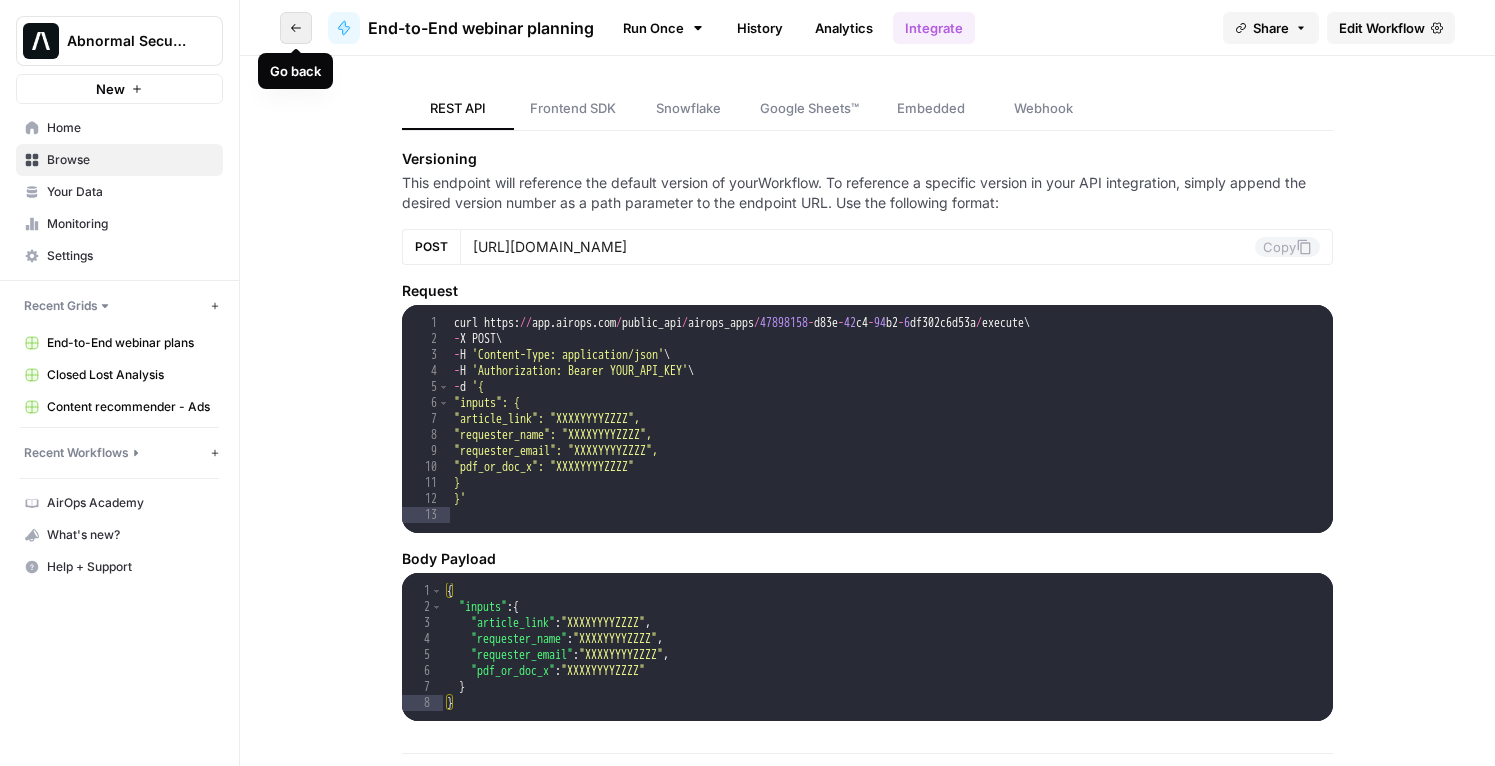 click 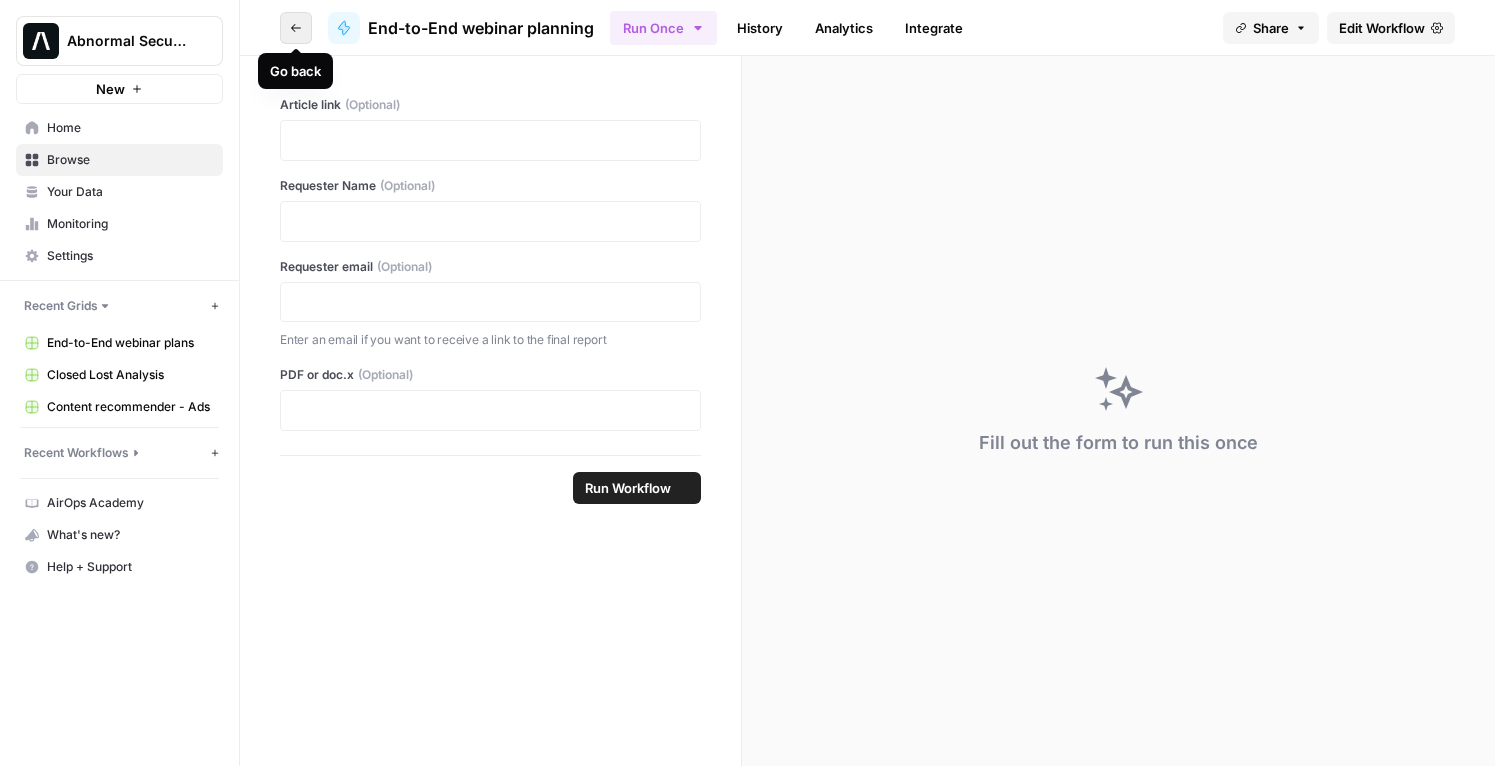 scroll, scrollTop: 0, scrollLeft: 0, axis: both 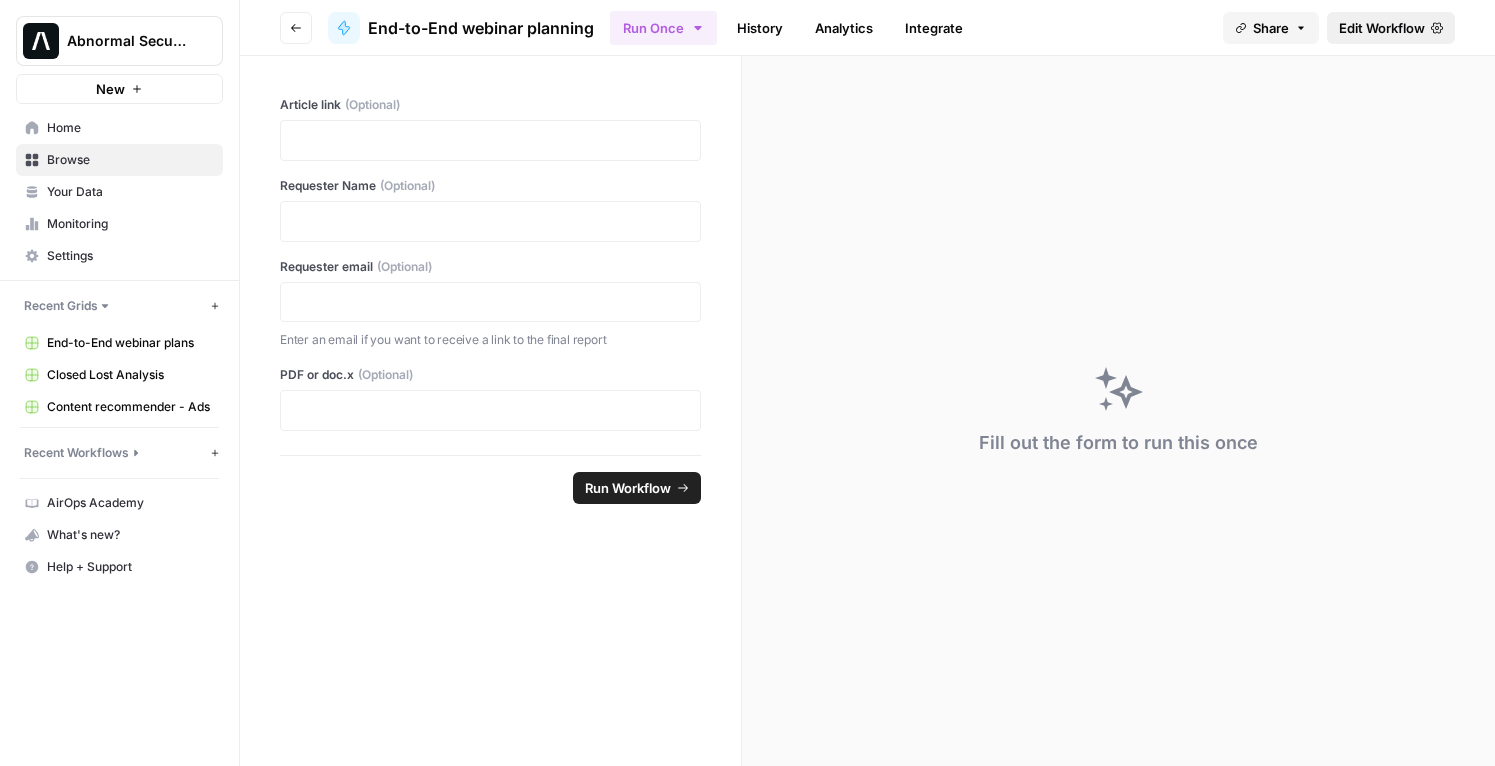 click on "Edit Workflow" at bounding box center (1382, 28) 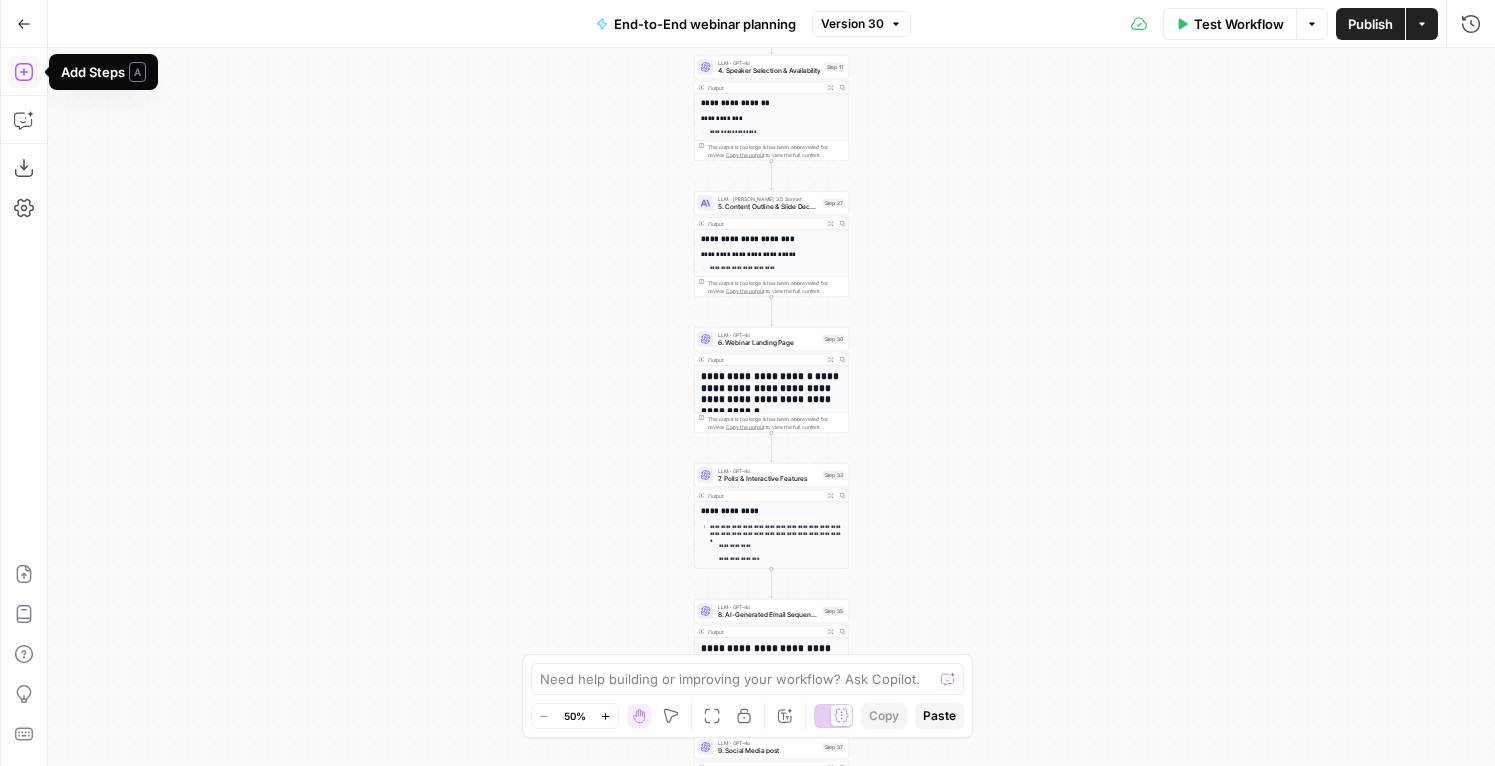 click 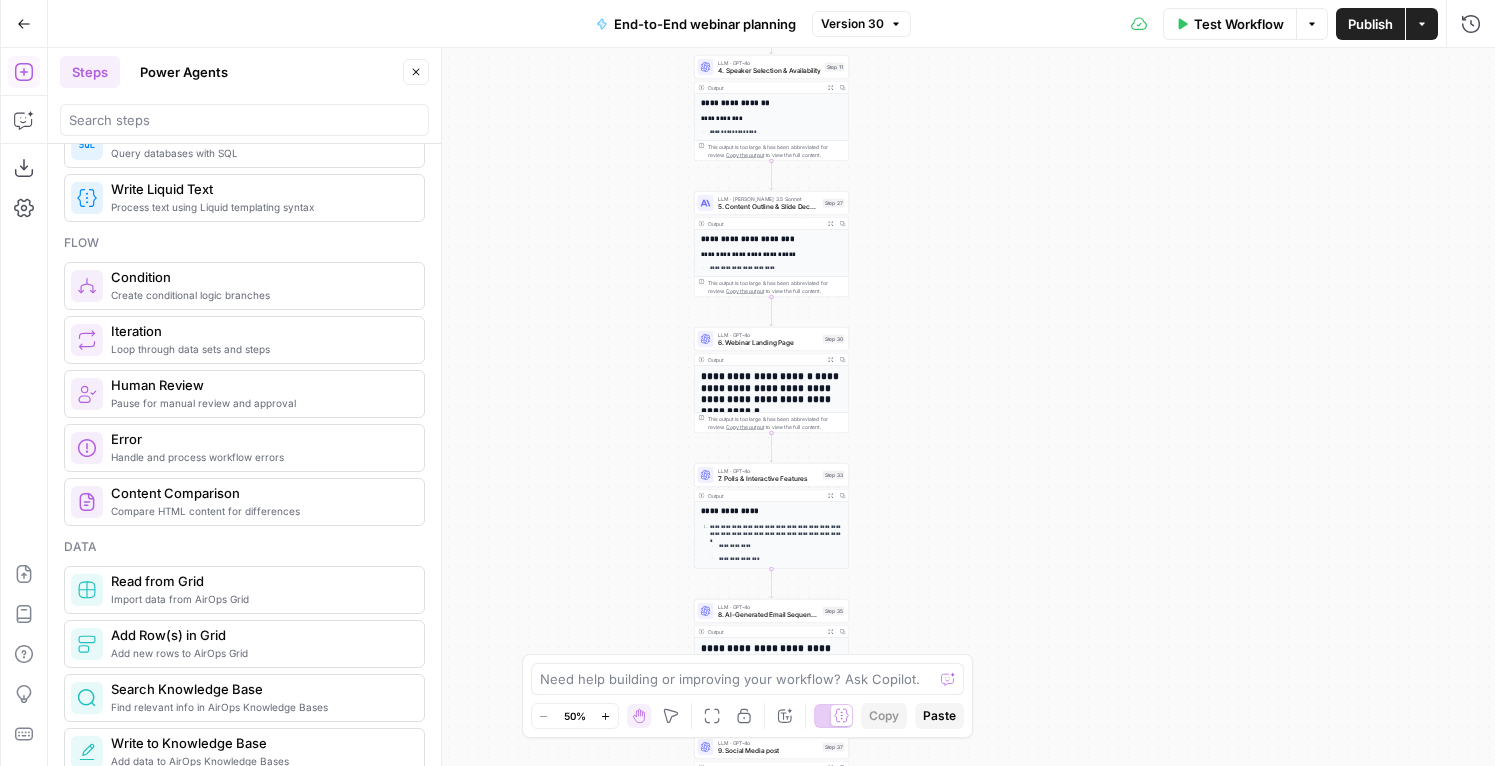 scroll, scrollTop: 579, scrollLeft: 0, axis: vertical 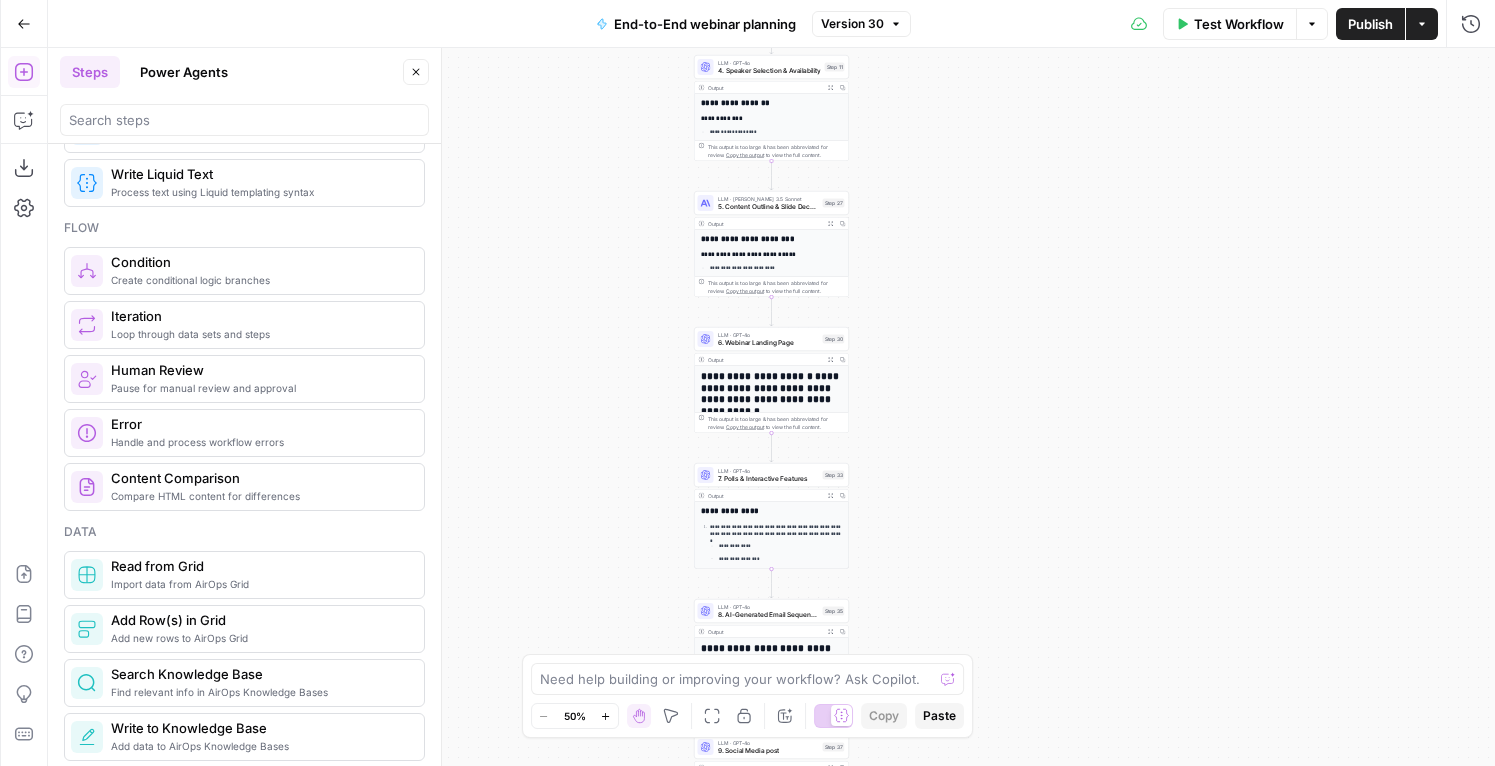 click on "true false true false Workflow Set Inputs Inputs Condition Conditional Step 78 Output Expand Output Copy 1 2 {    "content" :  "THREAT REPORT Read, Replied,         Compromised: Data Reveals 44% Engagement         Rate with VEC Attacks © 2025 ABNORMAL AI,         INC. / / ALL RIGHTS RESERVEDTHREAT REPORT         \\   \\  READ, REPLIED, COMPROMISED: DATA         REVEALS 44% ENGAGEMENT RATE WITH VEC         ATTACKS02Your workforce is your greatest         asset, and your vendors are integral to         the success of the enterprise. It’s no         surprise, then, that cybercriminals are         targeting both, exploiting the trust in         these partnerships to deceive, defraud,         and divert funds. Much like traditional         business email compromise (BEC), vendor         email compromise (VEC) involves the misuse         of a familiar identity. In these attacks,                       \\" at bounding box center (771, 407) 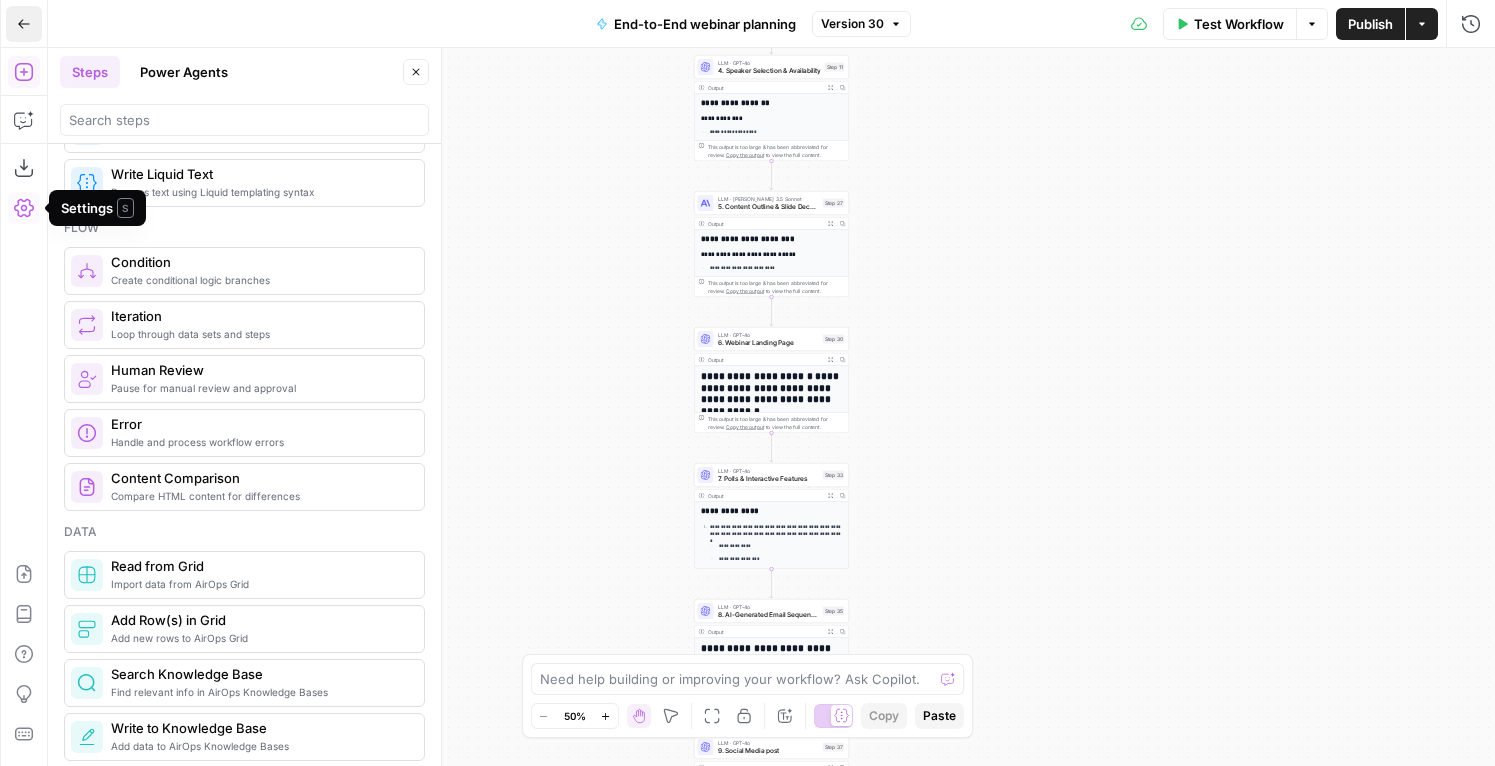 click 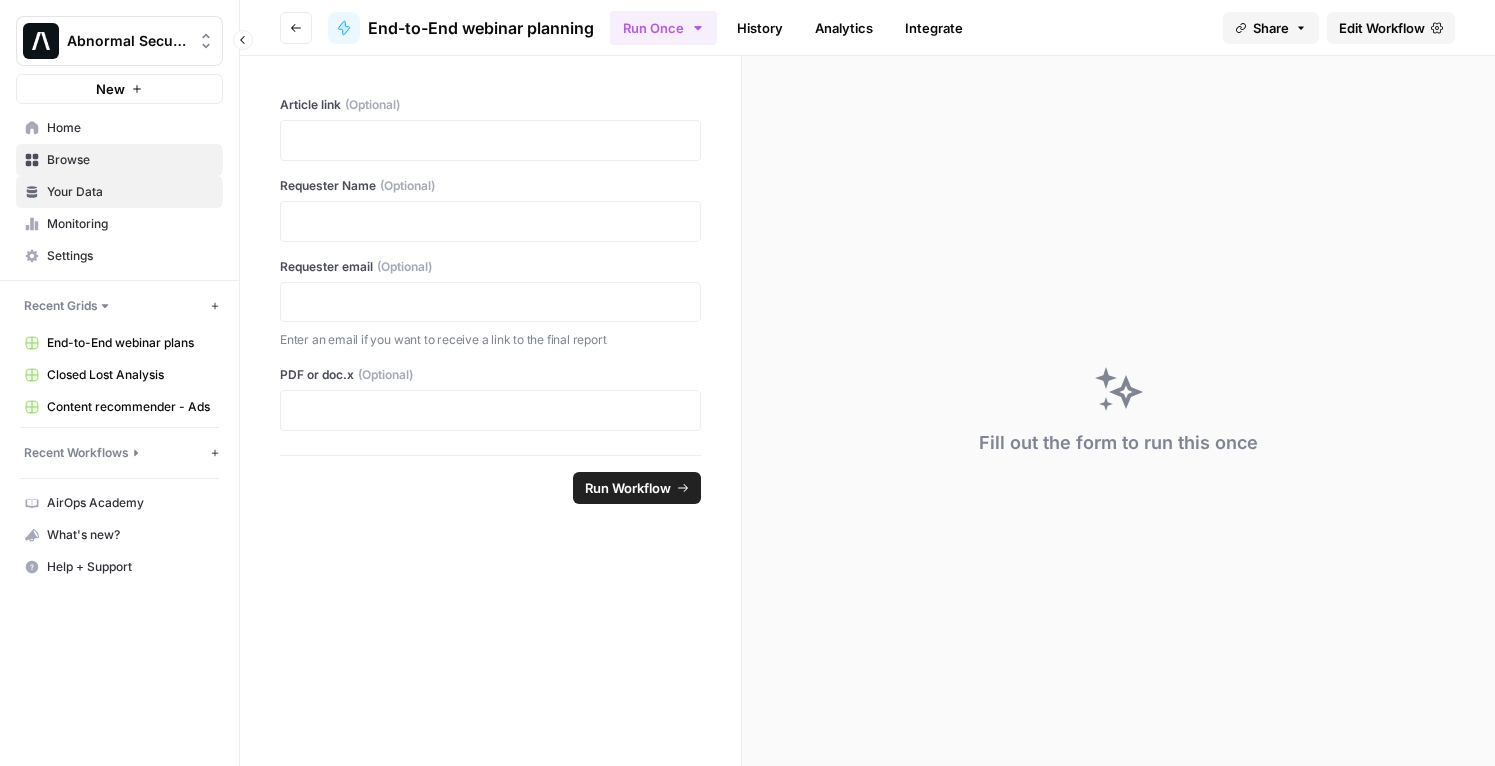 click on "Your Data" at bounding box center (130, 192) 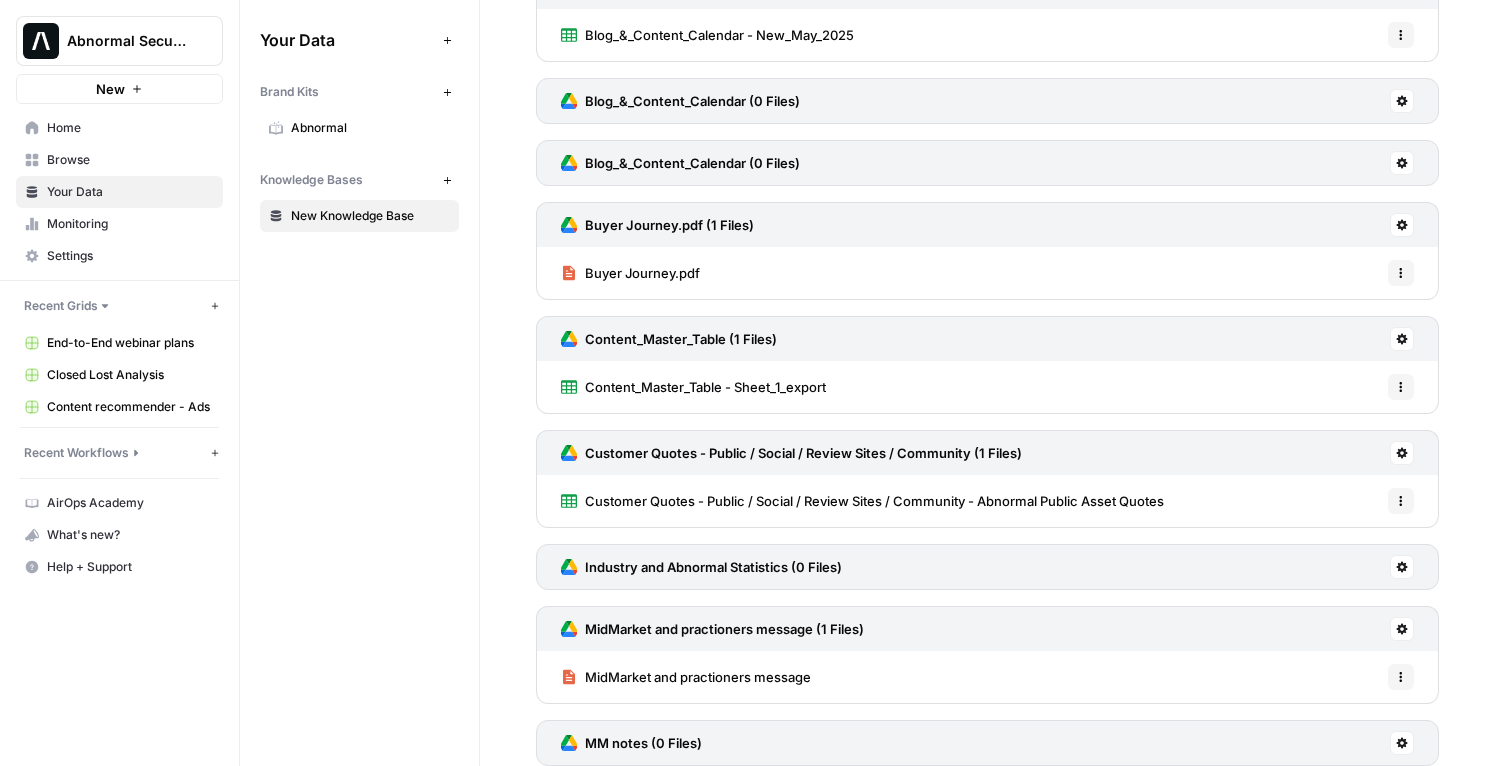 scroll, scrollTop: 1311, scrollLeft: 0, axis: vertical 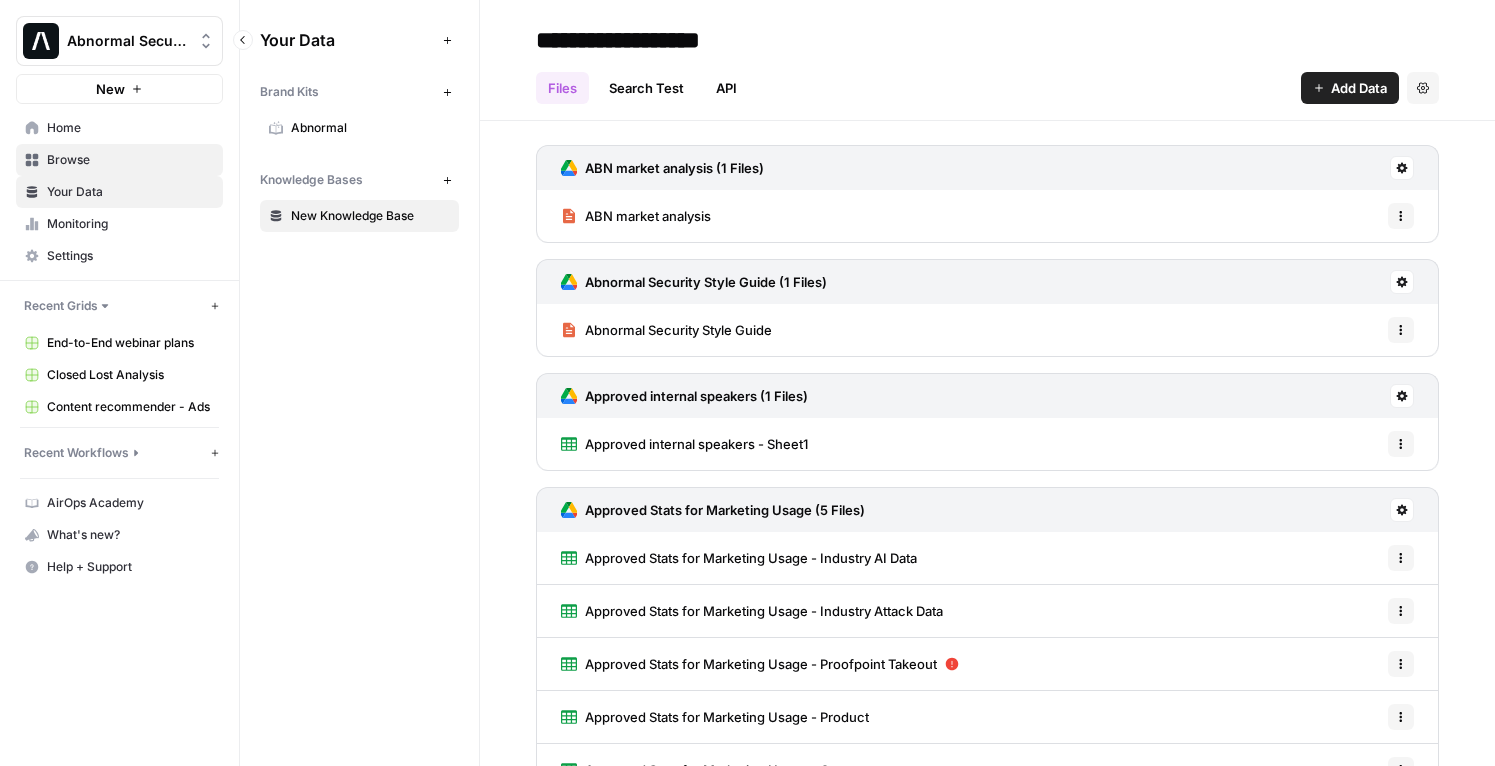 click on "Browse" at bounding box center (130, 160) 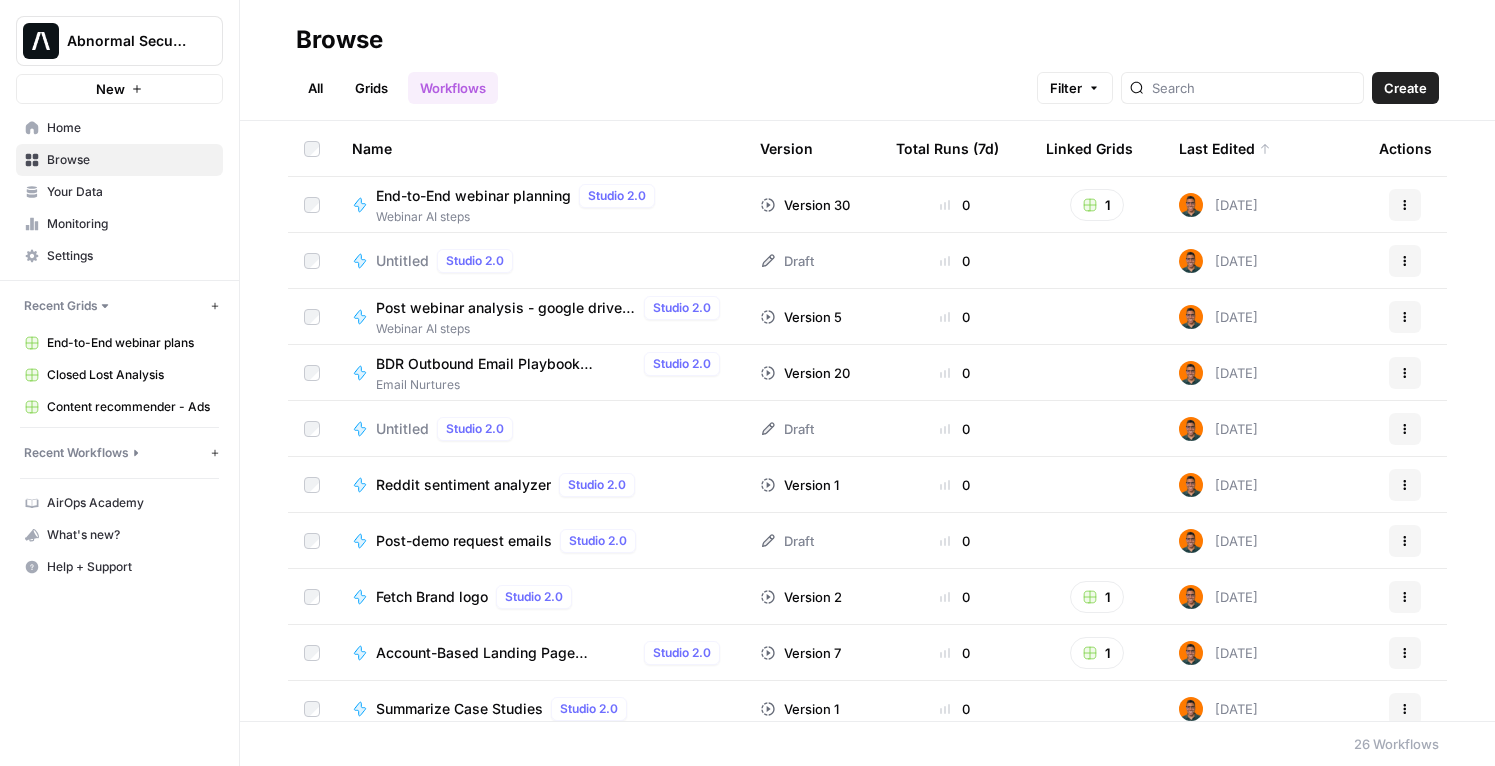 click on "End-to-End webinar planning" at bounding box center (473, 196) 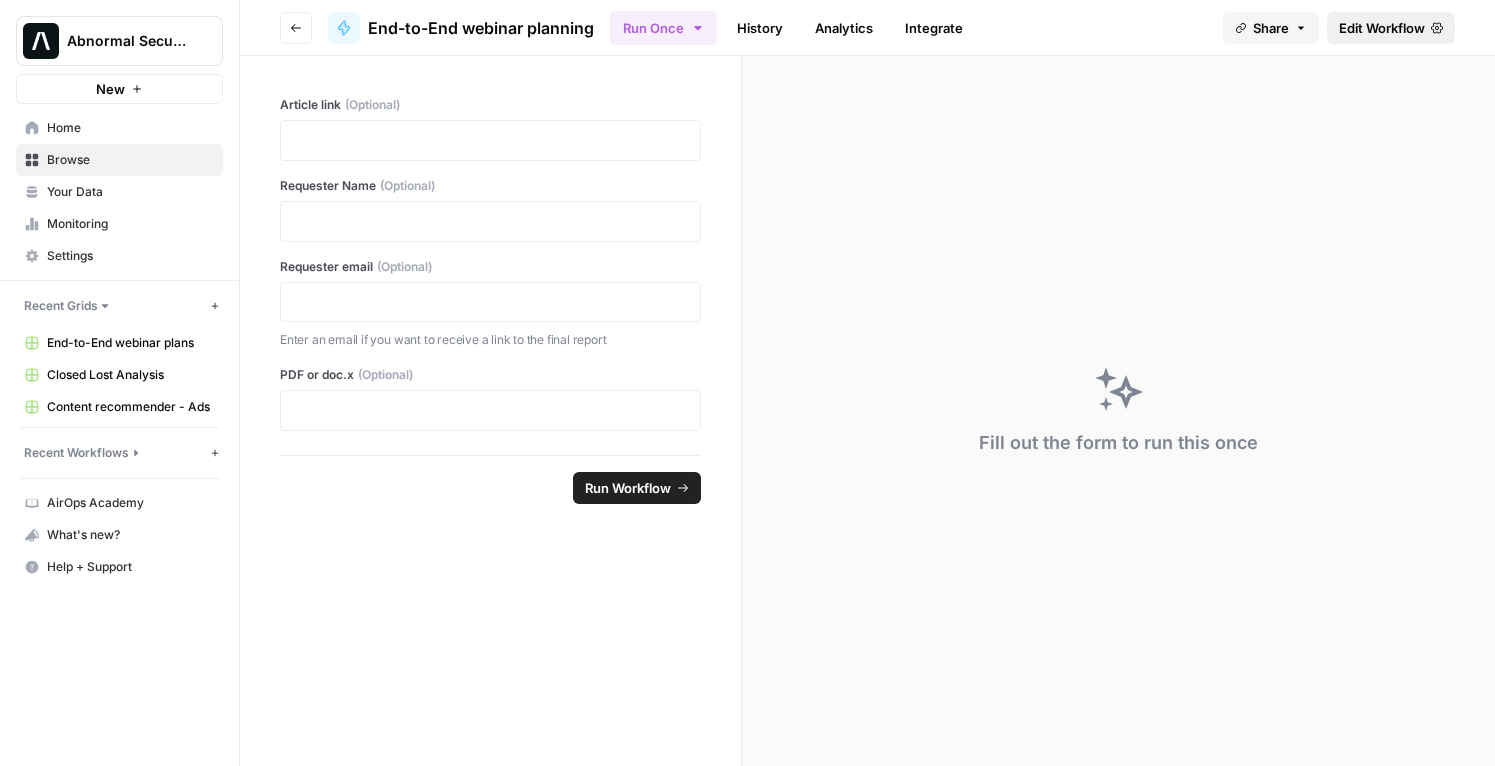 click on "Edit Workflow" at bounding box center (1391, 28) 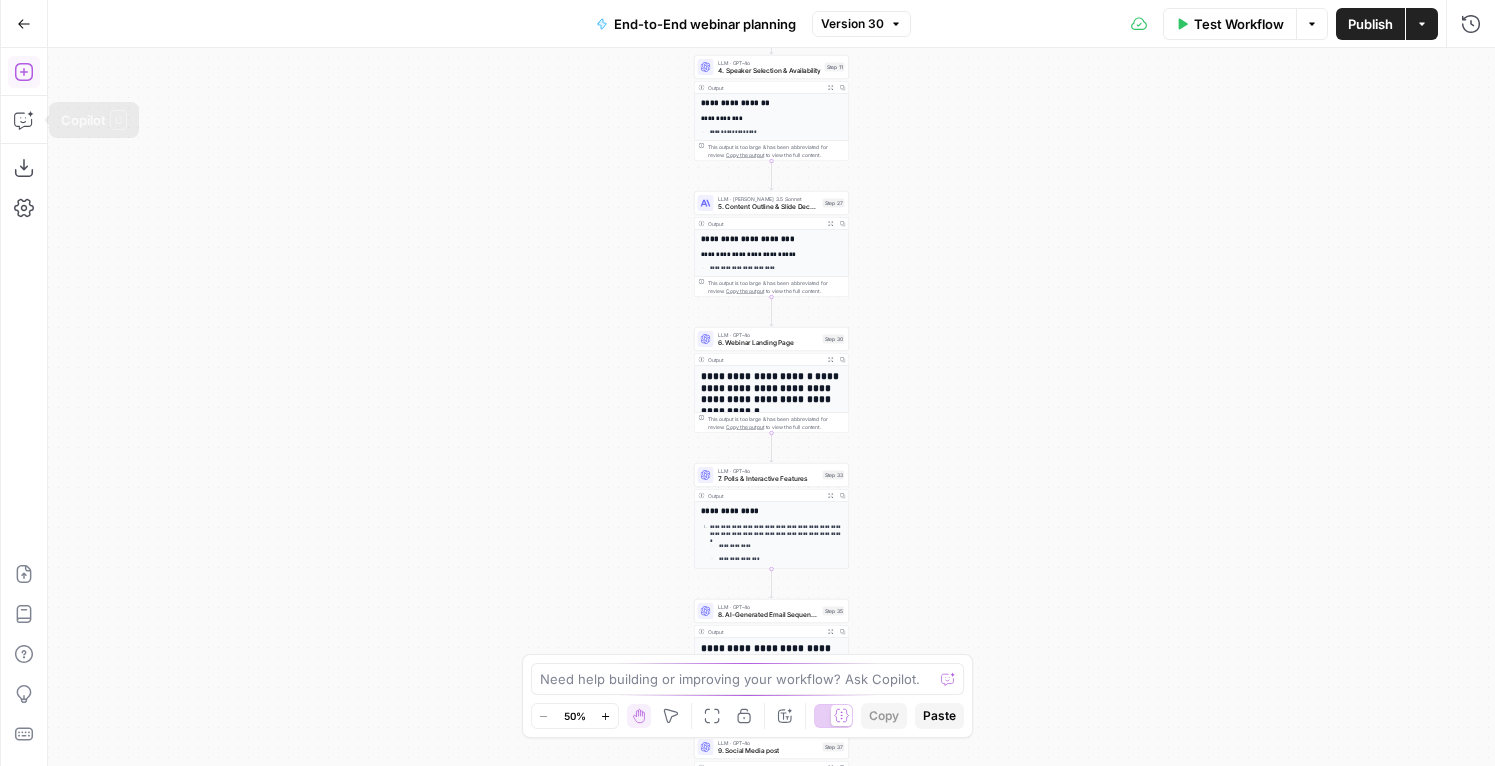 click 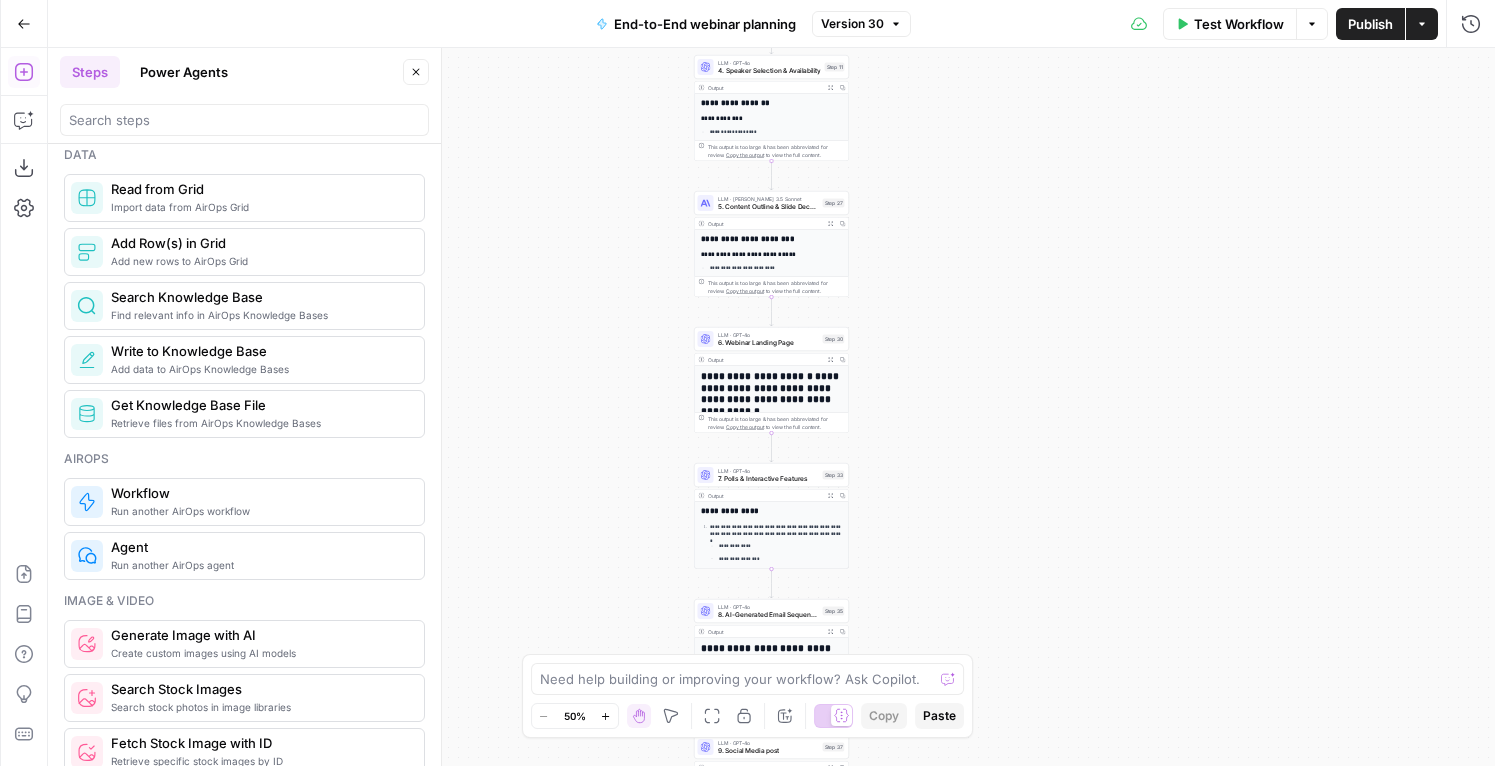 scroll, scrollTop: 960, scrollLeft: 0, axis: vertical 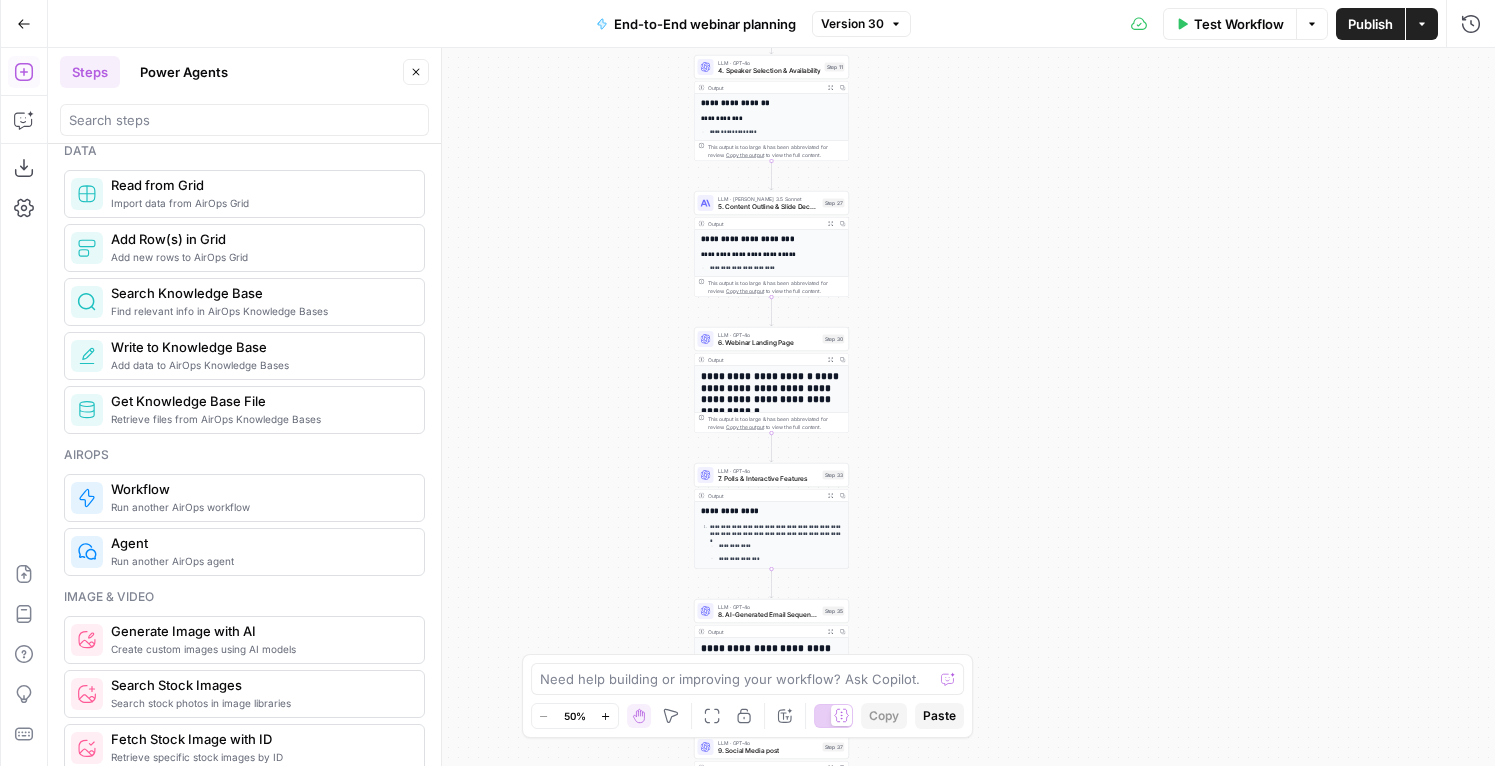 click on "Retrieve files from AirOps Knowledge Bases" at bounding box center (259, 419) 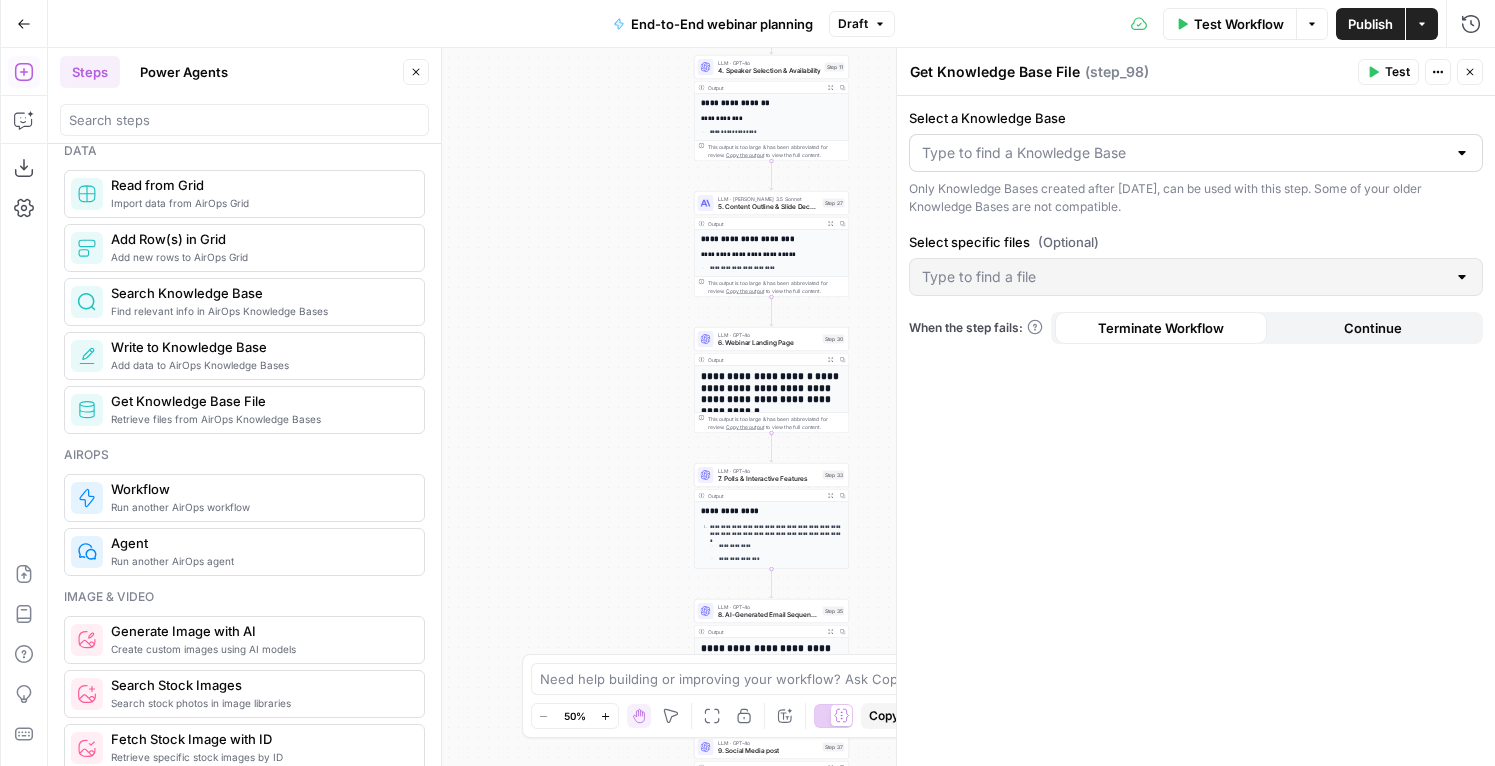 click at bounding box center (1462, 153) 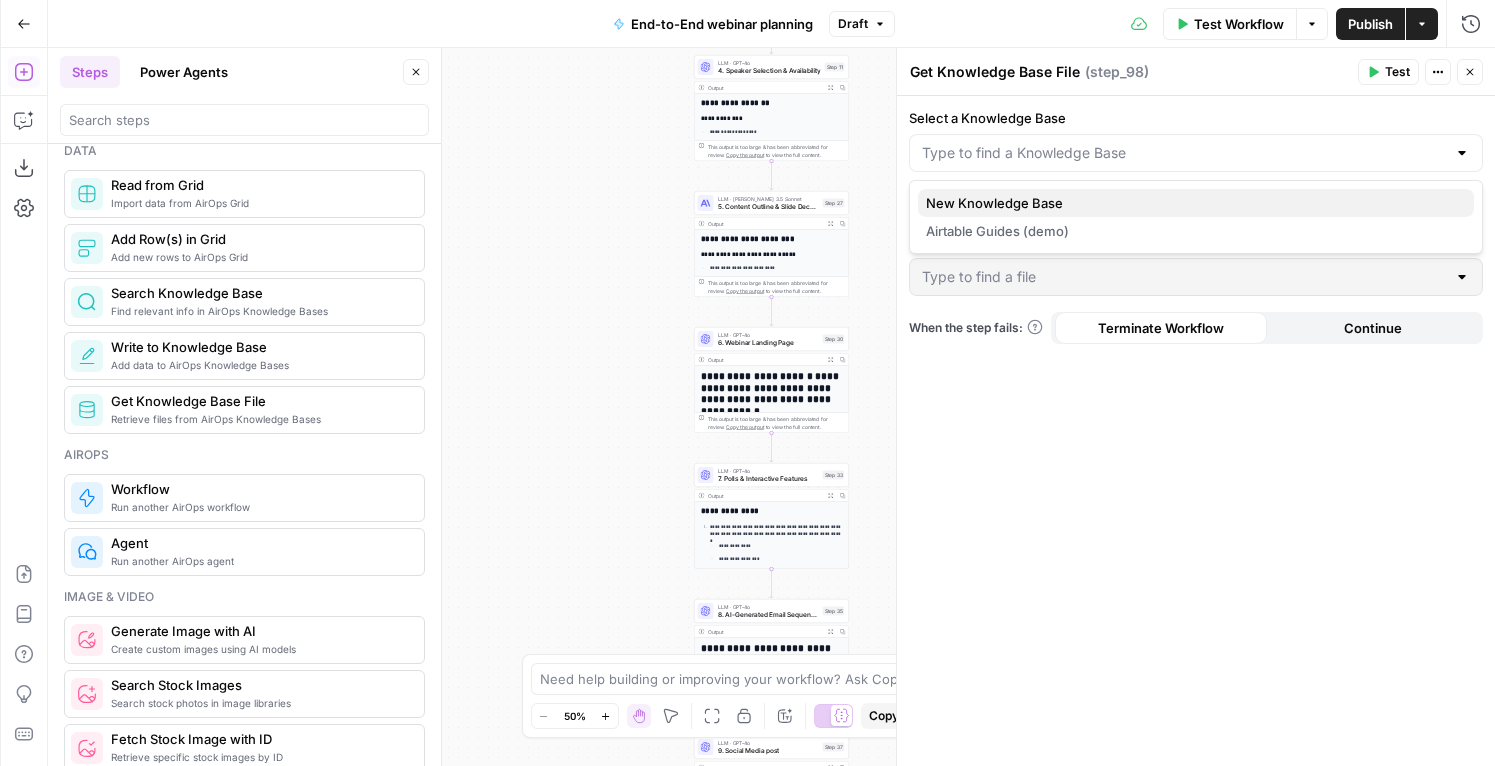 click on "New Knowledge Base" at bounding box center [994, 203] 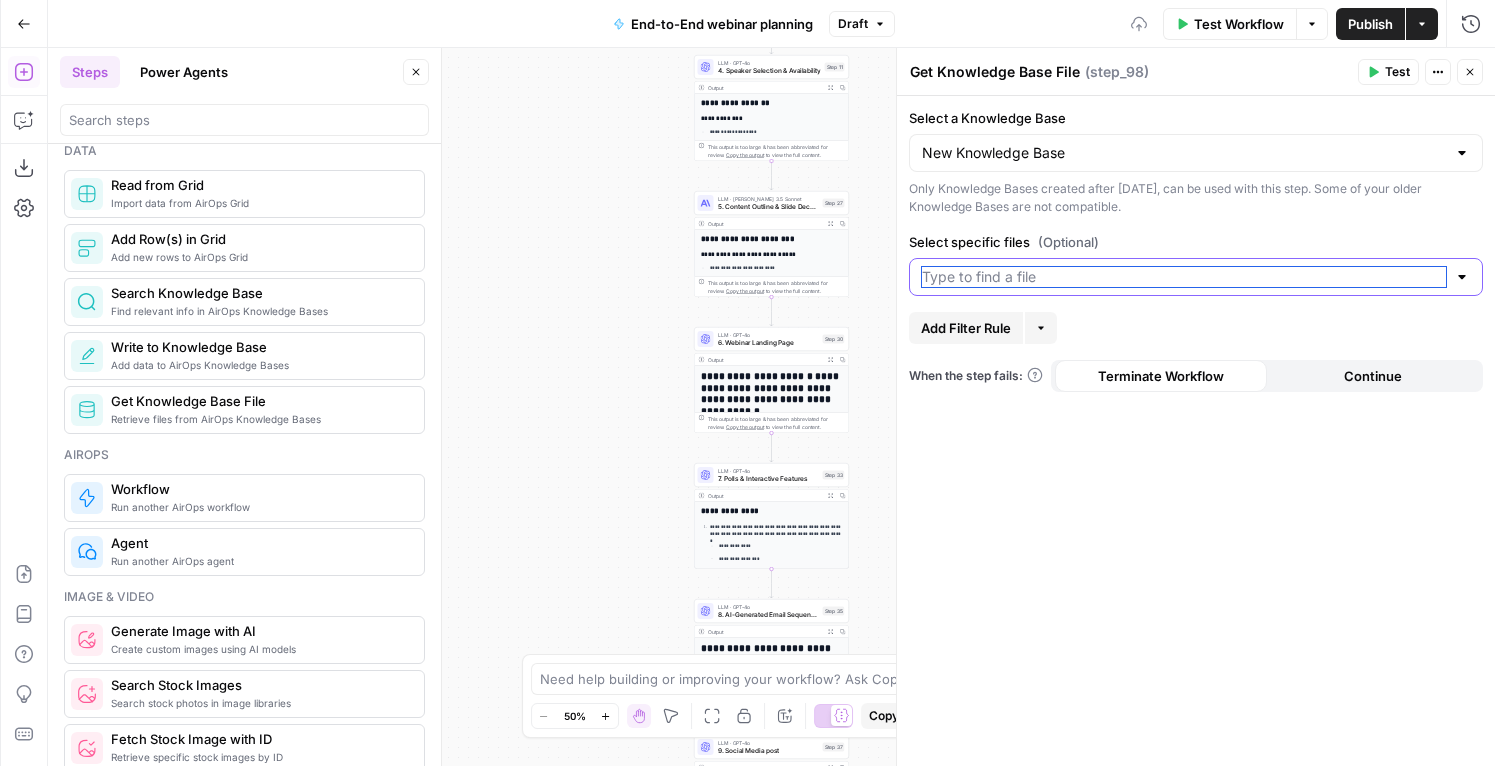 click on "Select specific files   (Optional)" at bounding box center [1184, 277] 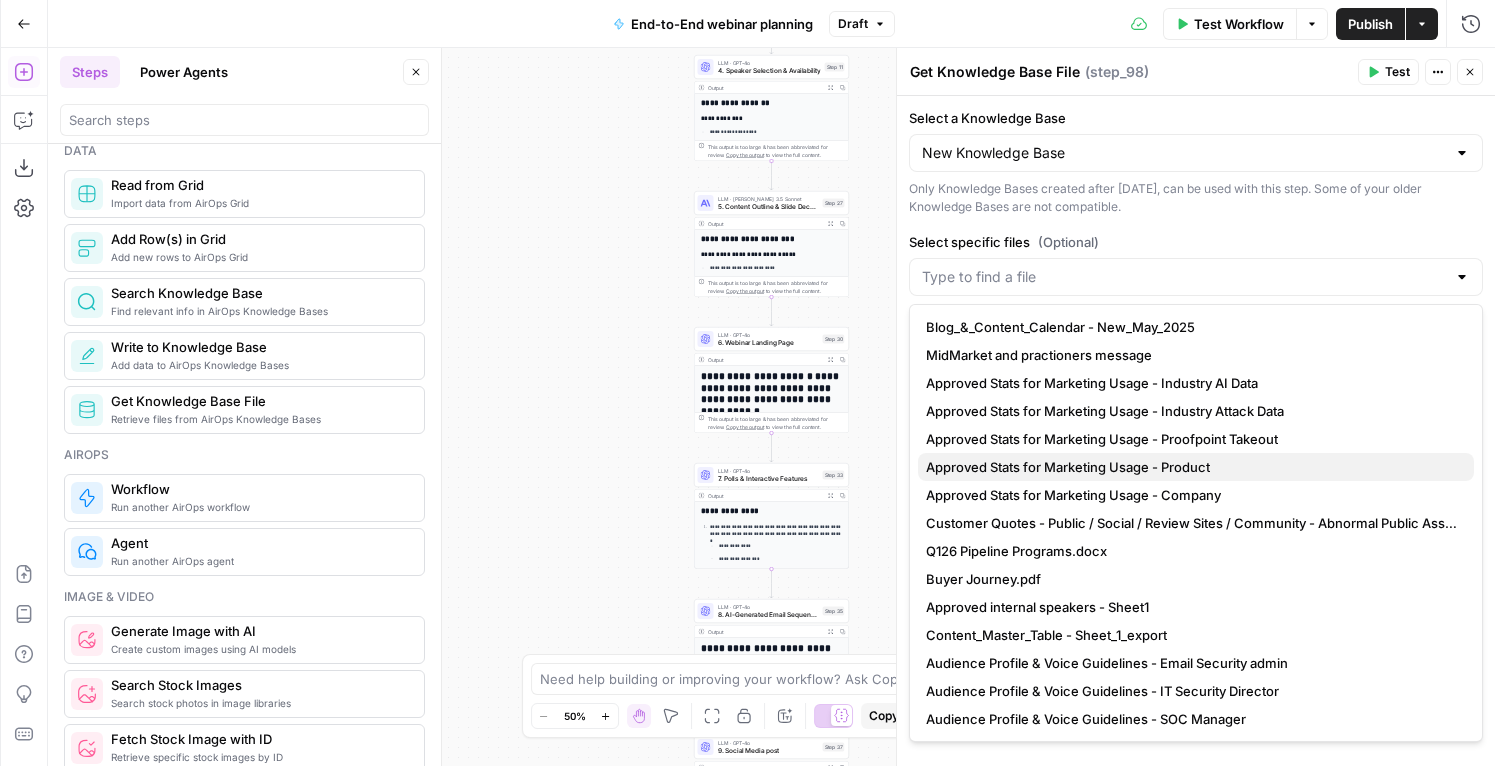scroll, scrollTop: 140, scrollLeft: 0, axis: vertical 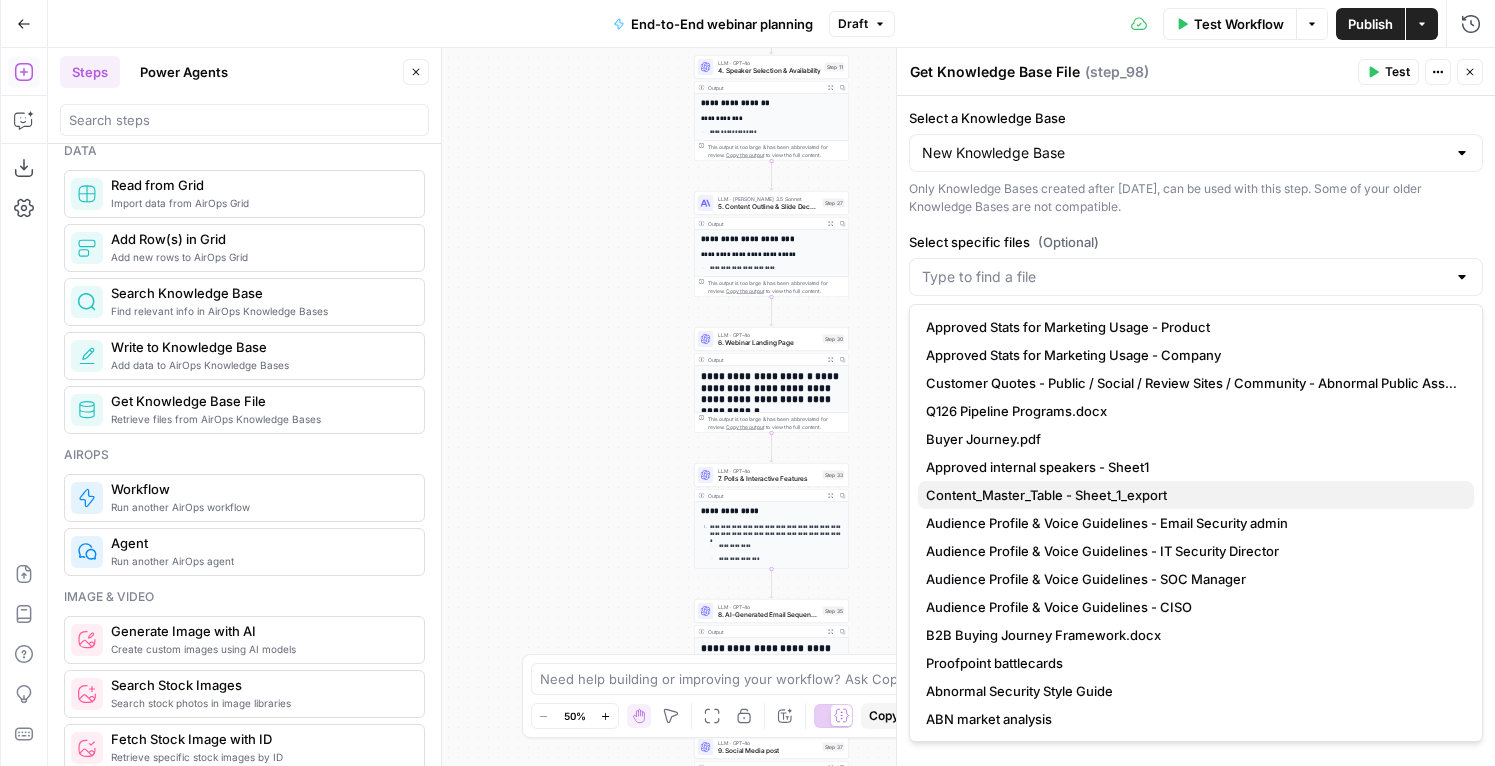 click on "Content_Master_Table - Sheet_1_export" at bounding box center [1046, 495] 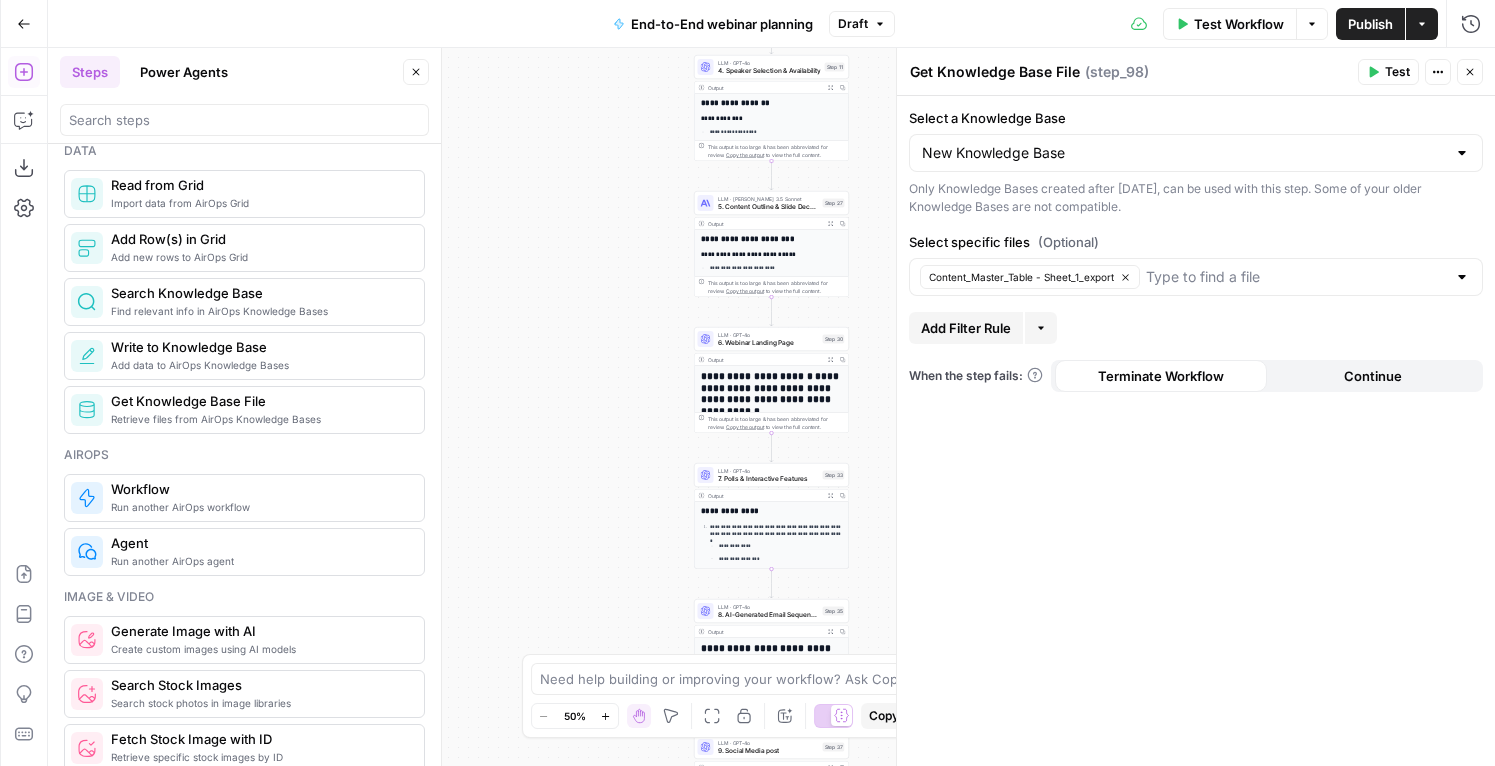 click on "true false true false Workflow Set Inputs Inputs Condition Conditional Step 78 Output Expand Output Copy 1 2 {    "content" :  "THREAT REPORT Read, Replied,         Compromised: Data Reveals 44% Engagement         Rate with VEC Attacks © 2025 ABNORMAL AI,         INC. / / ALL RIGHTS RESERVEDTHREAT REPORT         \\   \\  READ, REPLIED, COMPROMISED: DATA         REVEALS 44% ENGAGEMENT RATE WITH VEC         ATTACKS02Your workforce is your greatest         asset, and your vendors are integral to         the success of the enterprise. It’s no         surprise, then, that cybercriminals are         targeting both, exploiting the trust in         these partnerships to deceive, defraud,         and divert funds. Much like traditional         business email compromise (BEC), vendor         email compromise (VEC) involves the misuse         of a familiar identity. In these attacks,                       \\" at bounding box center (771, 407) 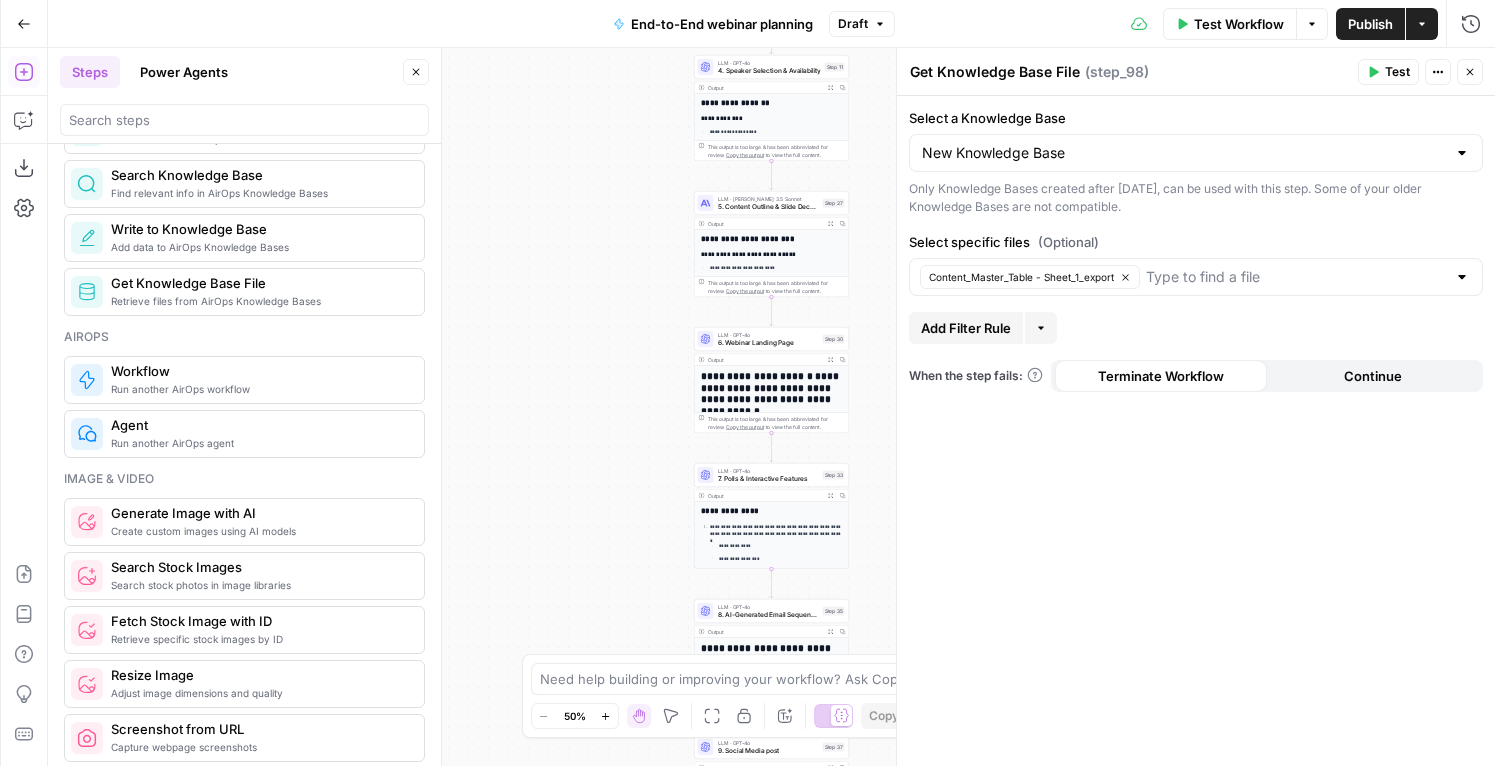 scroll, scrollTop: 1080, scrollLeft: 0, axis: vertical 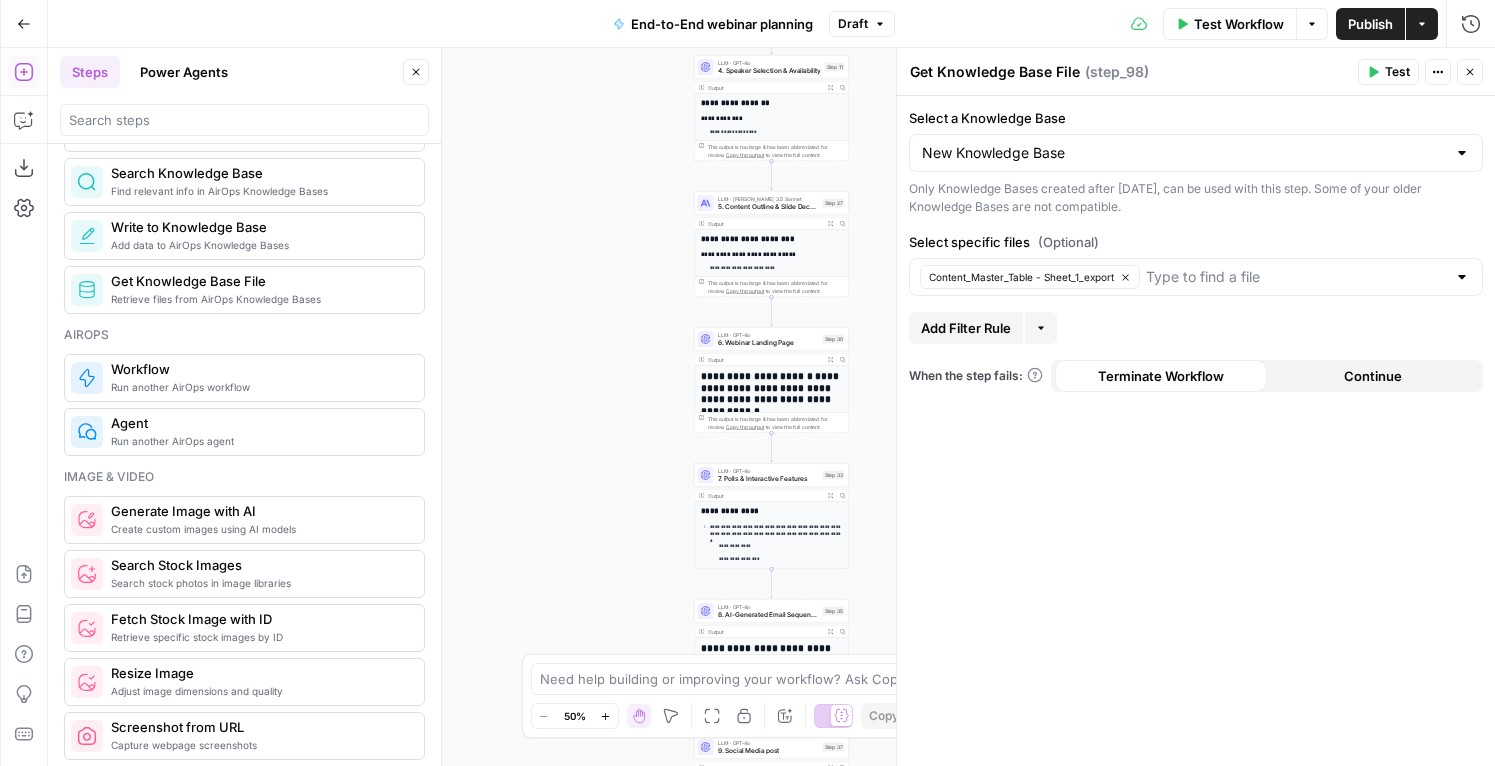 click on "Run another AirOps agent" at bounding box center (259, 441) 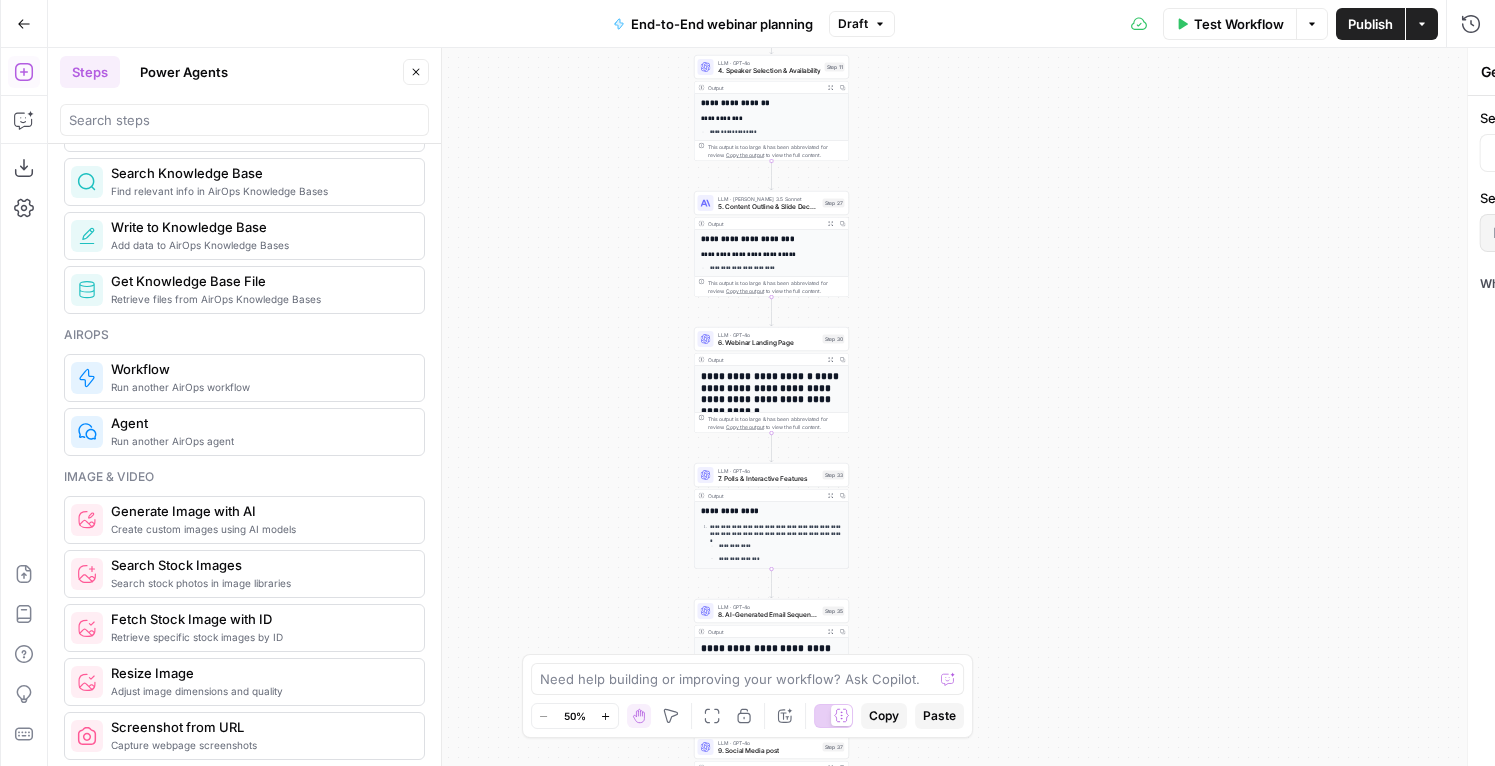 type on "Agent" 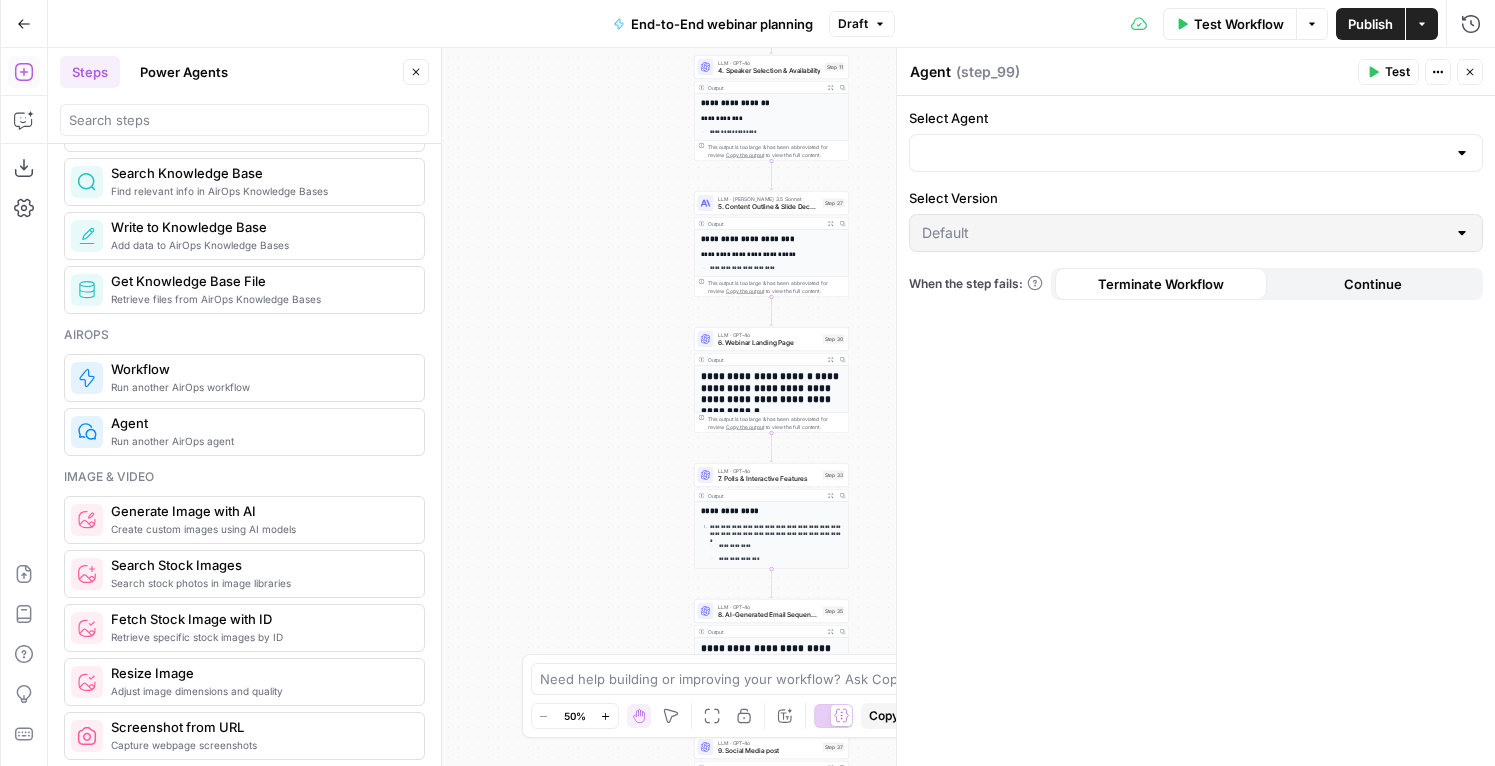 click on "Agent" at bounding box center [259, 423] 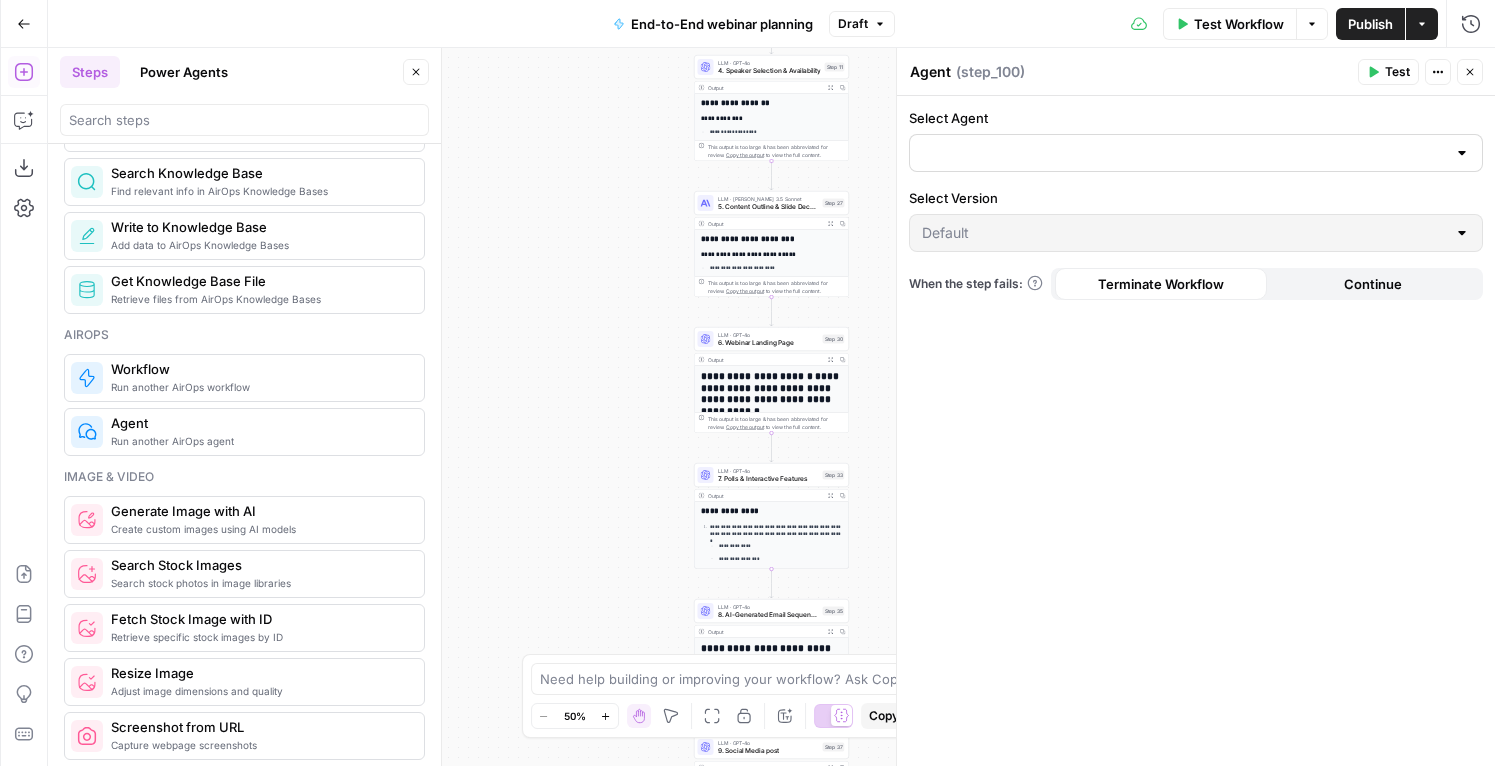 click at bounding box center [1462, 153] 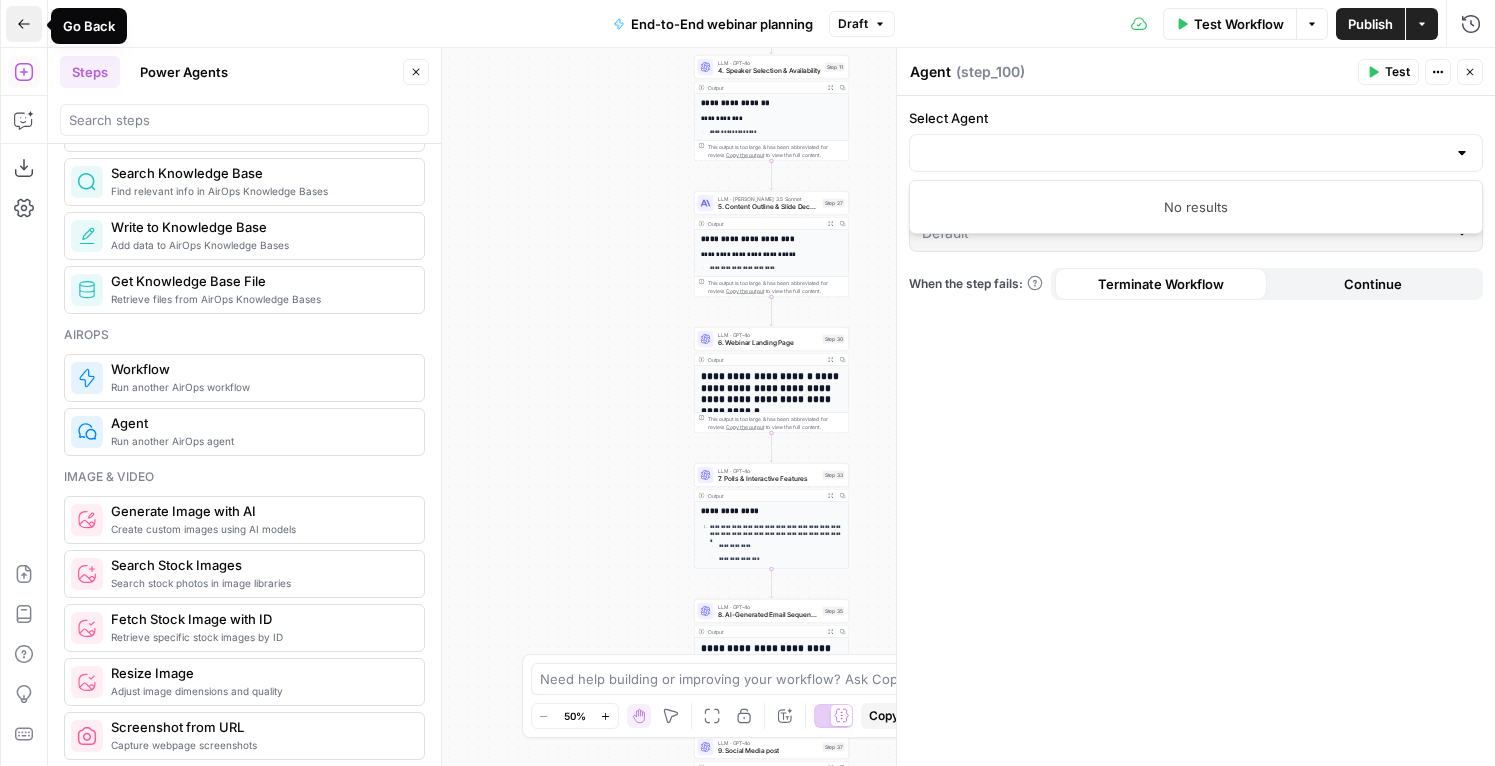 click 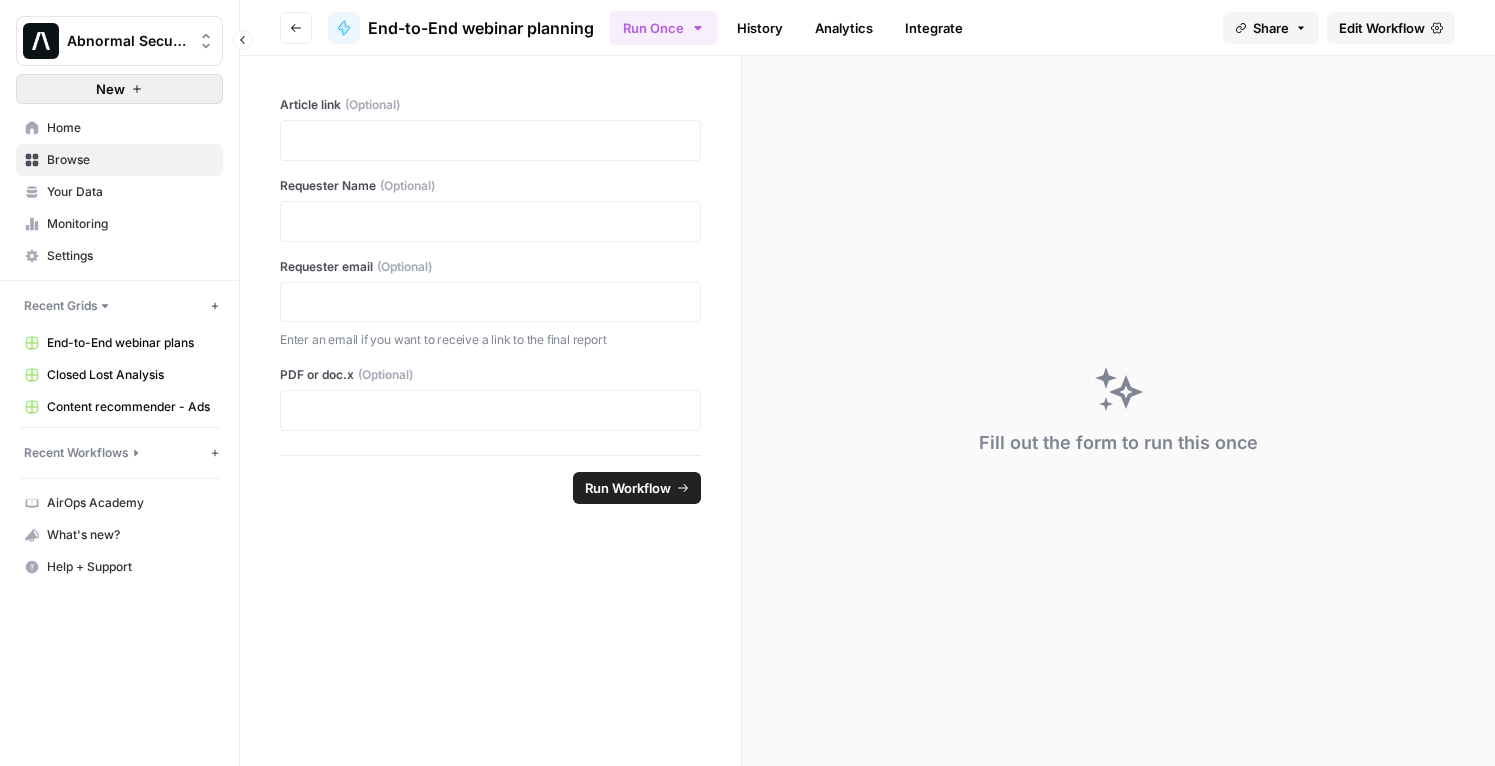 click on "New" at bounding box center [110, 89] 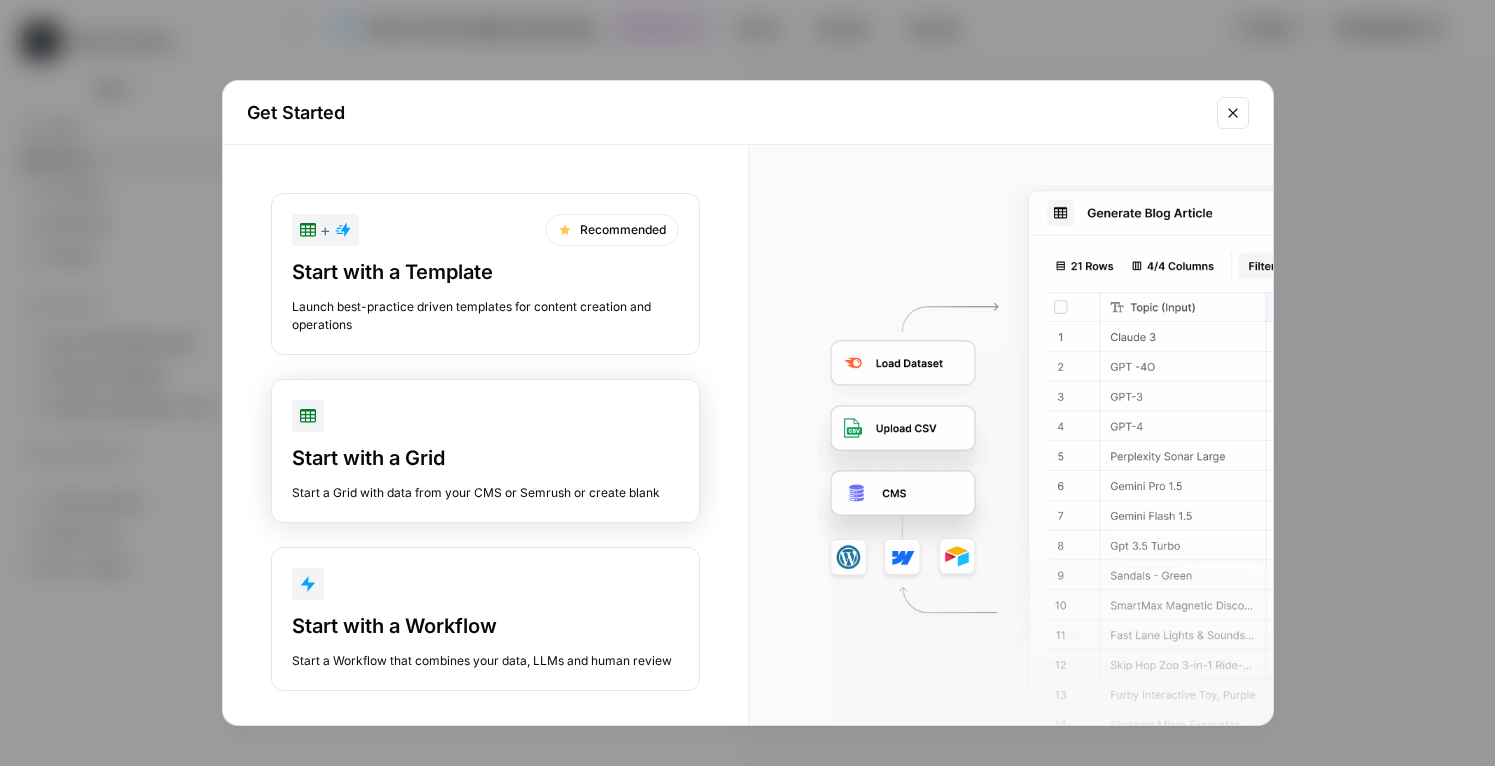 scroll, scrollTop: 14, scrollLeft: 0, axis: vertical 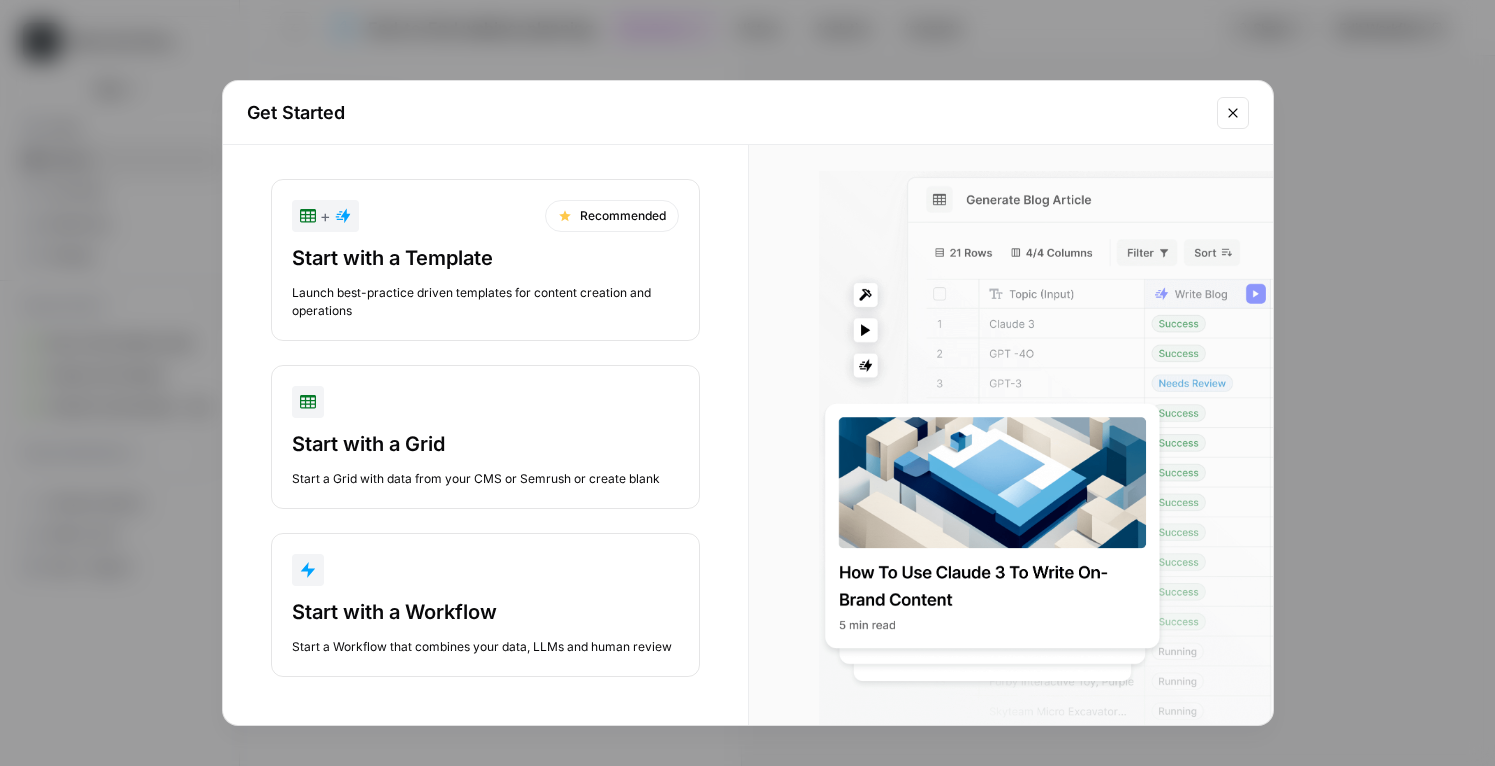 click 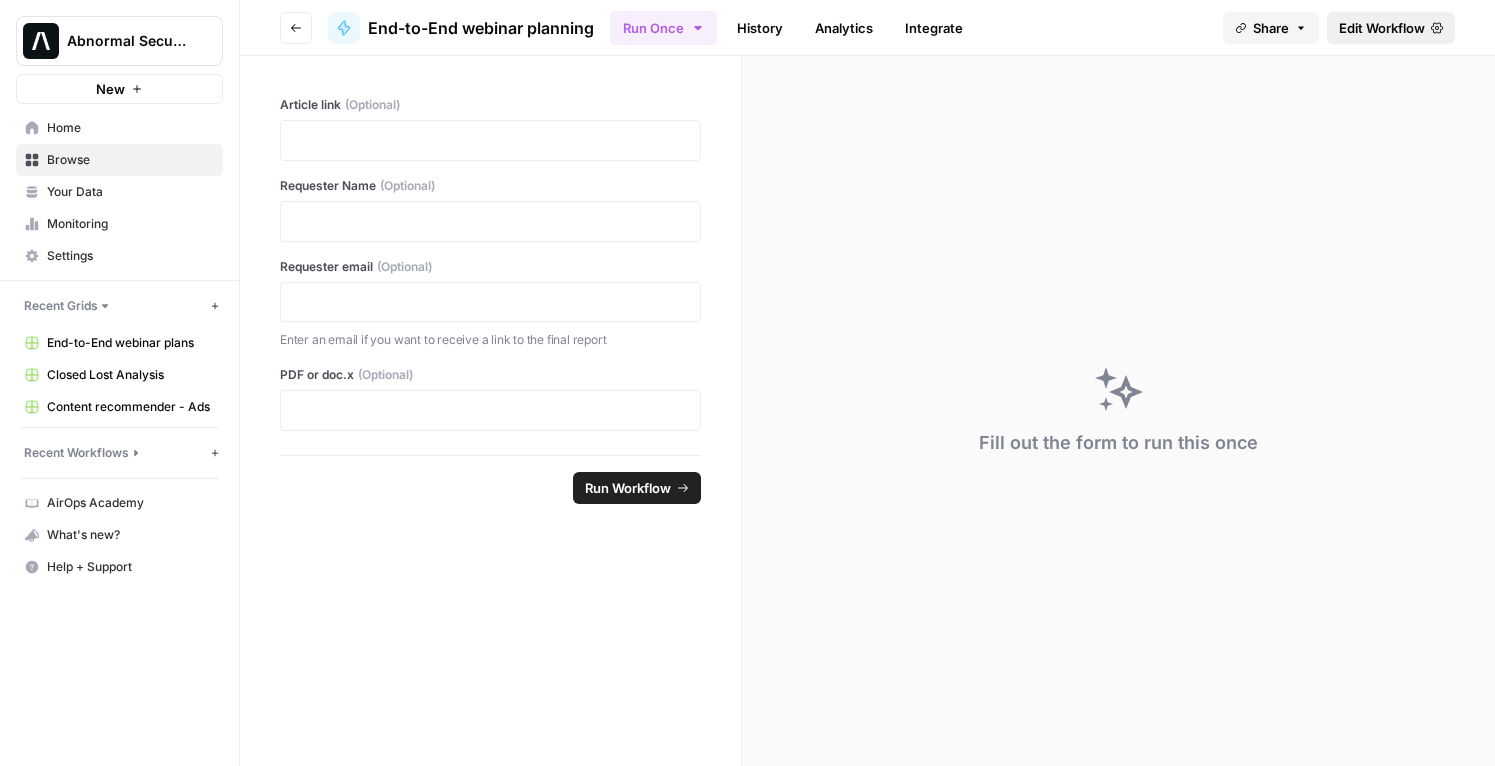 click on "Edit Workflow" at bounding box center (1382, 28) 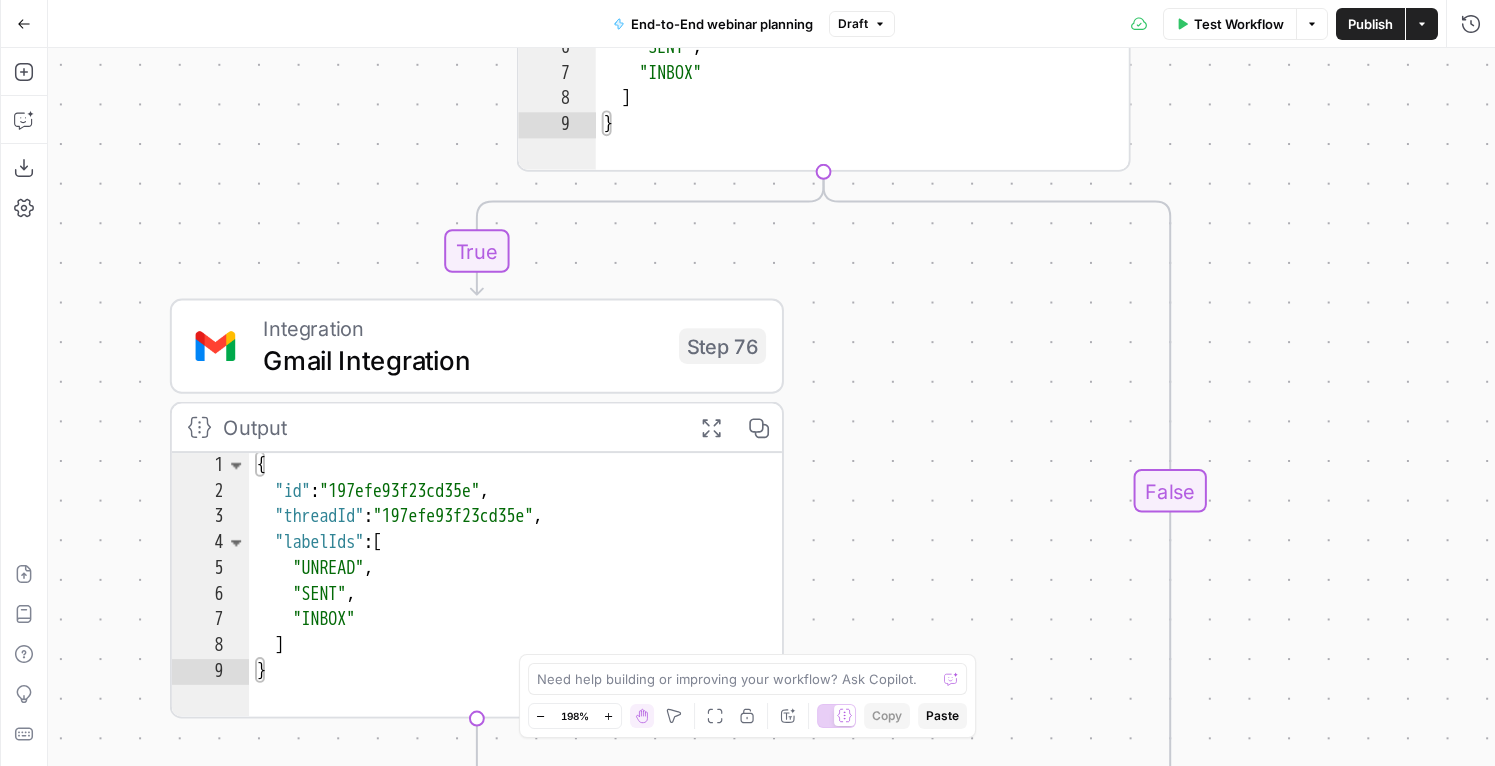 click on "true false true false Workflow Set Inputs Inputs Condition Conditional Step 78 Output Expand Output Copy 1 2 {    "content" :  "THREAT REPORT Read, Replied,         Compromised: Data Reveals 44% Engagement         Rate with VEC Attacks © 2025 ABNORMAL AI,         INC. / / ALL RIGHTS RESERVEDTHREAT REPORT         \\   \\  READ, REPLIED, COMPROMISED: DATA         REVEALS 44% ENGAGEMENT RATE WITH VEC         ATTACKS02Your workforce is your greatest         asset, and your vendors are integral to         the success of the enterprise. It’s no         surprise, then, that cybercriminals are         targeting both, exploiting the trust in         these partnerships to deceive, defraud,         and divert funds. Much like traditional         business email compromise (BEC), vendor         email compromise (VEC) involves the misuse         of a familiar identity. In these attacks,                       \\" at bounding box center [771, 407] 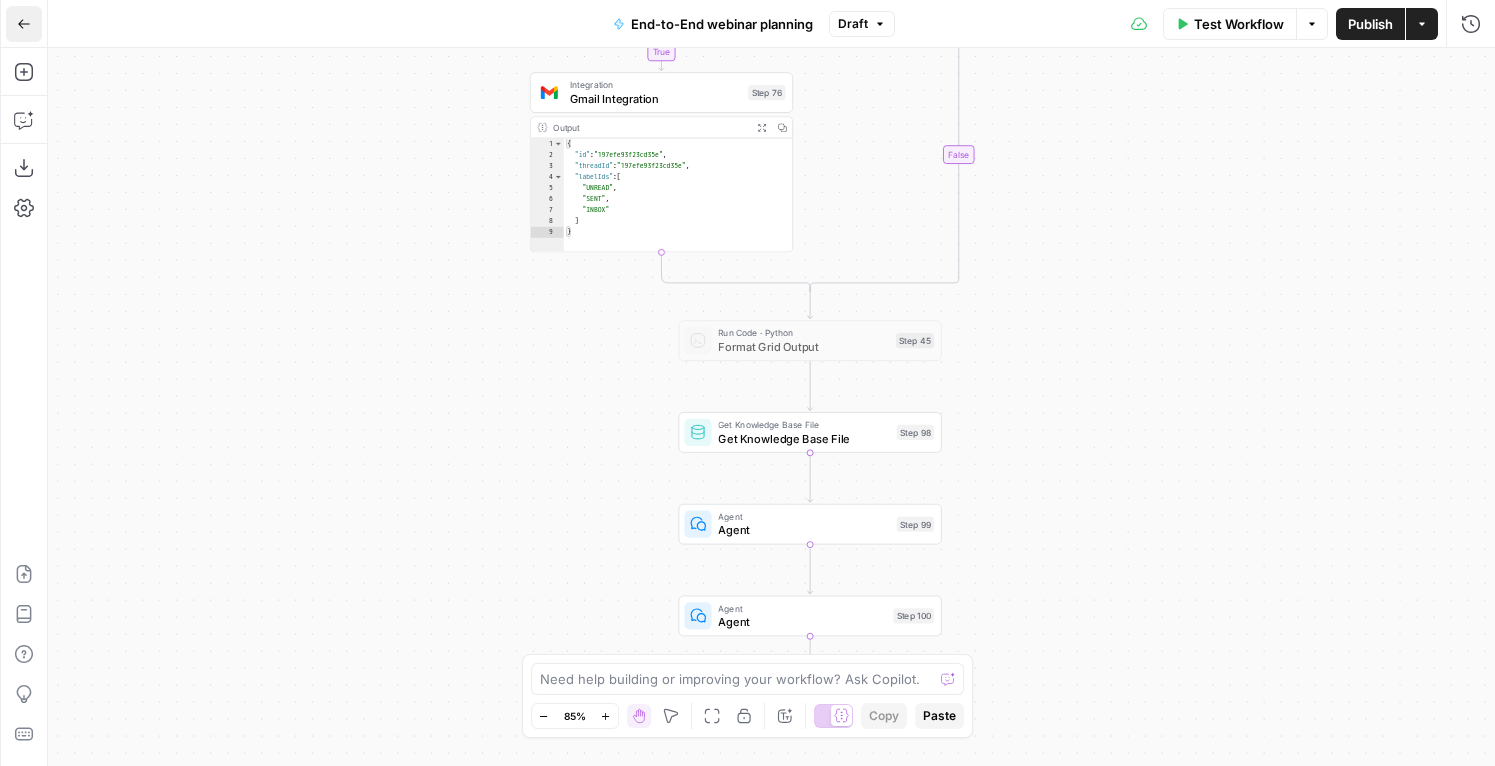 click 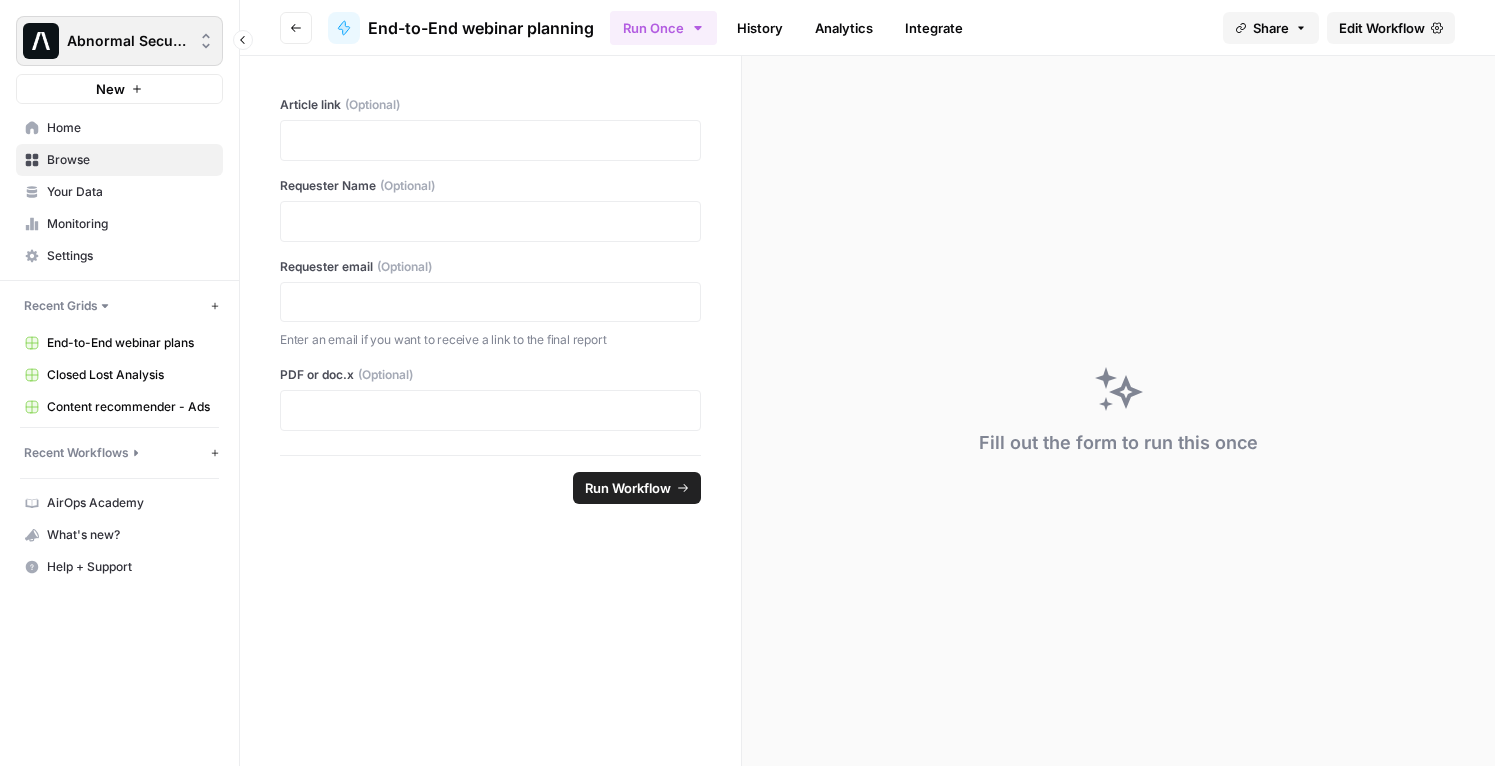 click on "Abnormal Security" at bounding box center [141, 41] 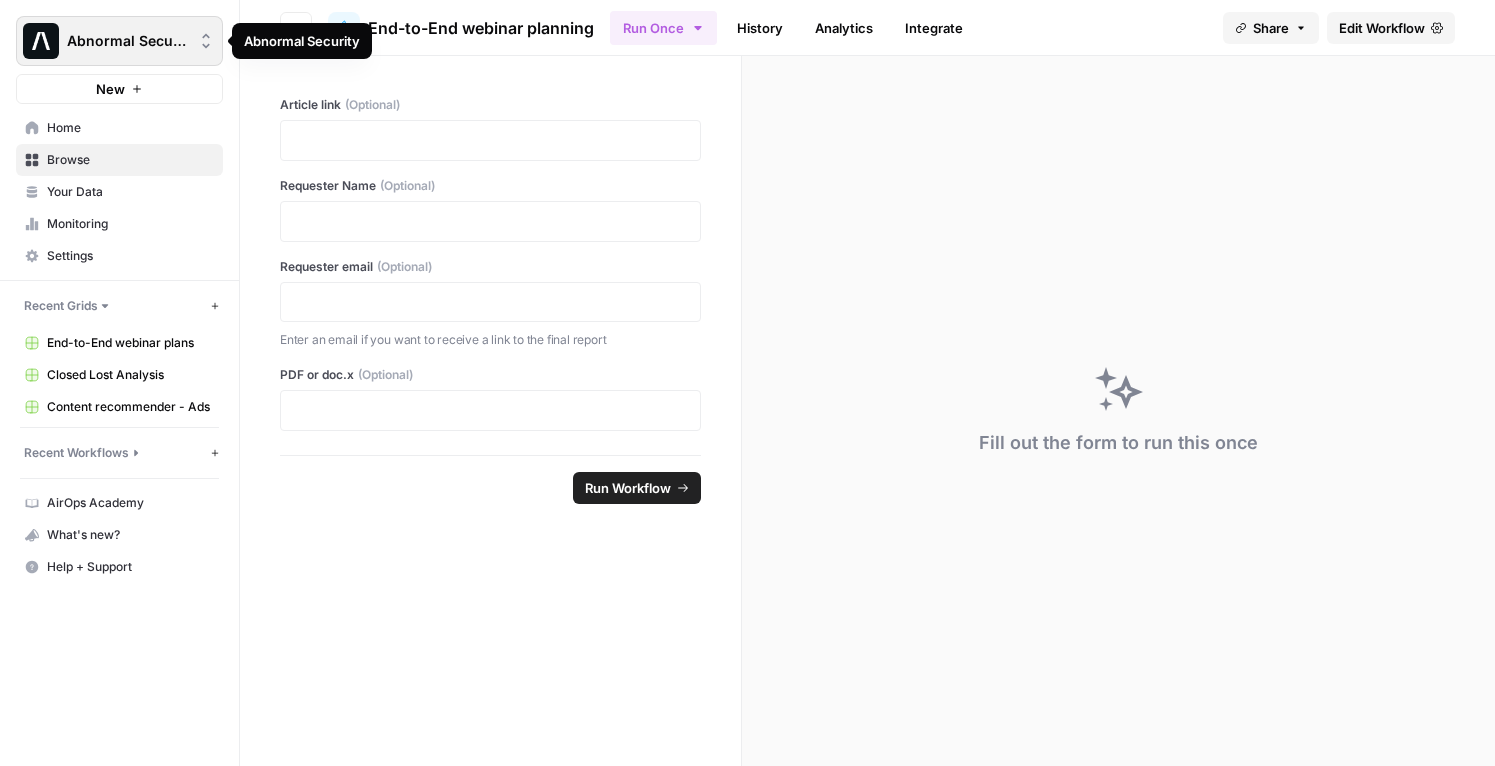 click on "Abnormal Security" at bounding box center (119, 41) 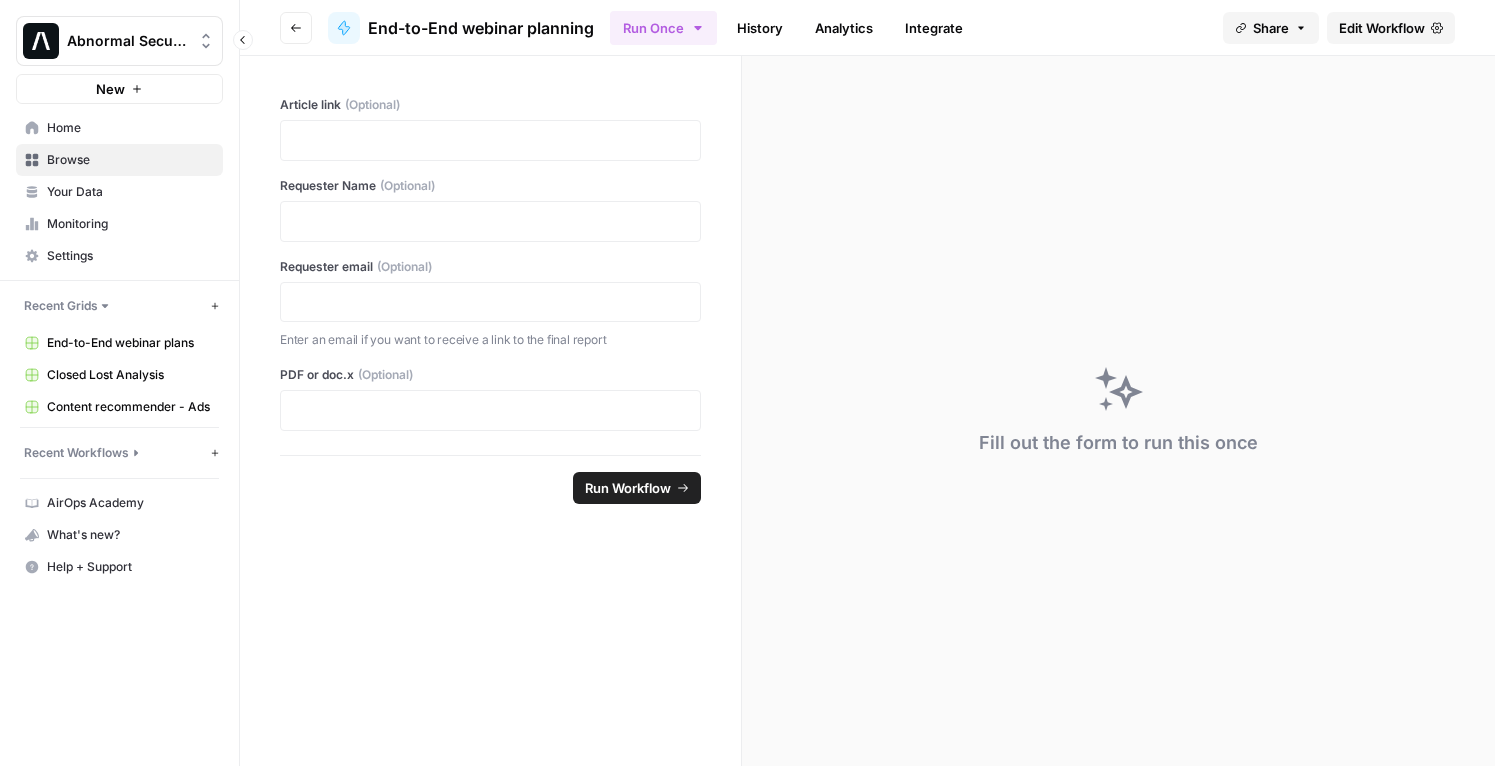 click on "Browse" at bounding box center (130, 160) 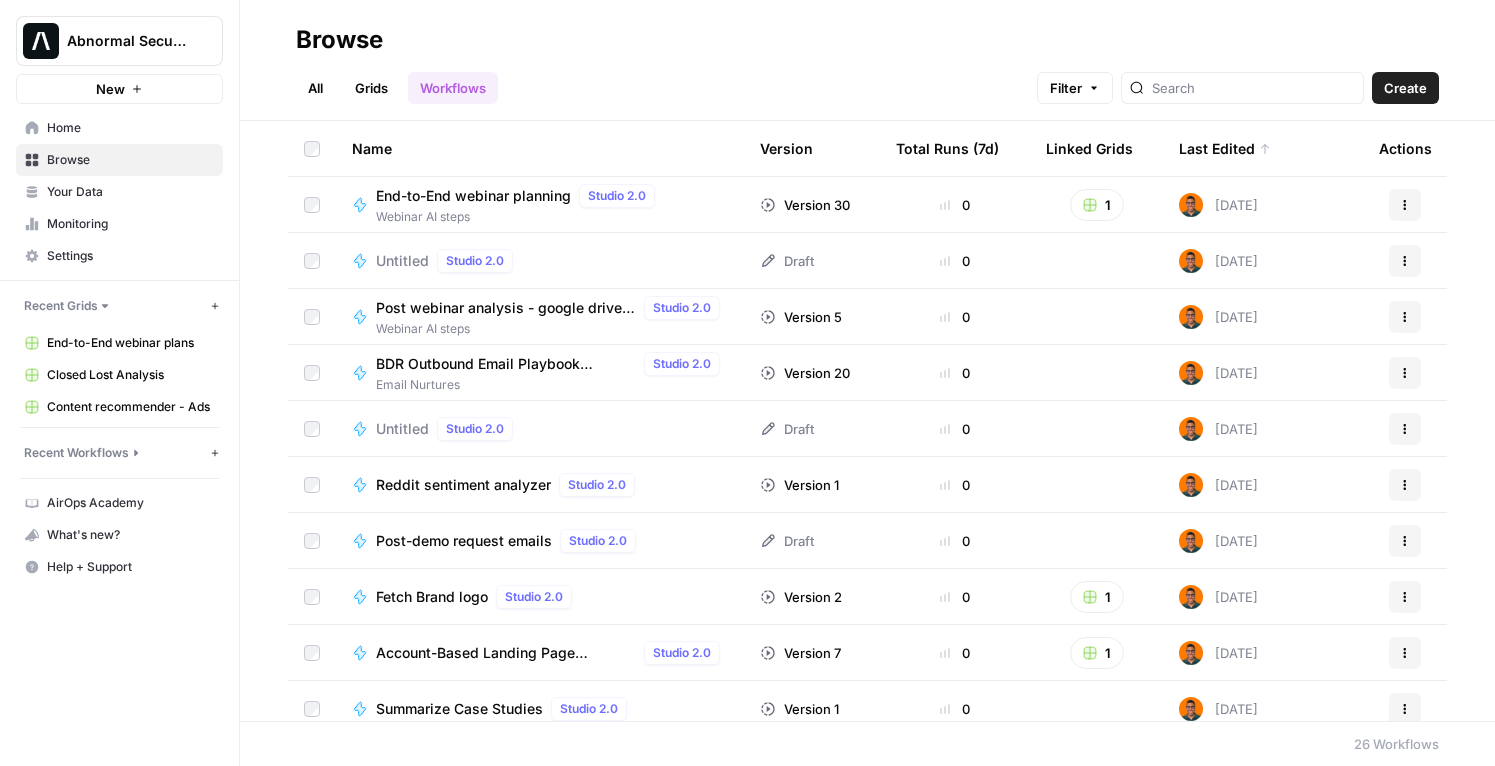 click on "Grids" at bounding box center (371, 88) 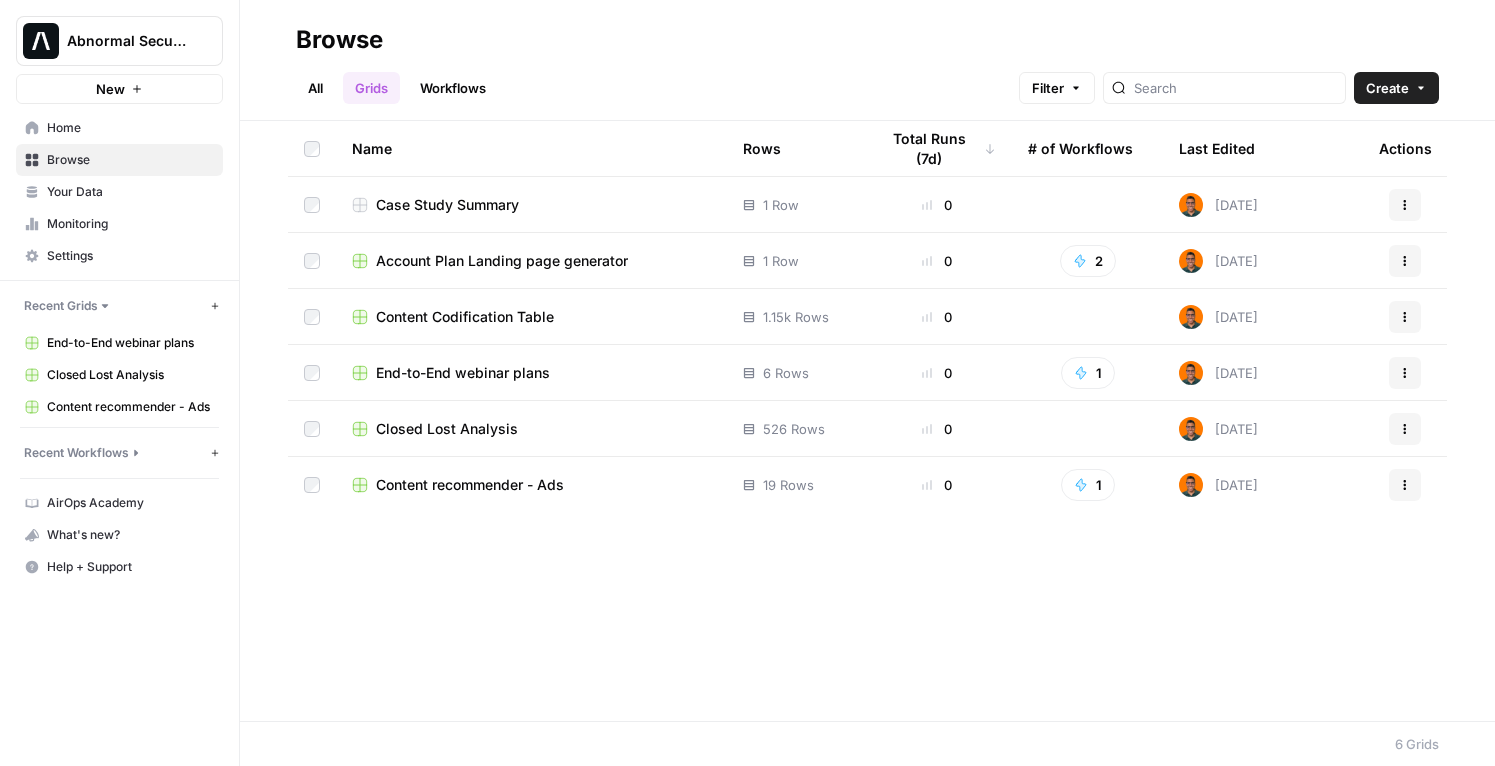 click on "End-to-End webinar plans" at bounding box center (463, 373) 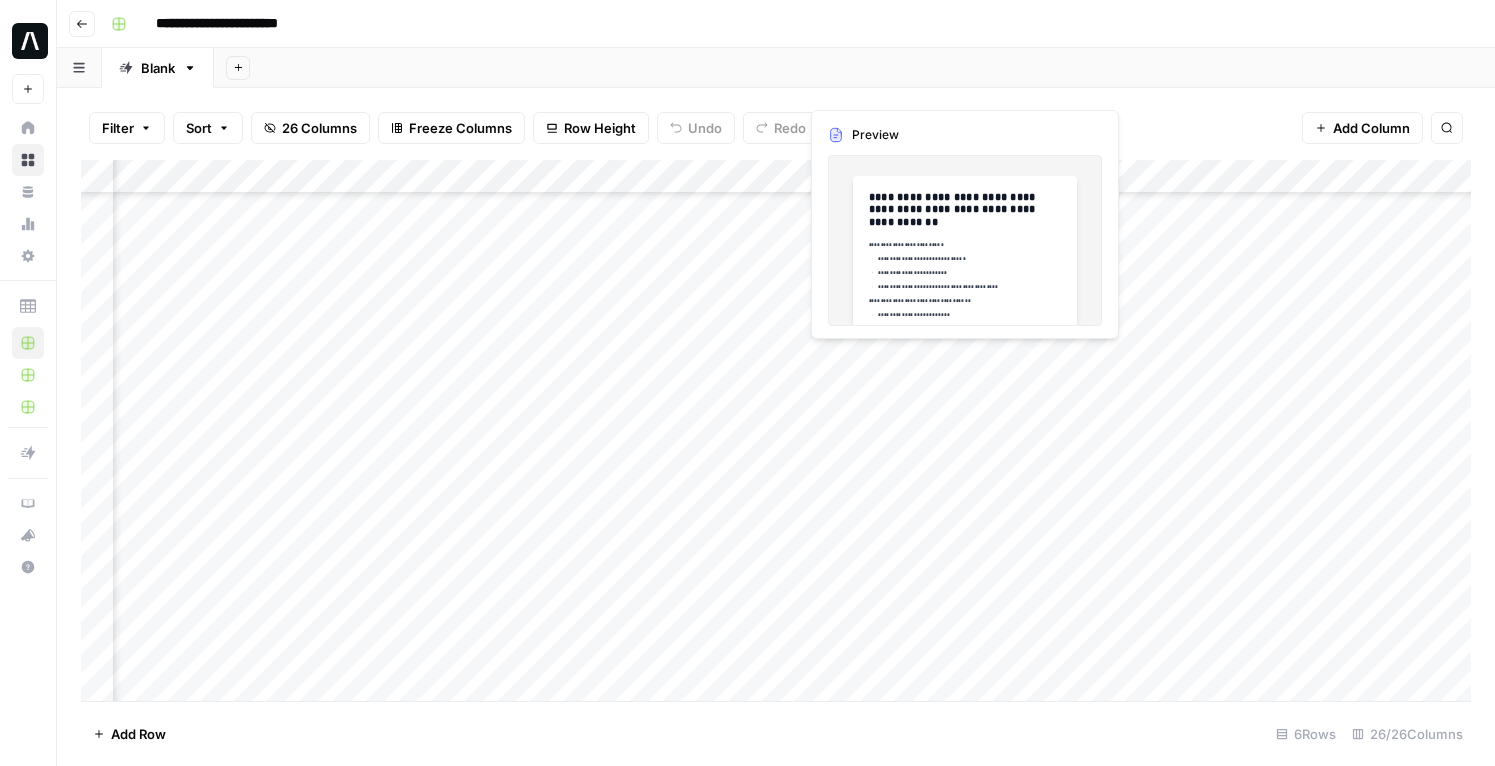 scroll, scrollTop: 153, scrollLeft: 0, axis: vertical 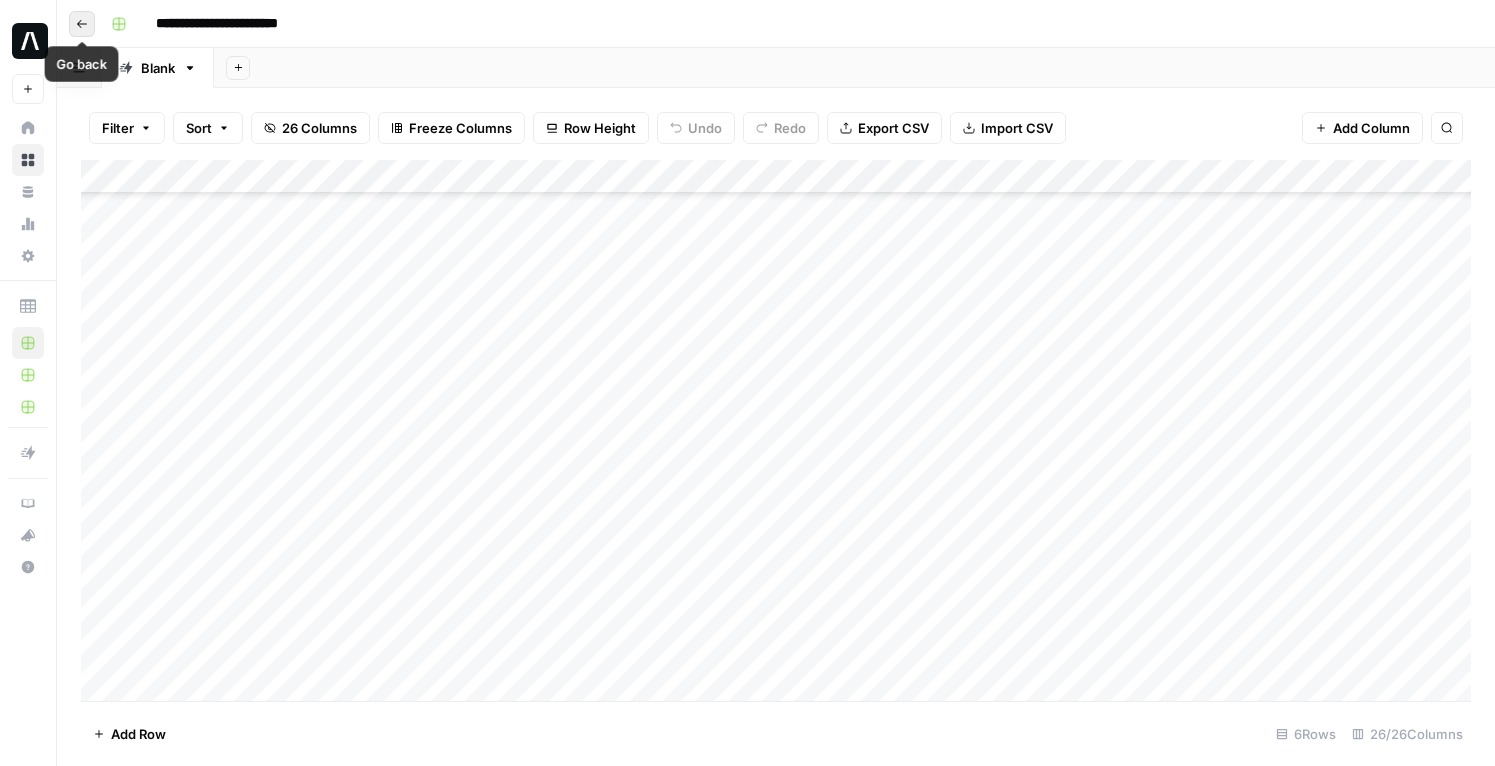 click 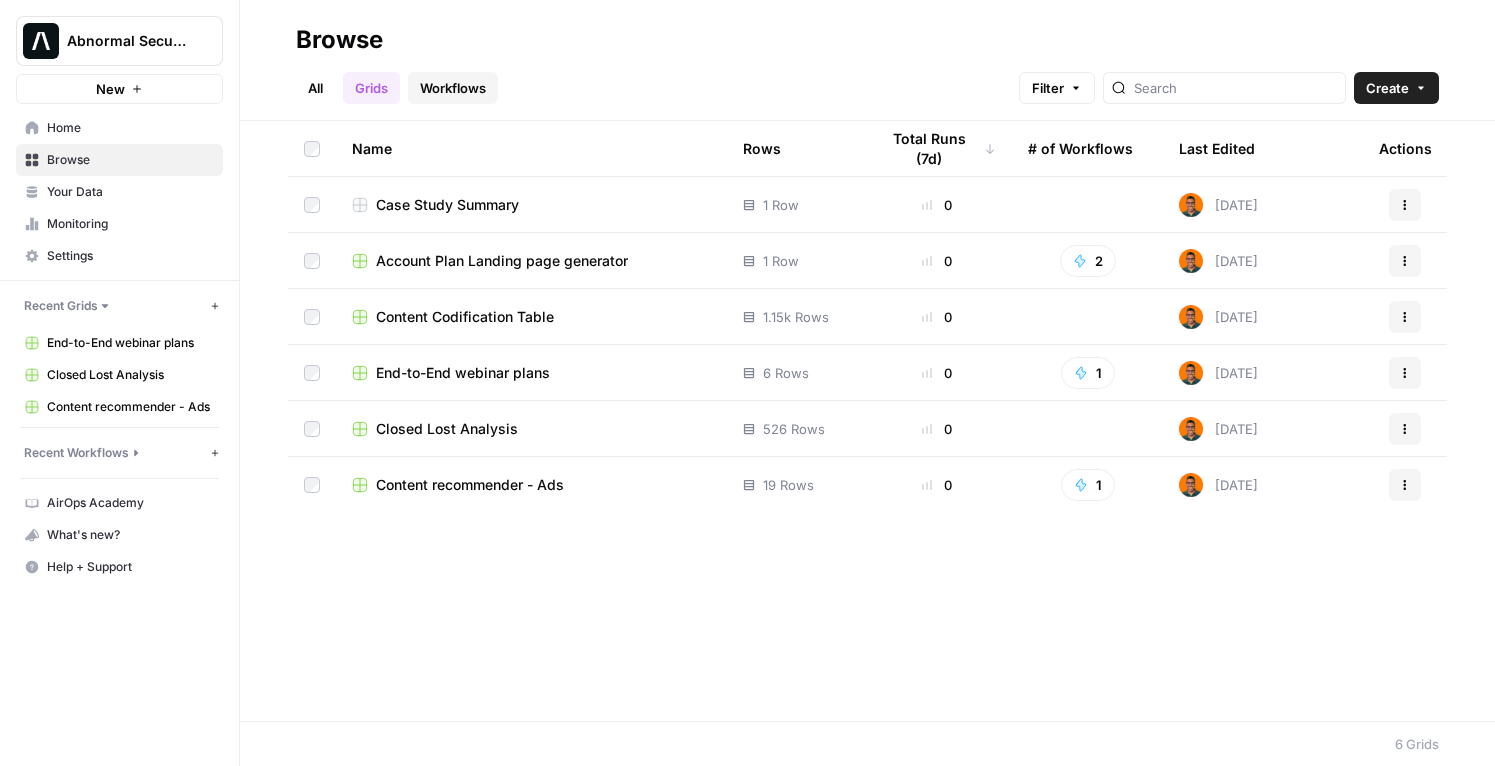 click on "Workflows" at bounding box center [453, 88] 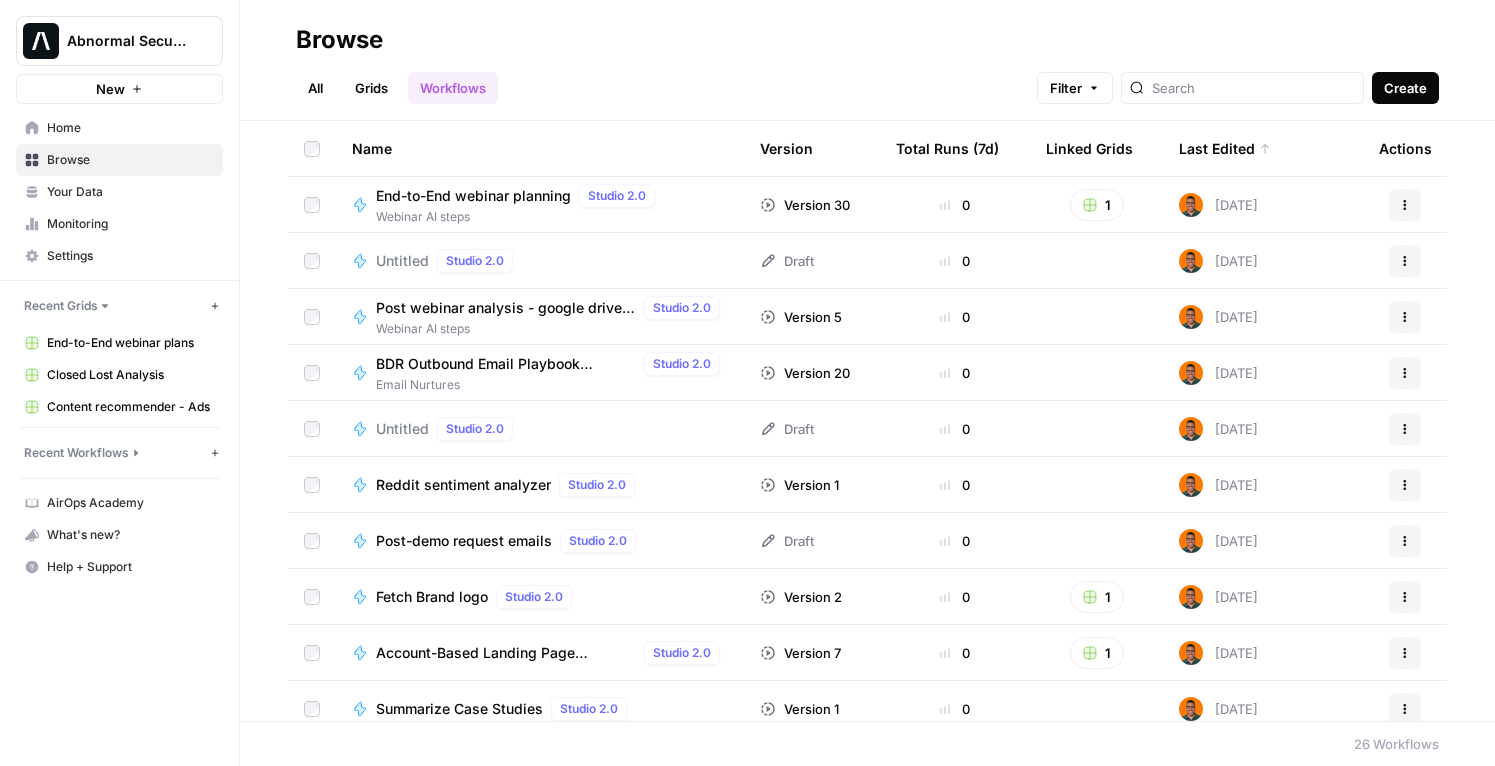 click on "Create" at bounding box center [1405, 88] 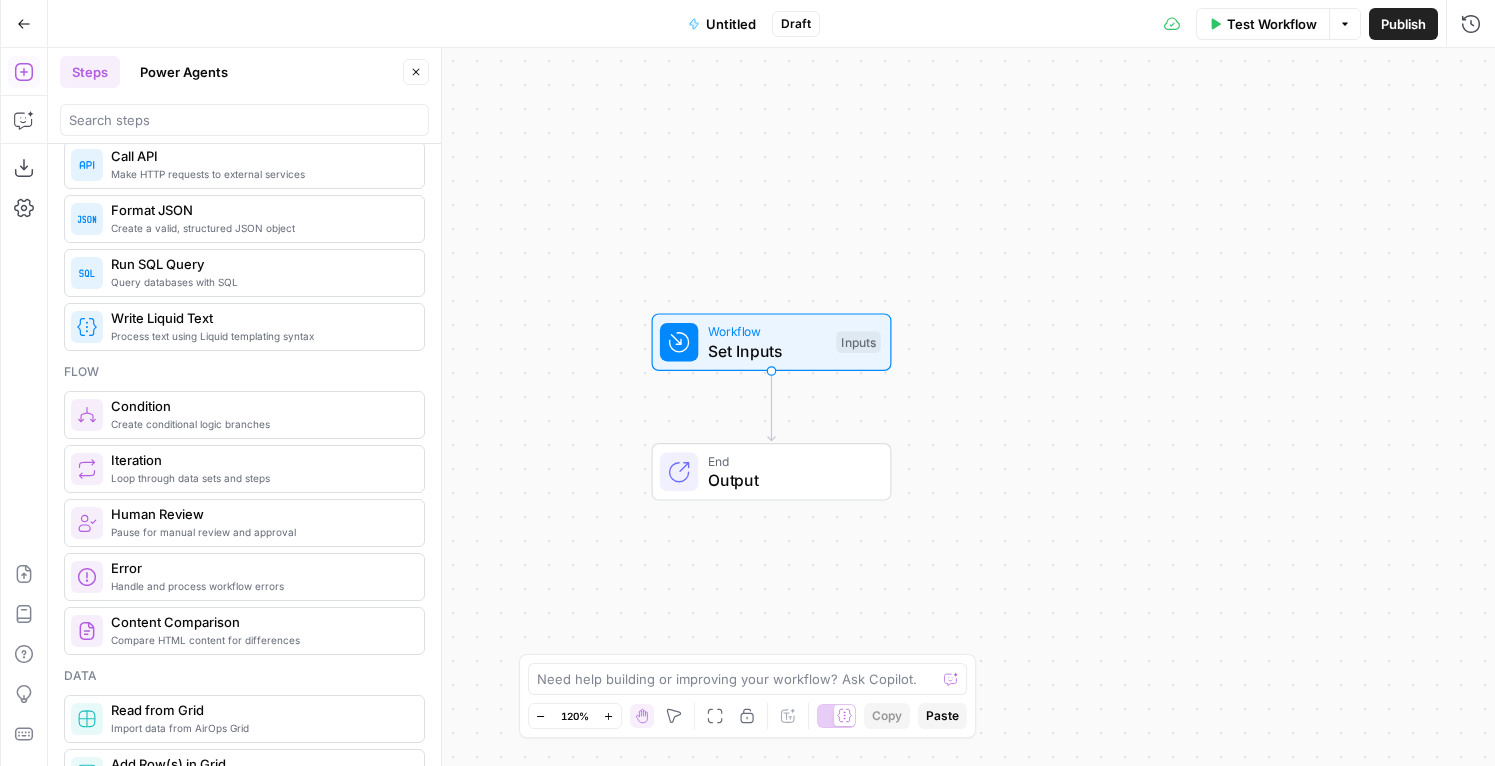 scroll, scrollTop: 0, scrollLeft: 0, axis: both 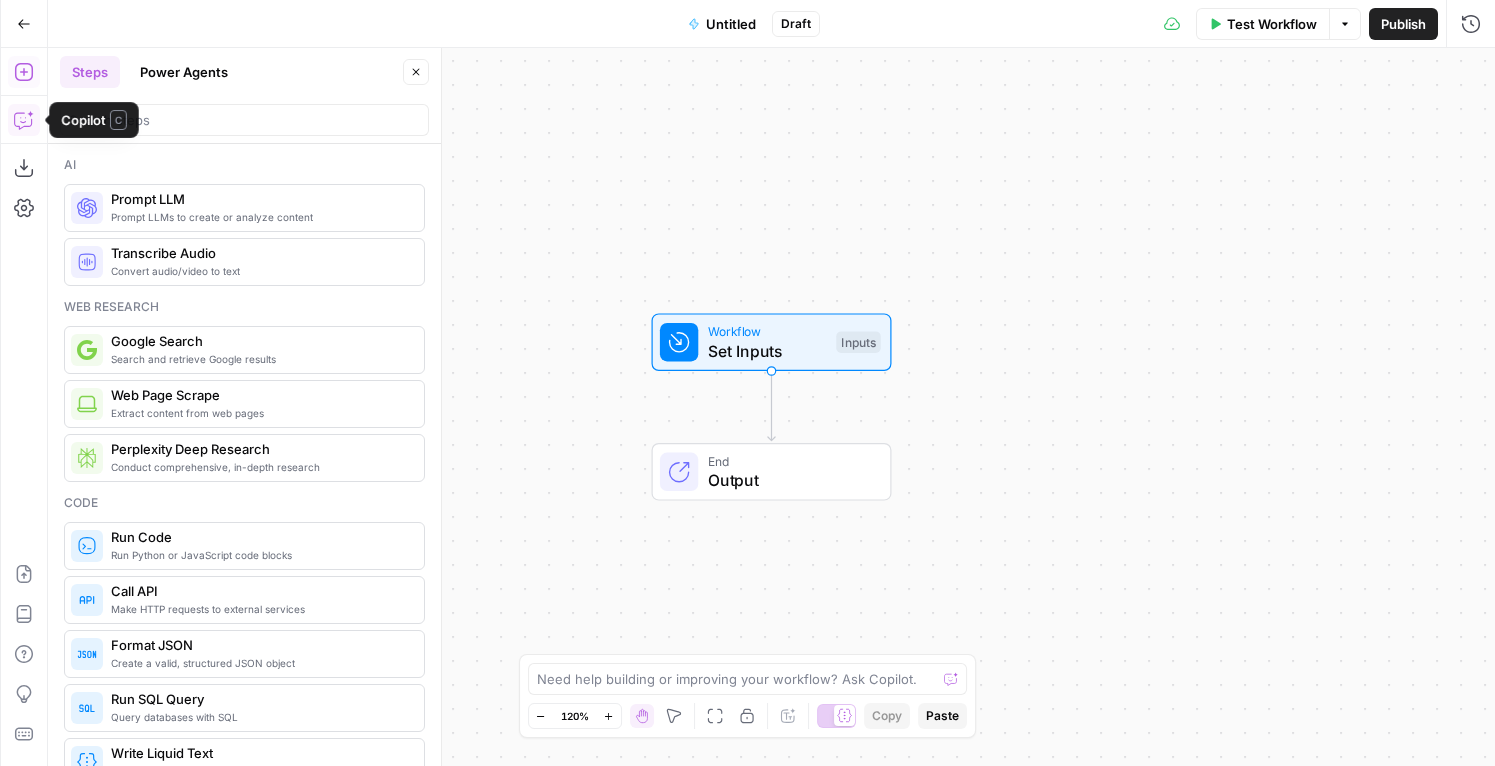click 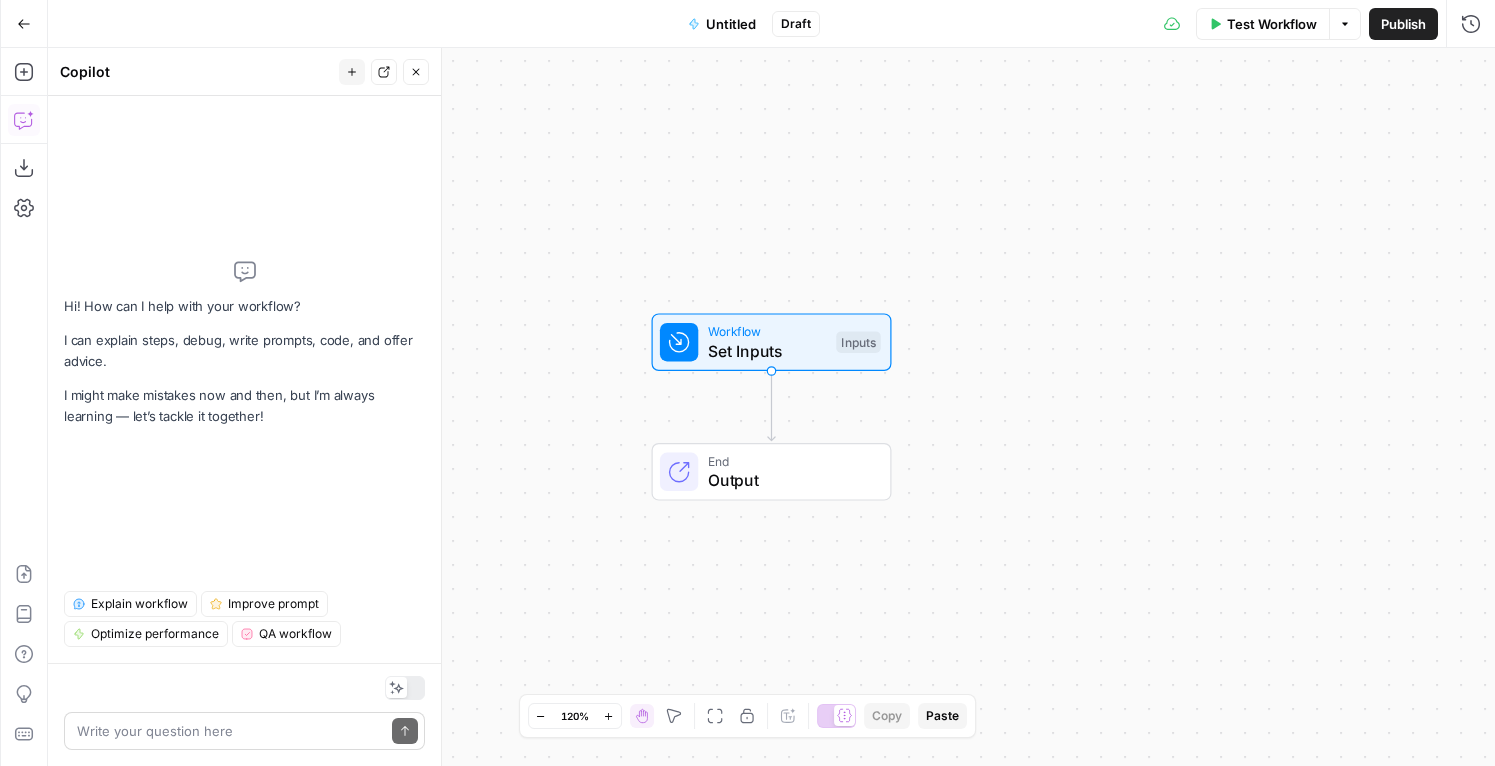 click at bounding box center (230, 731) 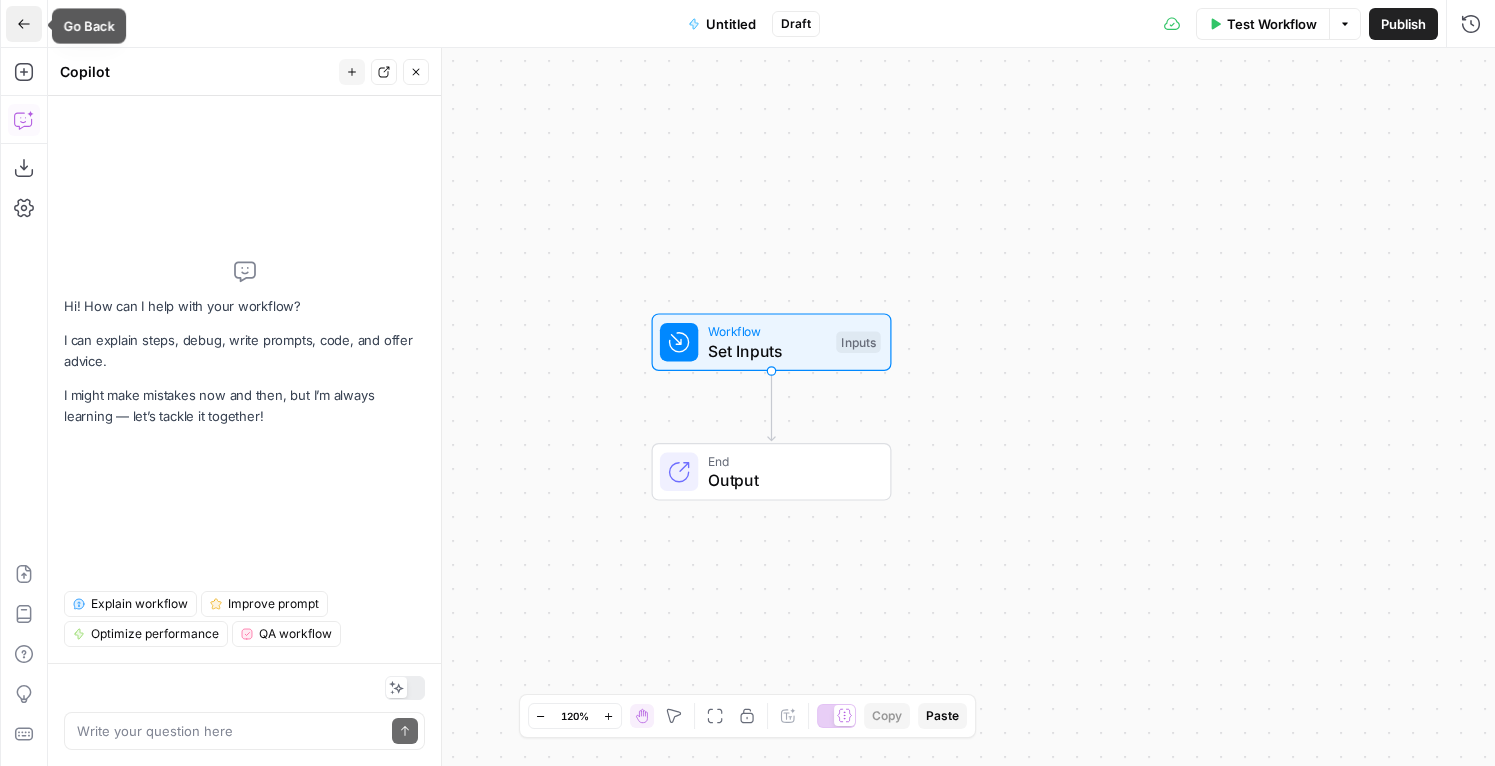 click 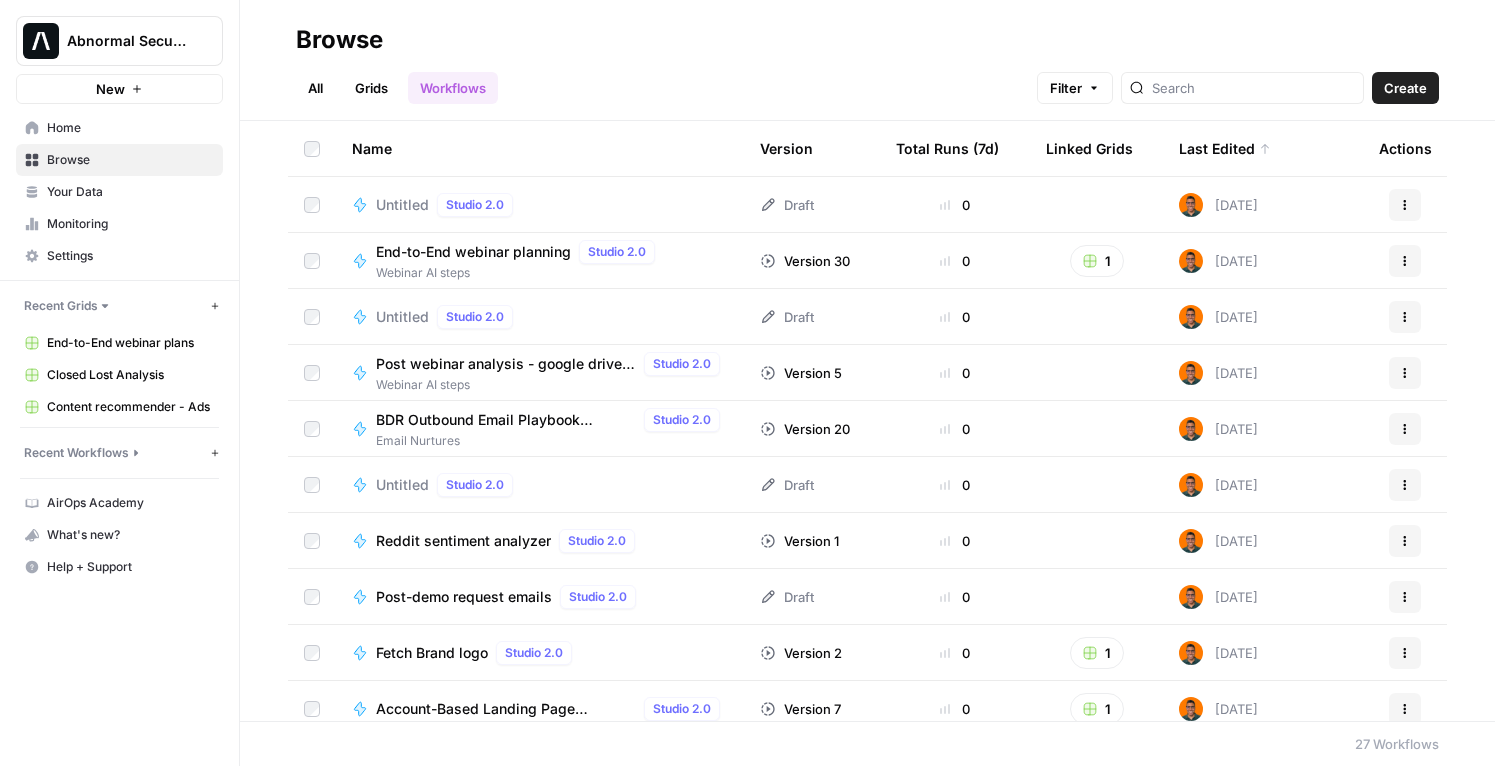 click on "Untitled" at bounding box center [402, 205] 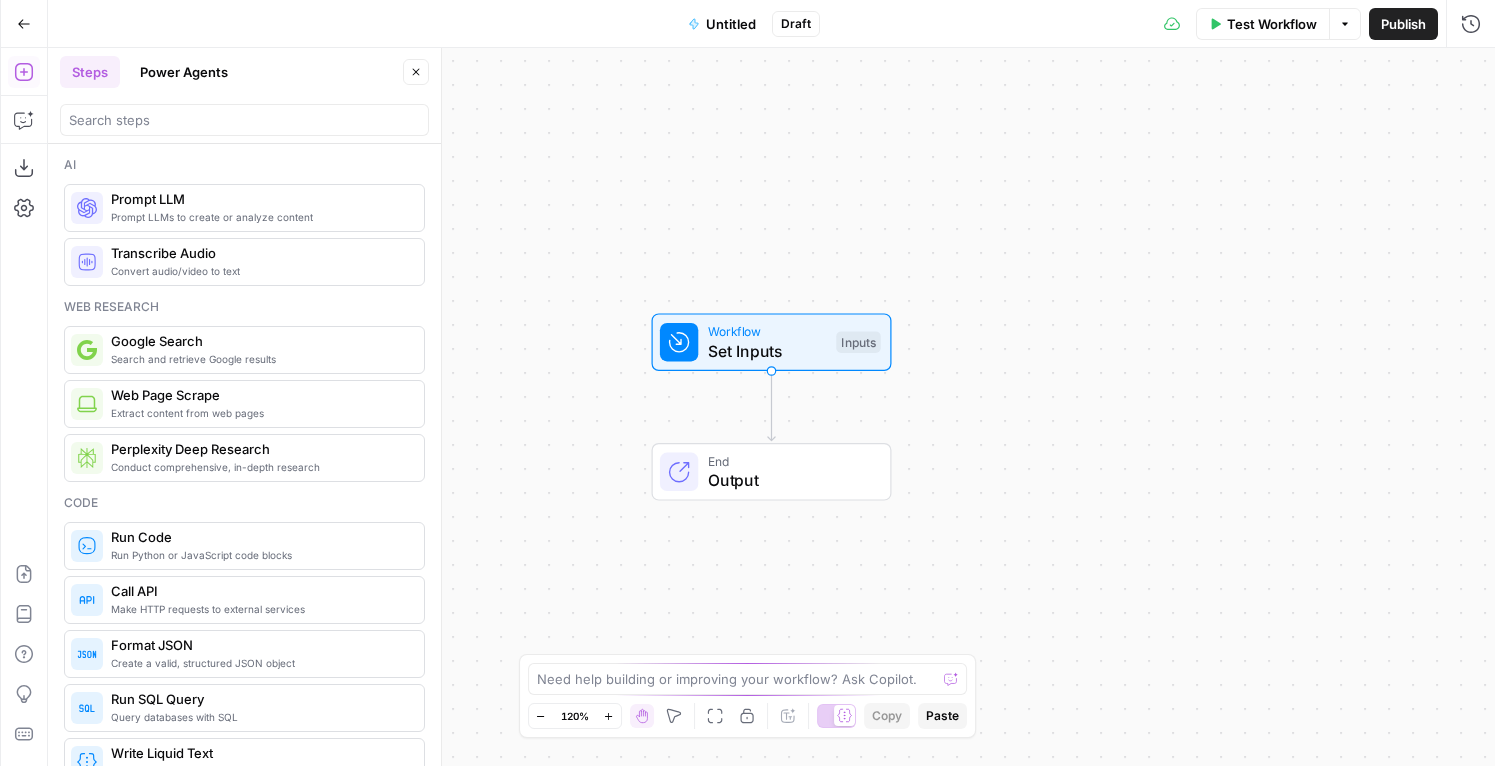 click on "Prompt LLMs to create or analyze content" at bounding box center (259, 217) 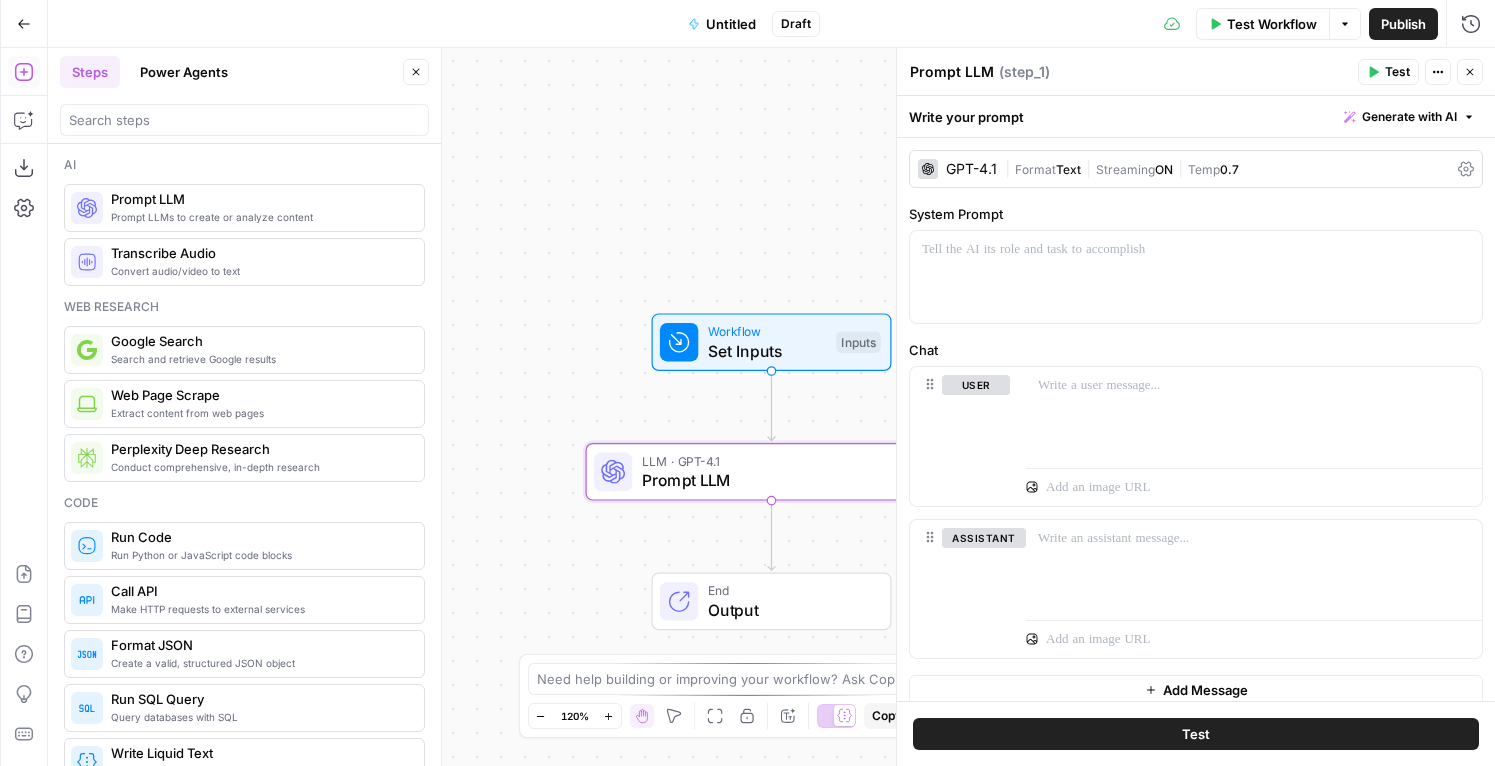 click on "GPT-4.1" at bounding box center [971, 169] 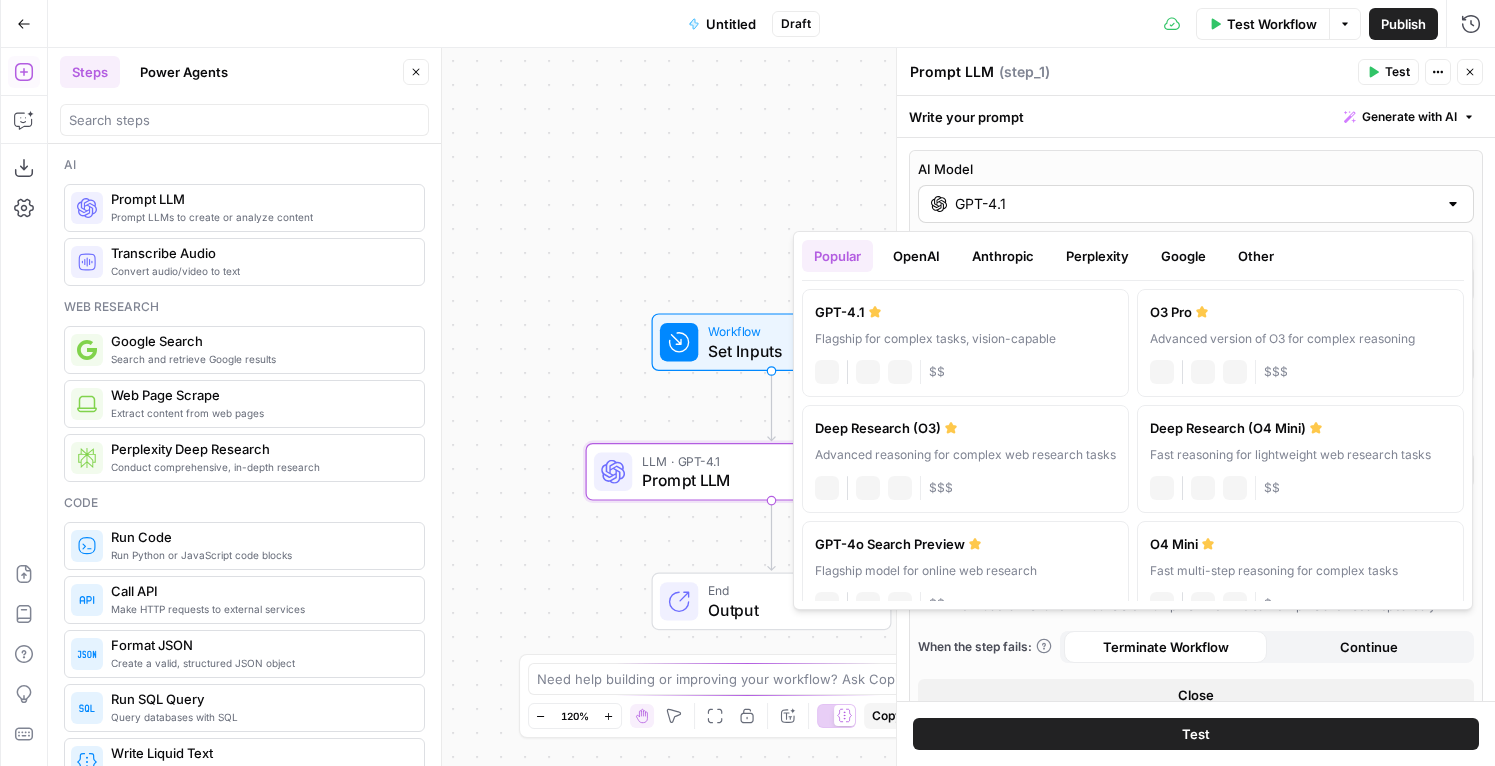 click at bounding box center (1453, 204) 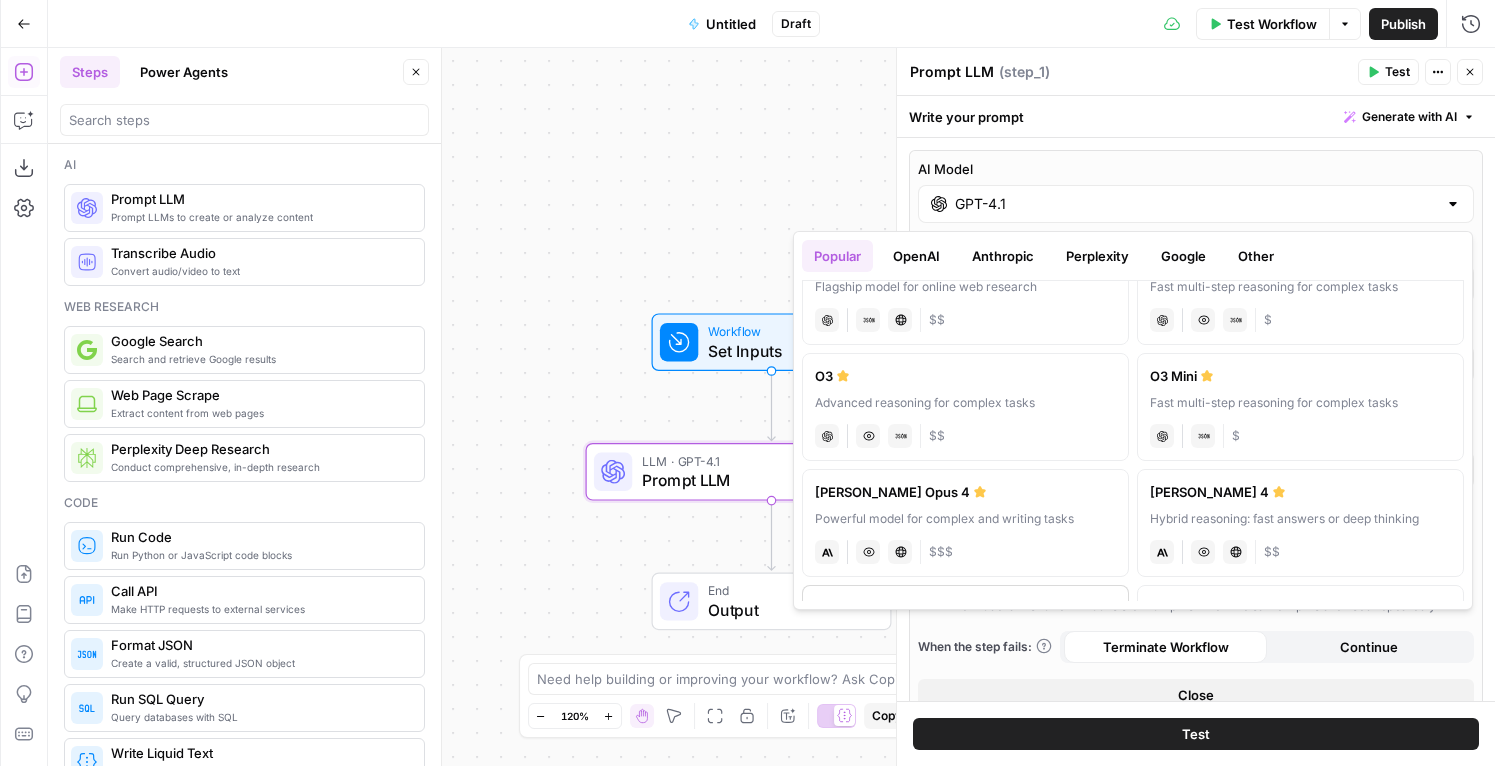 scroll, scrollTop: 0, scrollLeft: 0, axis: both 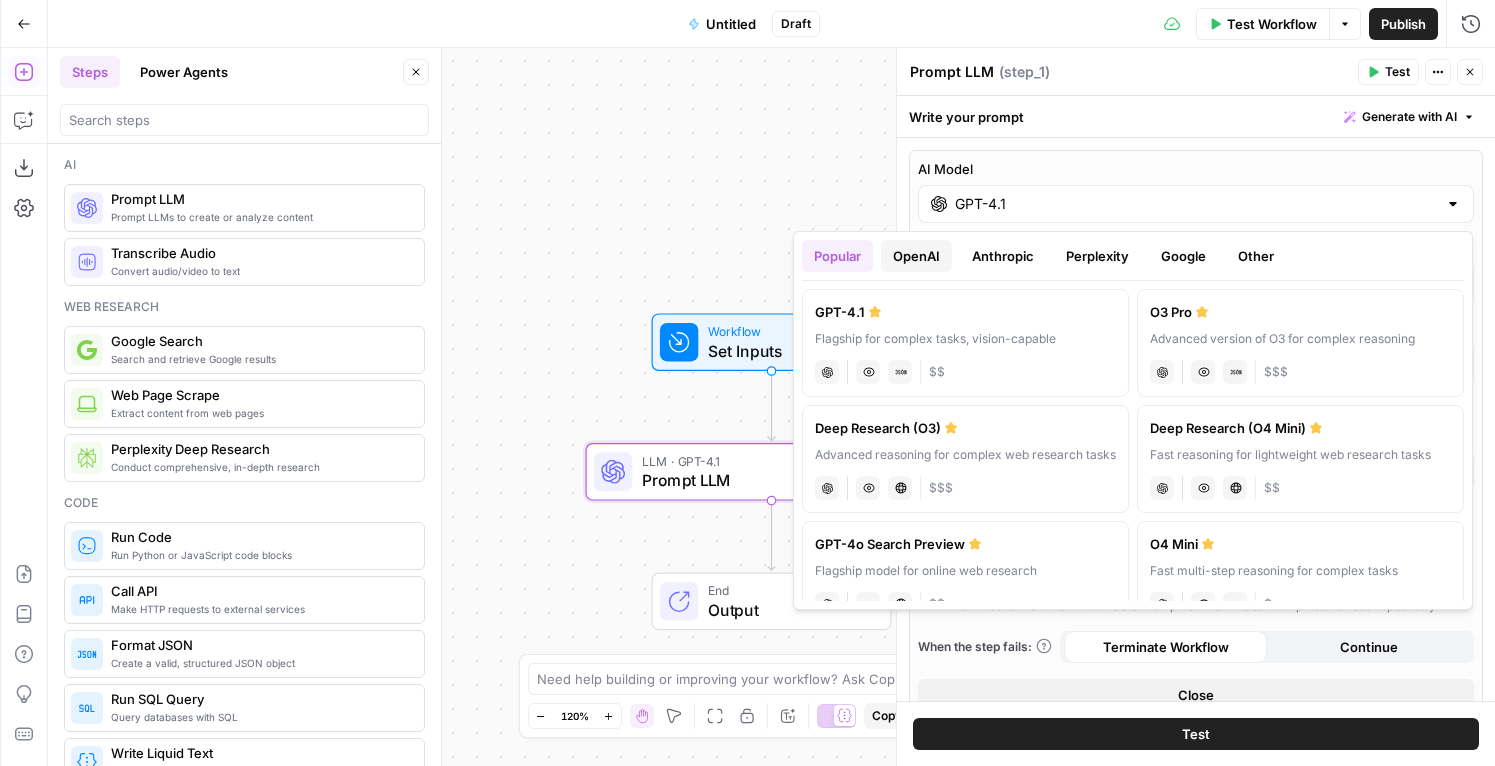 click on "OpenAI" at bounding box center [916, 256] 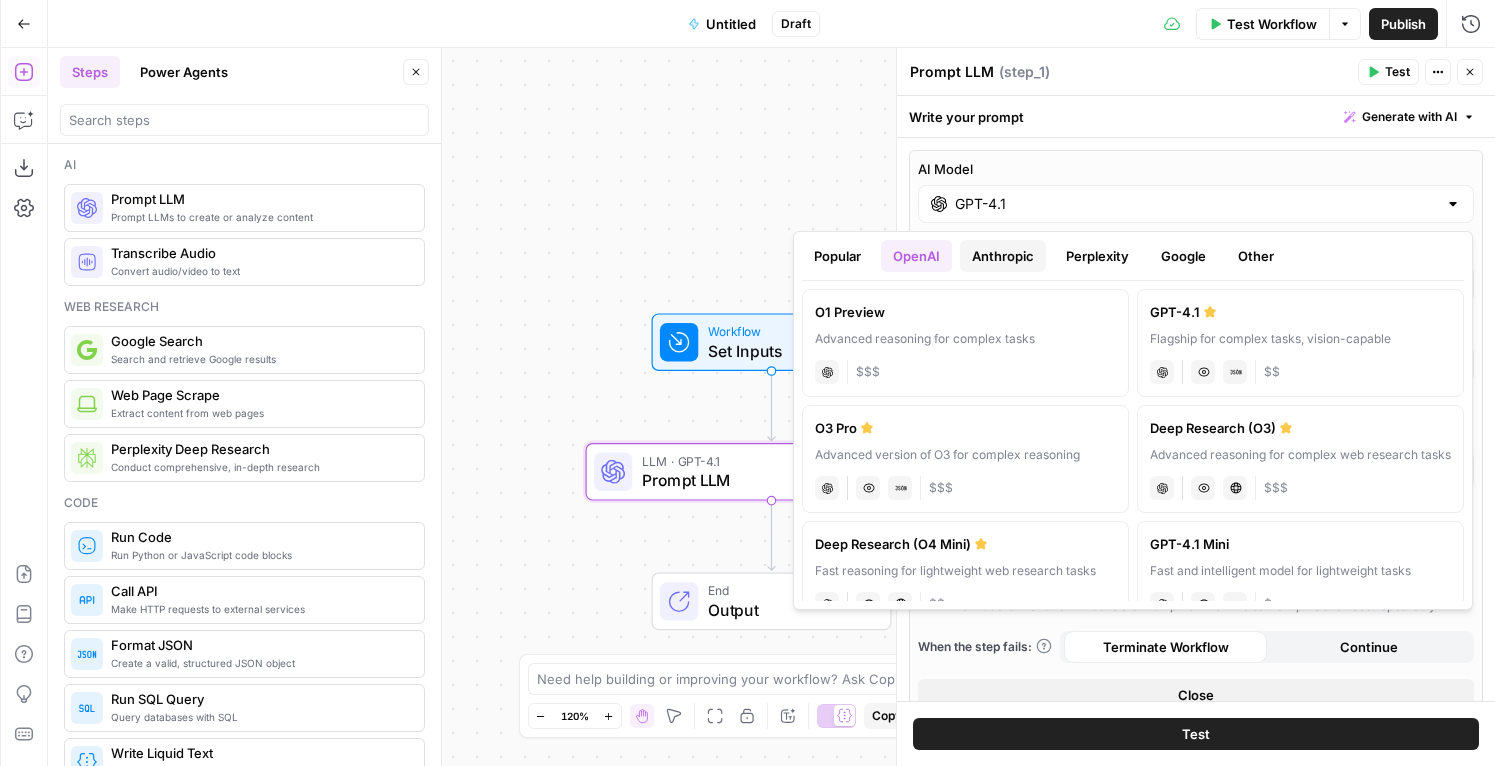 click on "Anthropic" at bounding box center (1003, 256) 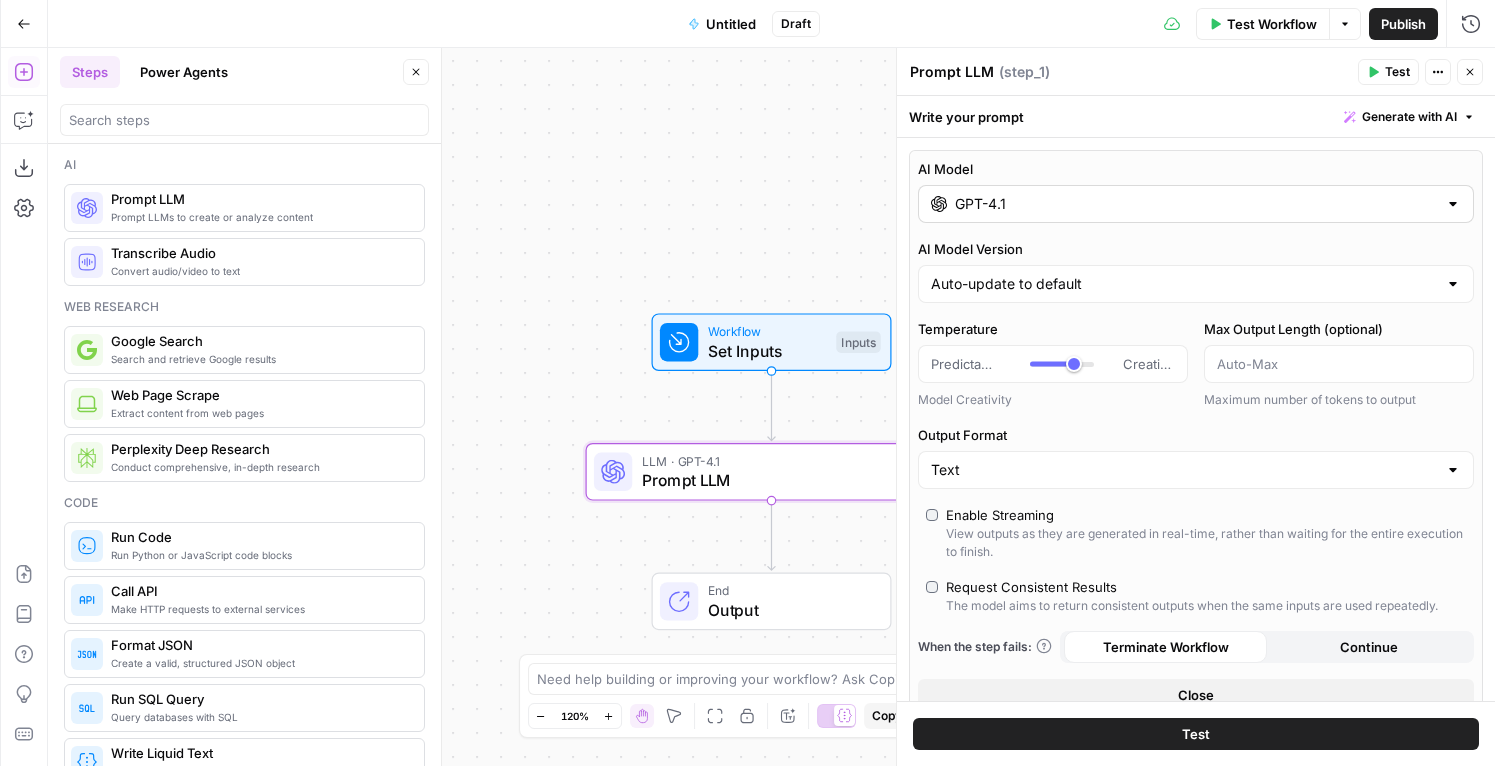 click at bounding box center (1453, 204) 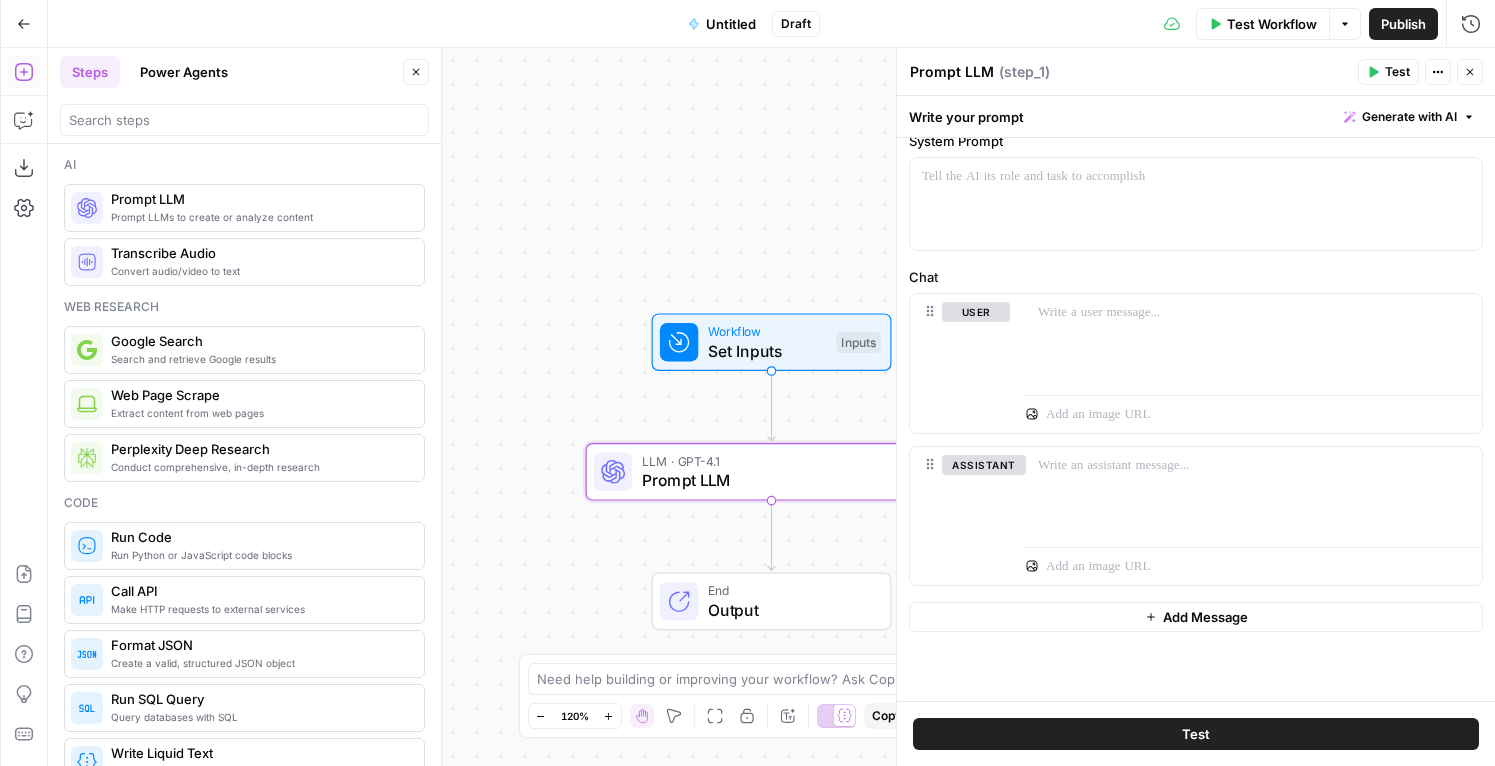 scroll, scrollTop: 628, scrollLeft: 0, axis: vertical 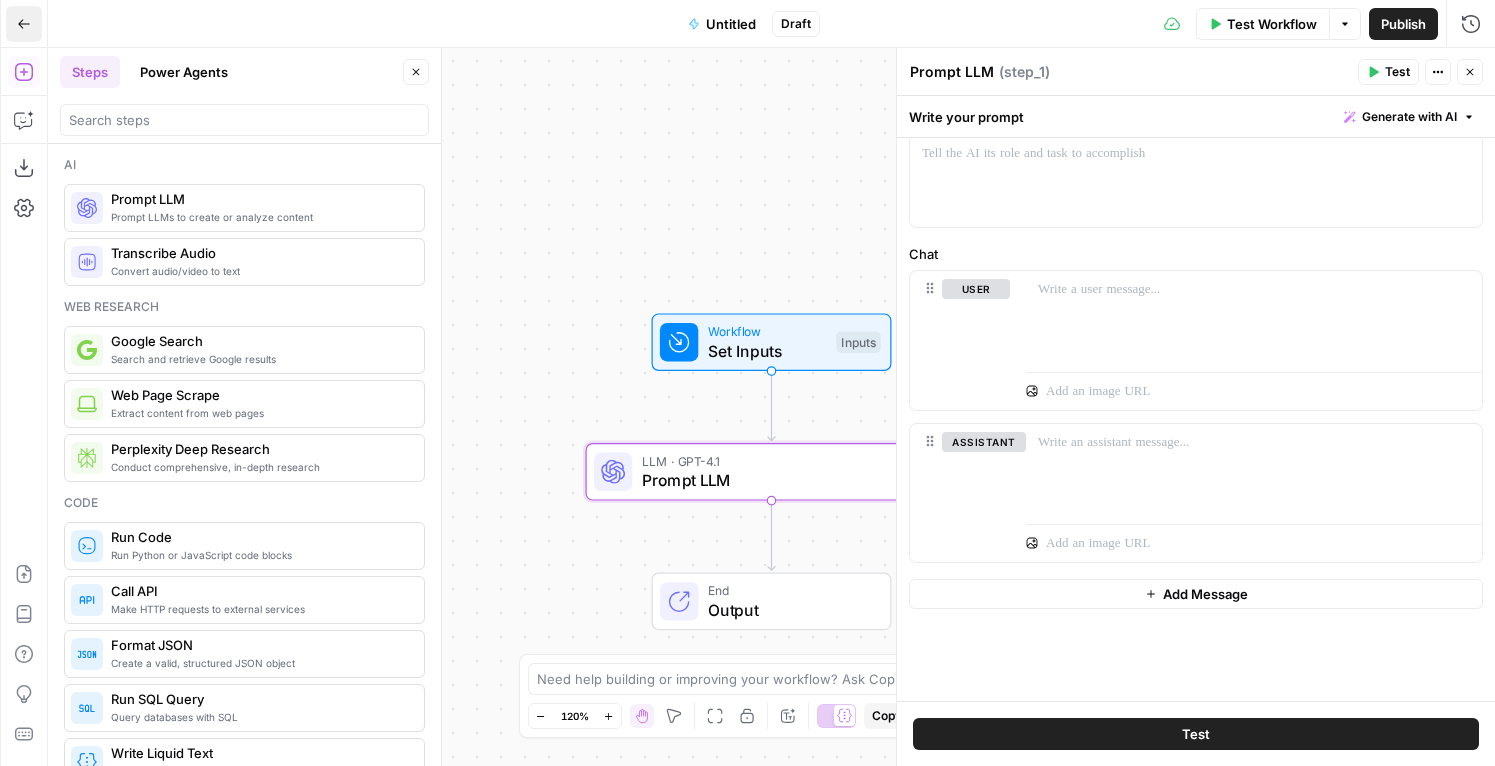 click 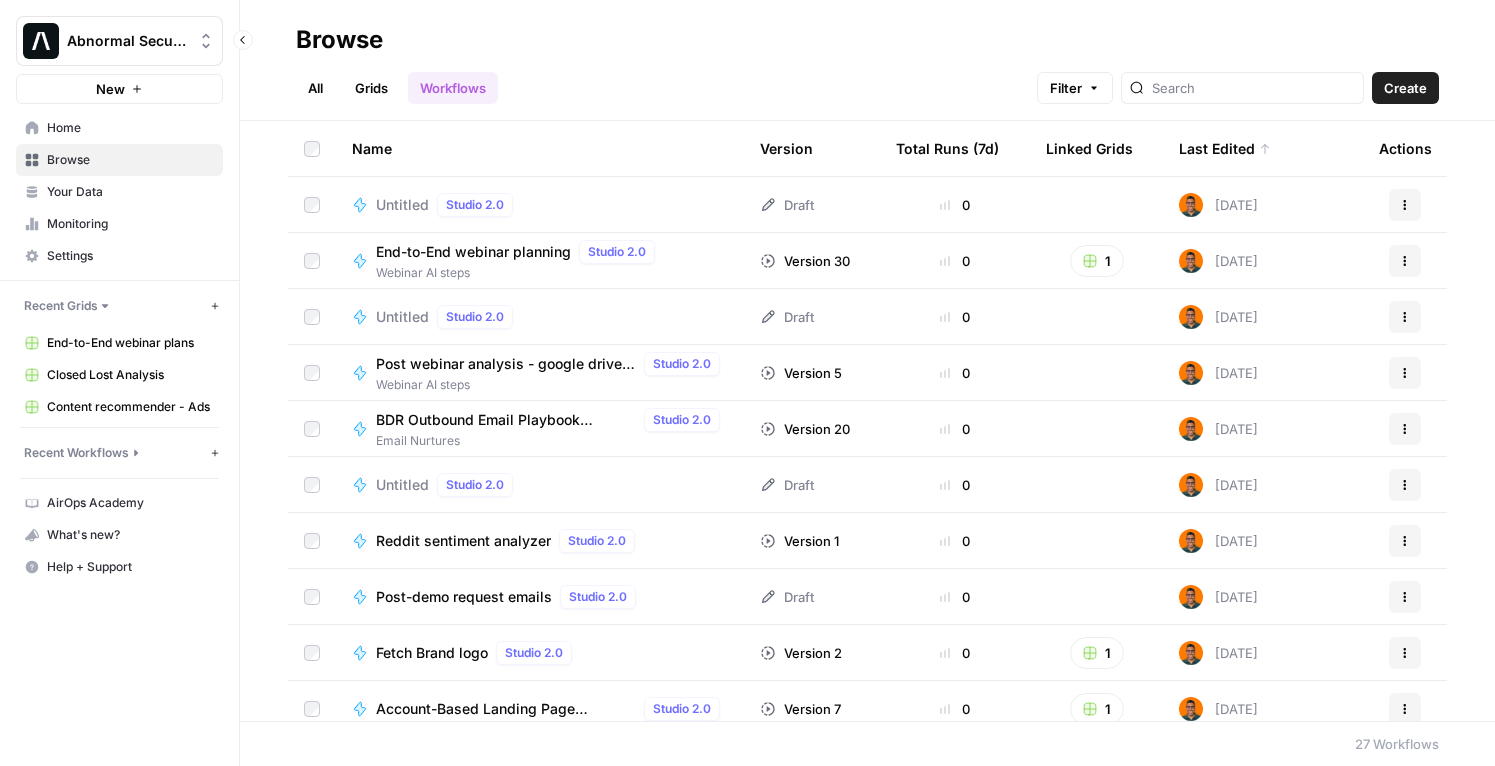 click on "Browse" at bounding box center [130, 160] 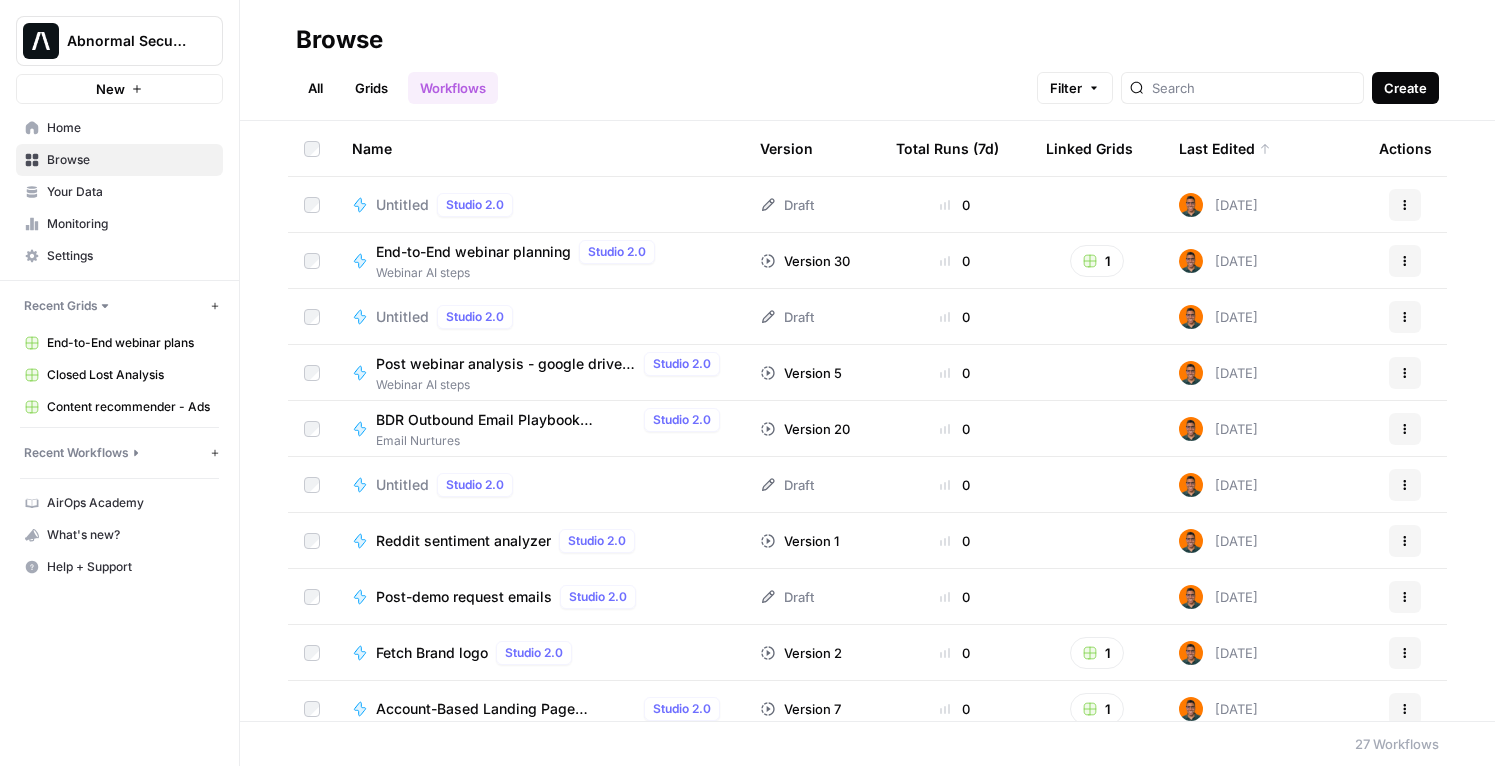 click on "Create" at bounding box center [1405, 88] 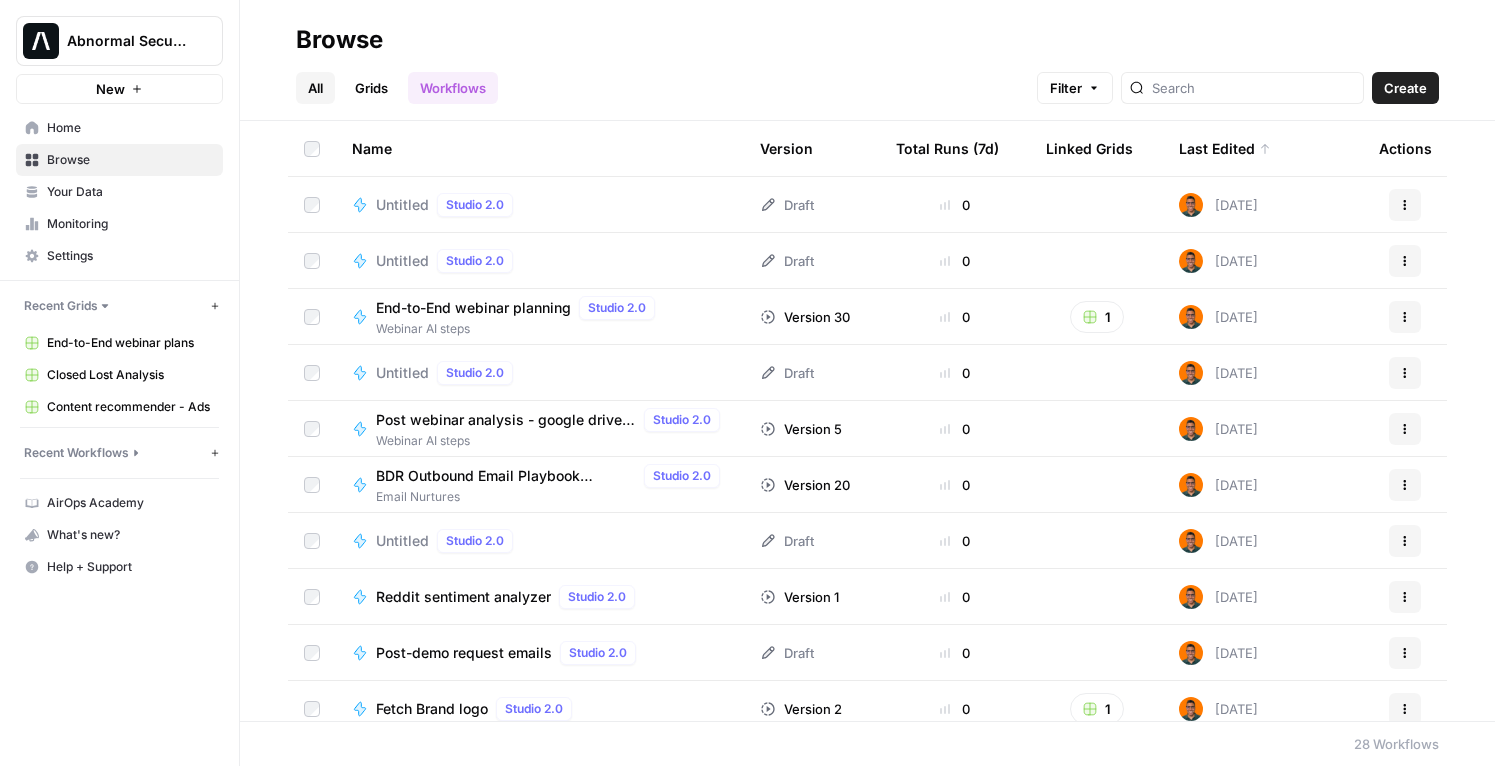 click on "All" at bounding box center [315, 88] 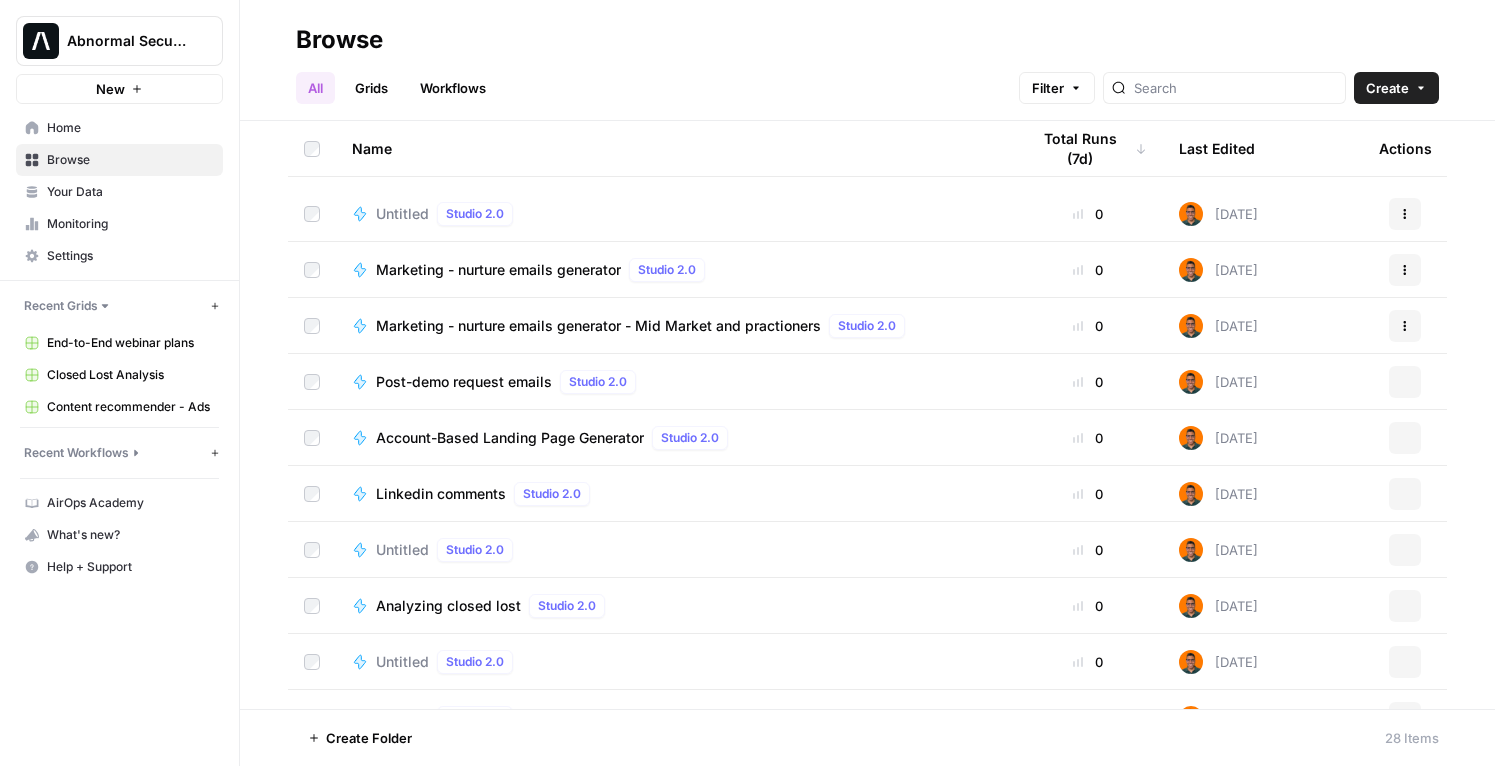 scroll, scrollTop: 1036, scrollLeft: 0, axis: vertical 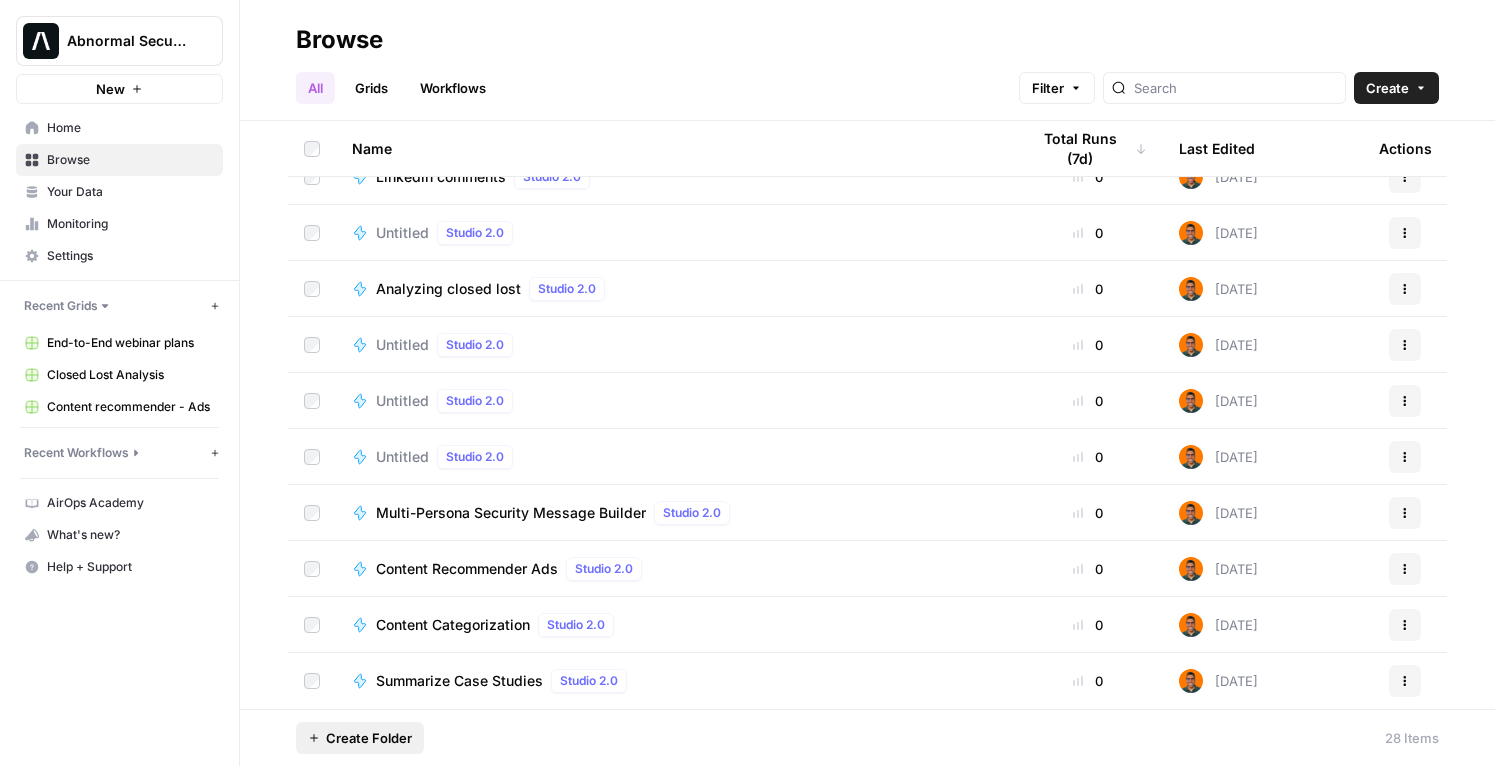 click on "Create Folder" at bounding box center (369, 738) 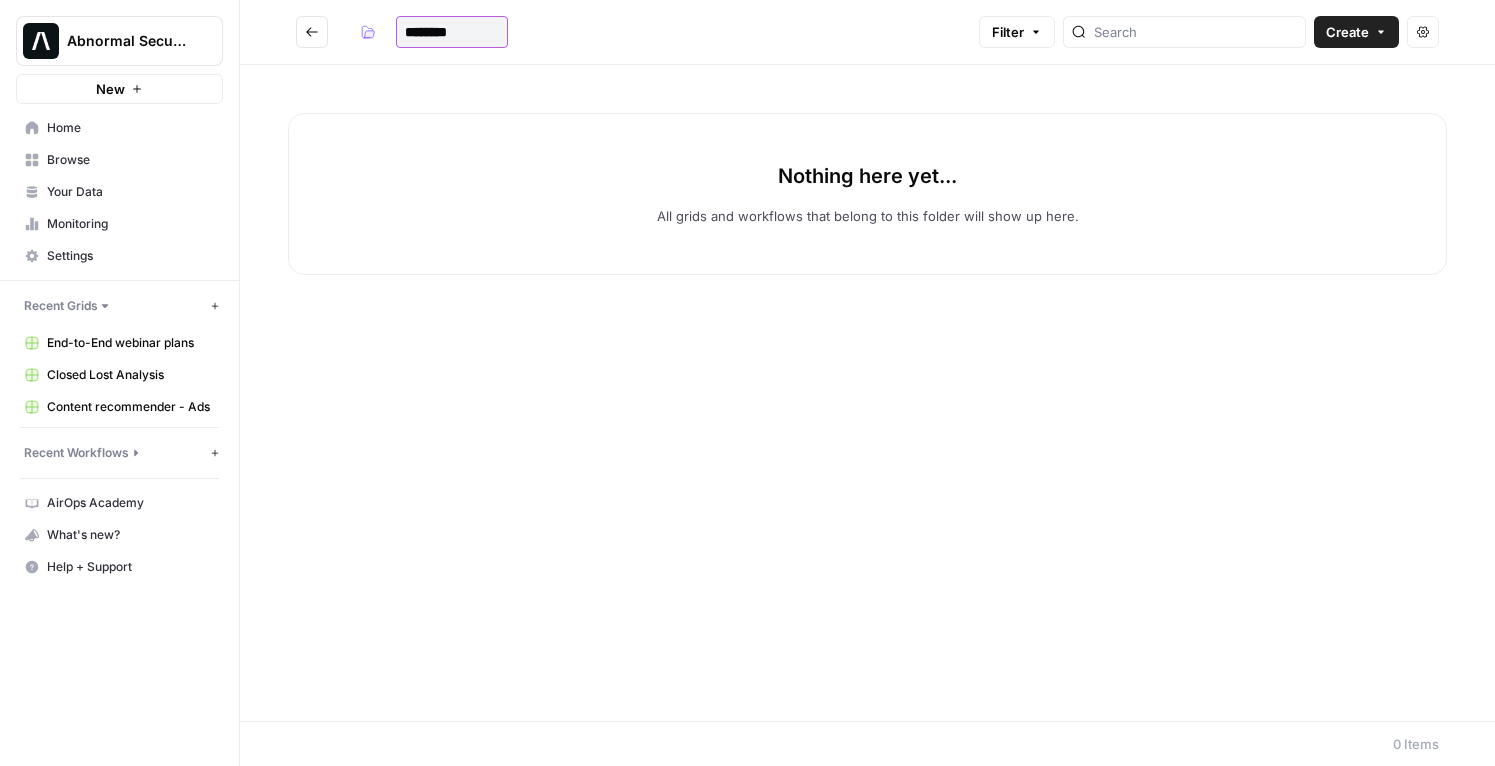 click on "********" at bounding box center [452, 32] 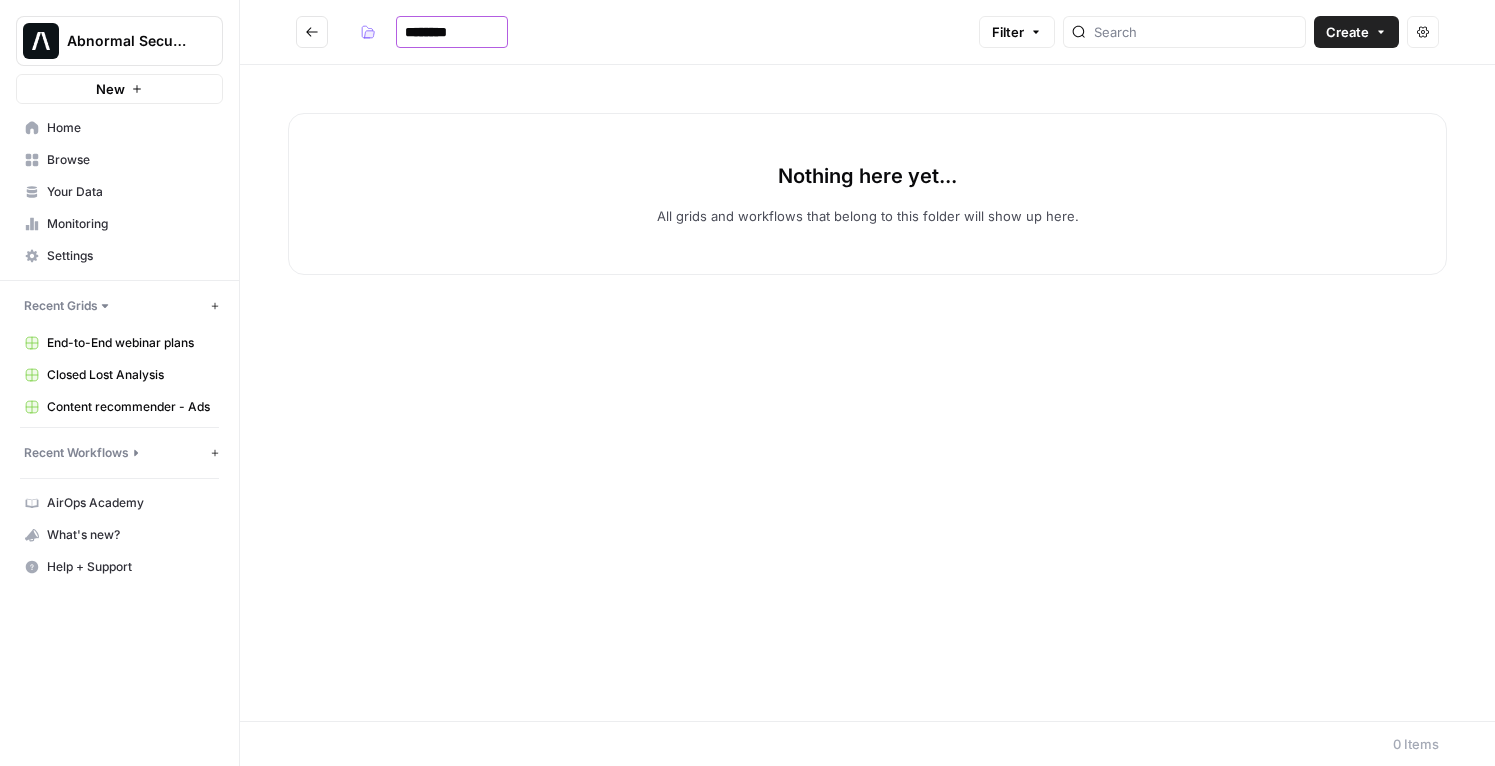 drag, startPoint x: 465, startPoint y: 35, endPoint x: 346, endPoint y: 16, distance: 120.50726 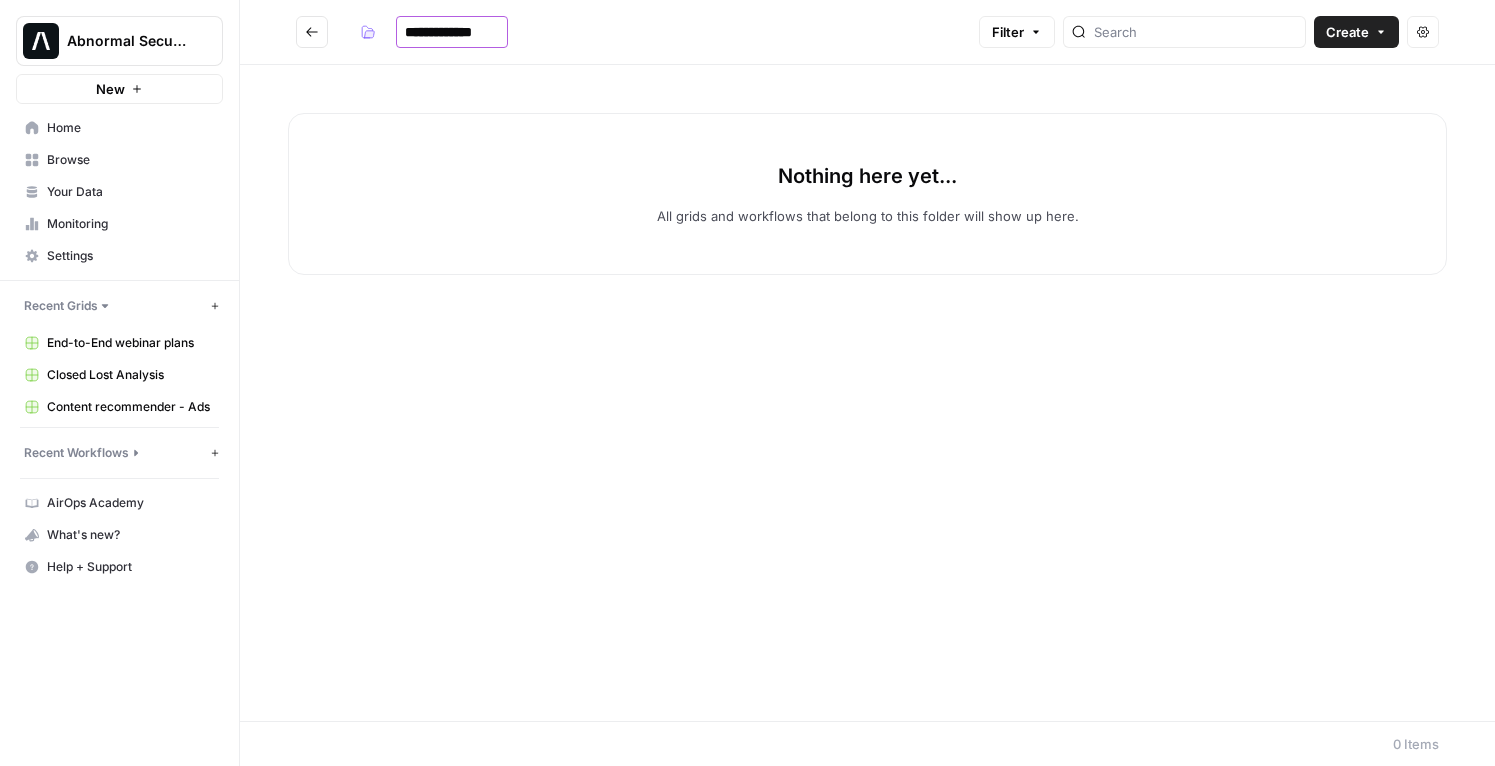 type on "**********" 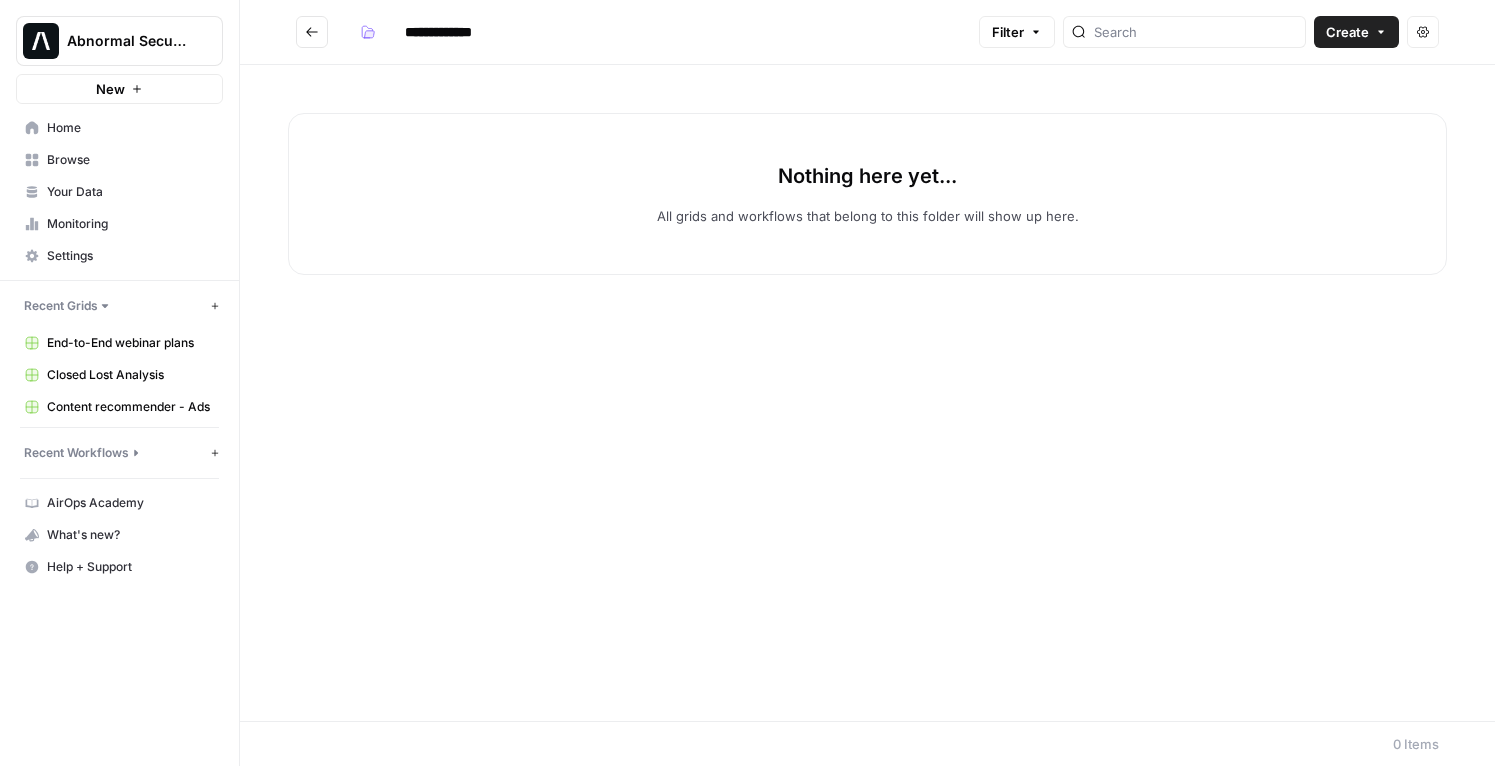 click at bounding box center [312, 32] 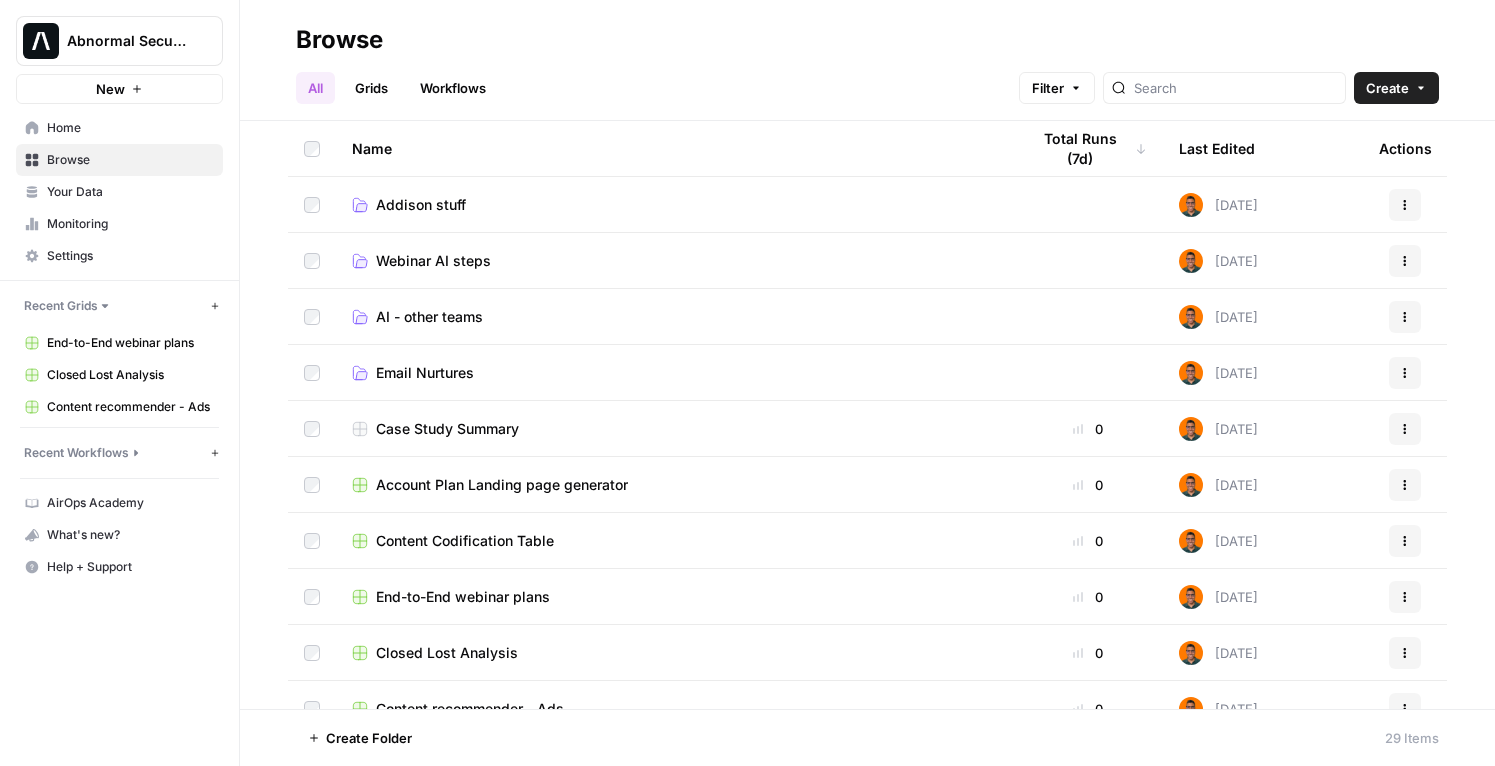 click on "Addison stuff" at bounding box center (421, 205) 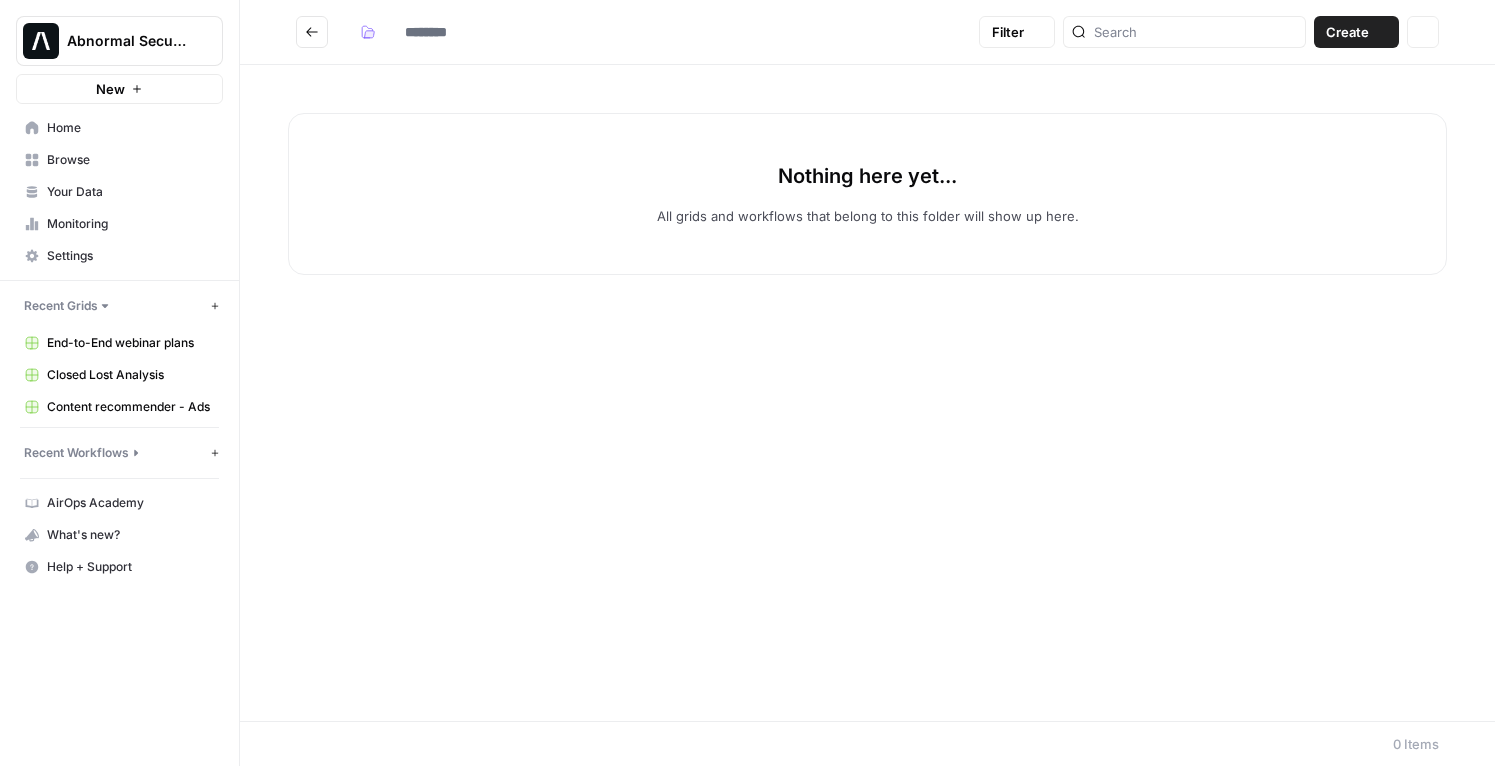 type on "**********" 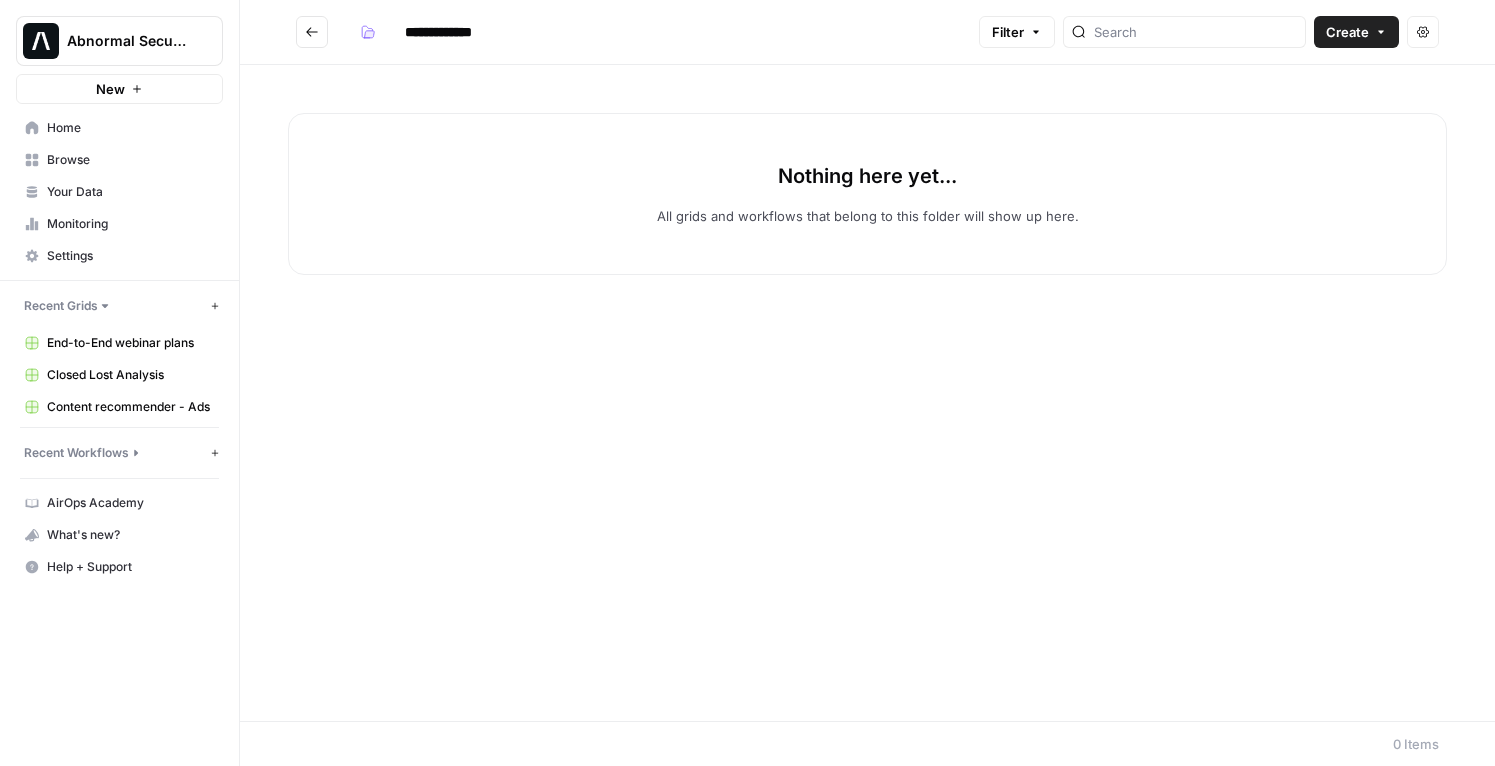 click 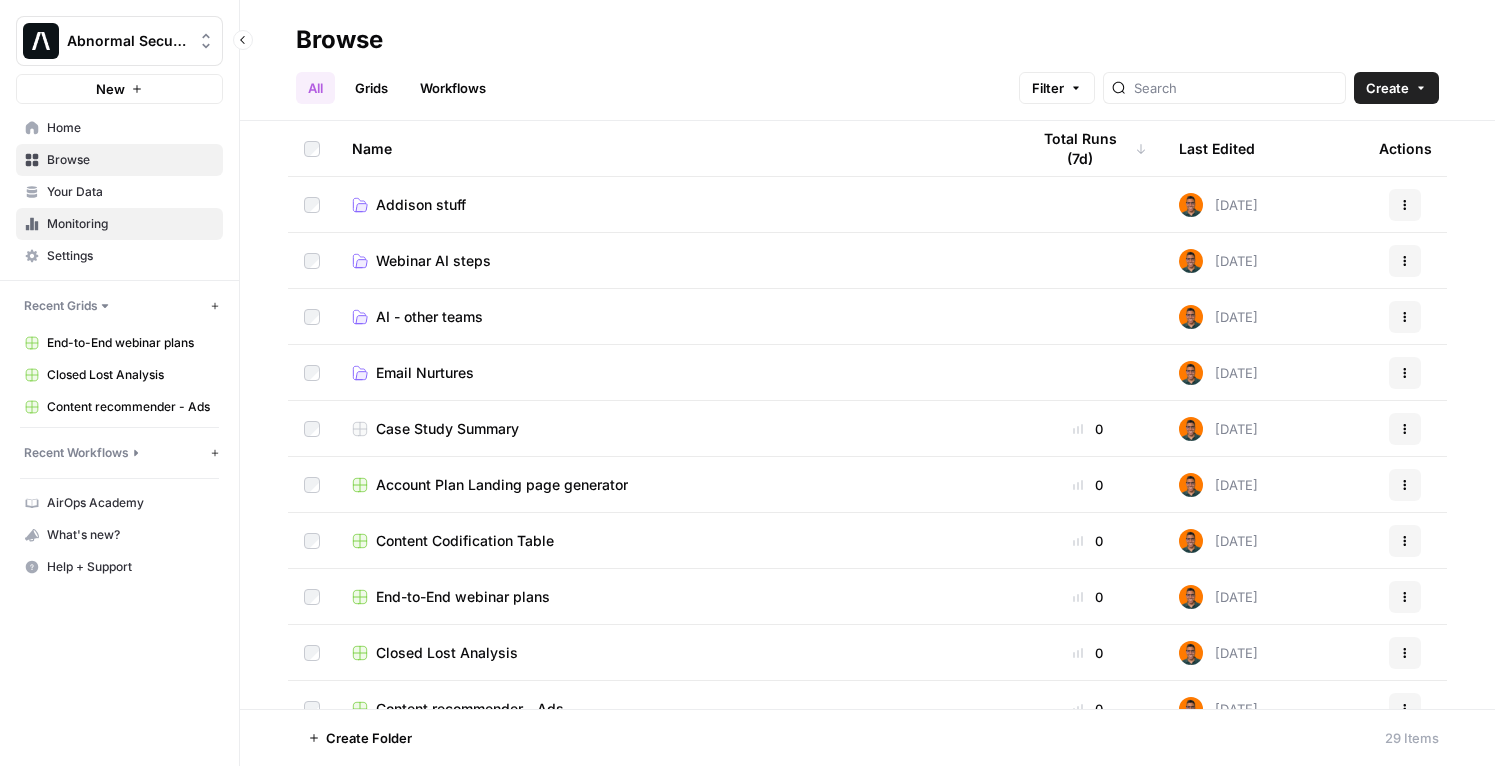 click on "Monitoring" at bounding box center [130, 224] 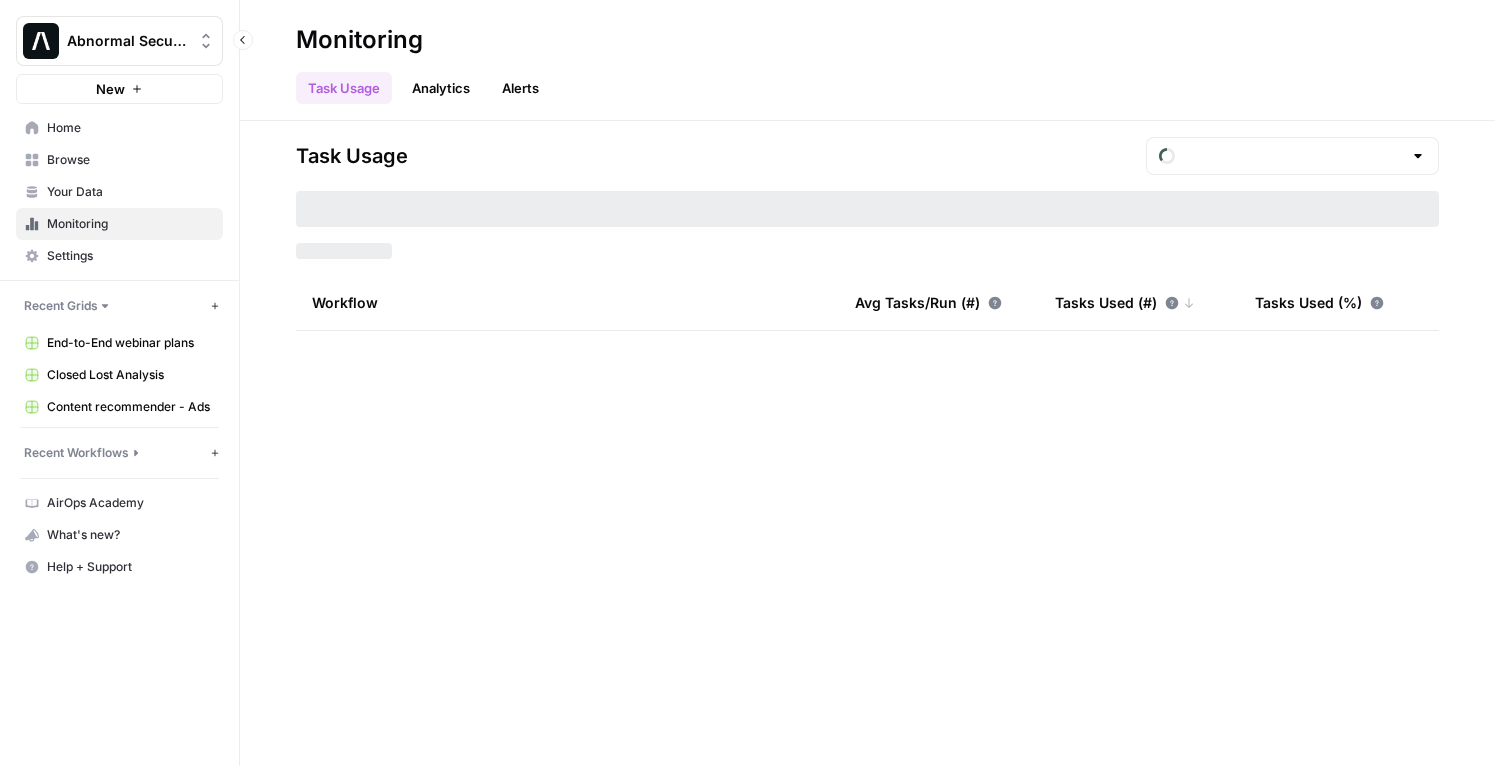 type on "June Included Tasks" 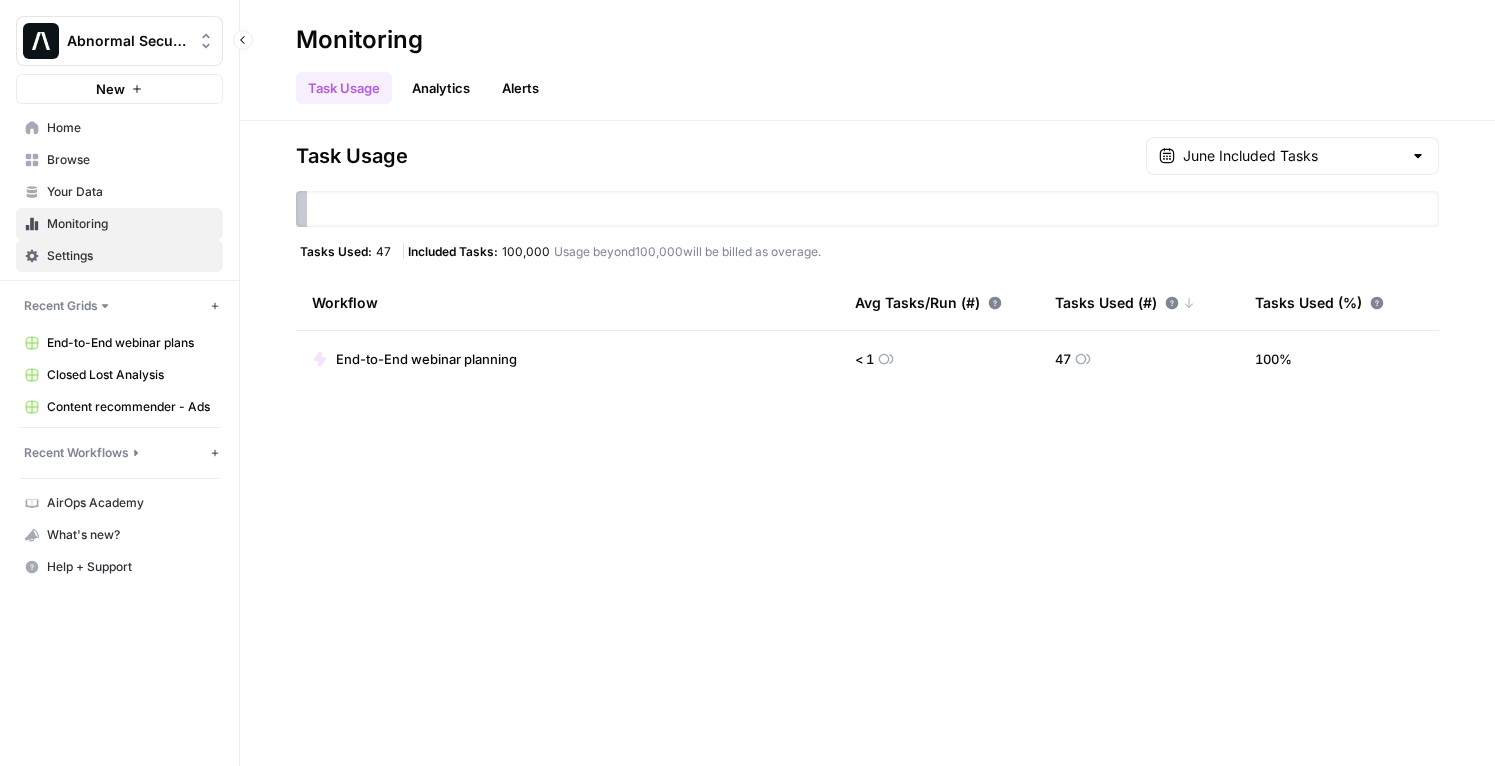 click on "Settings" at bounding box center (130, 256) 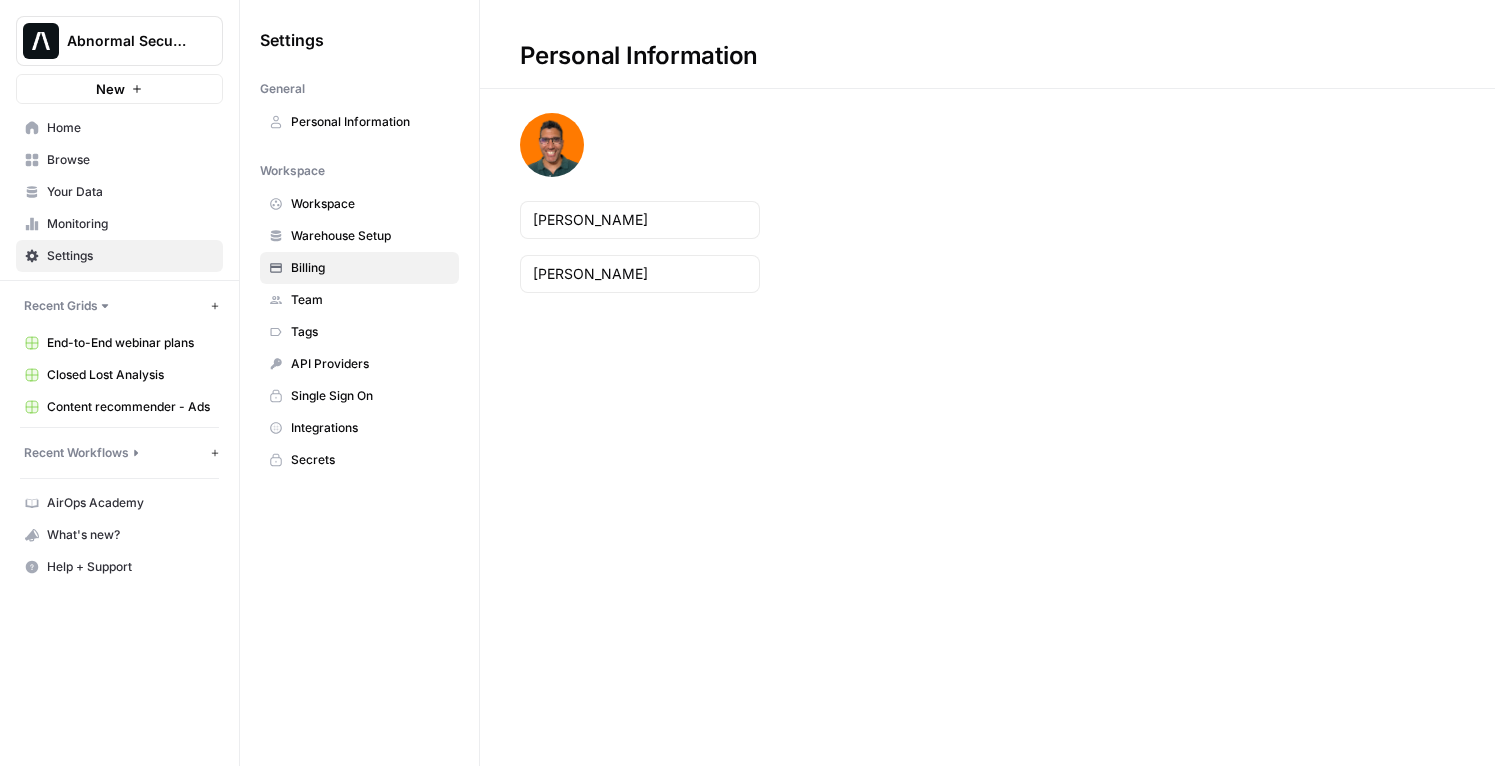 click on "Billing" at bounding box center [370, 268] 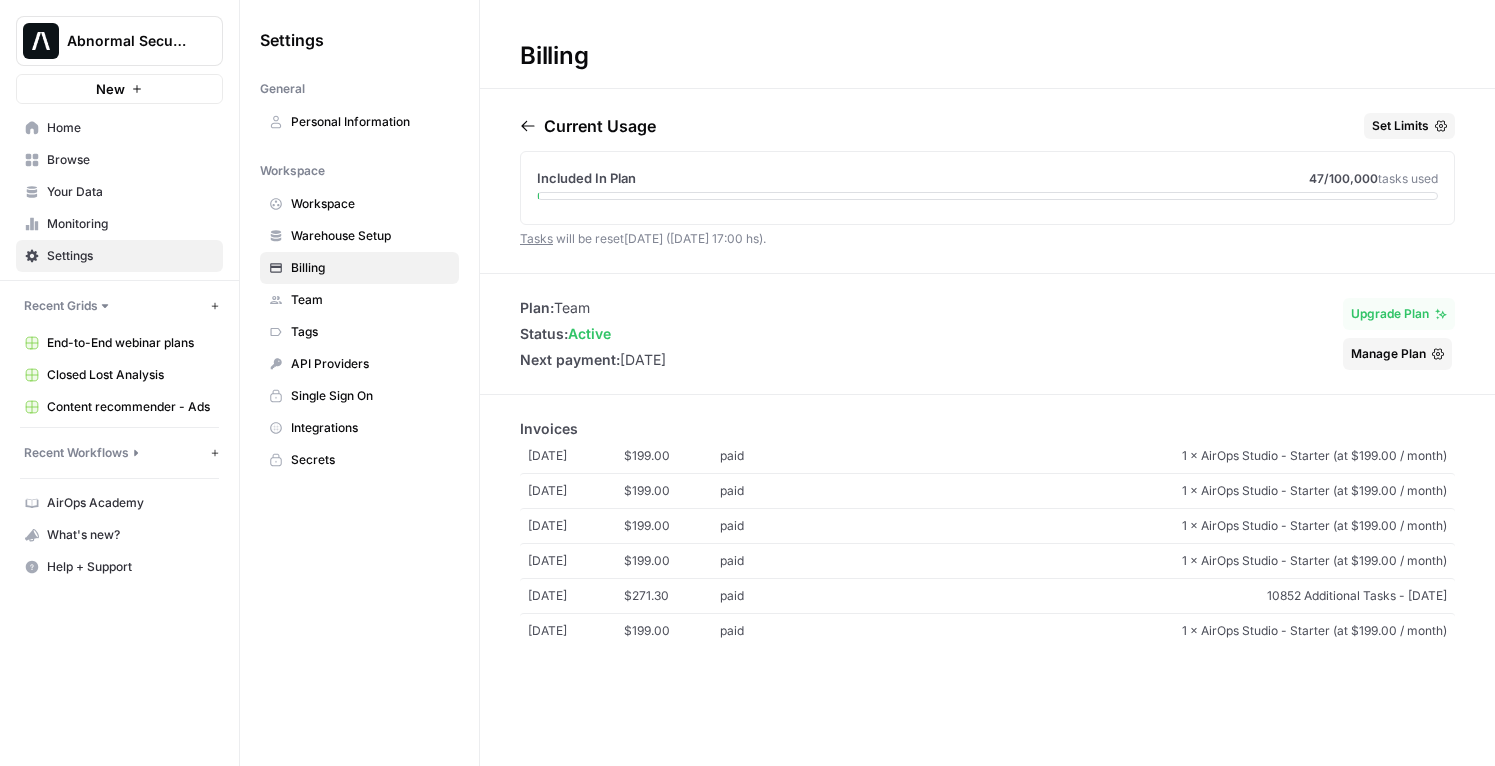 drag, startPoint x: 1306, startPoint y: 184, endPoint x: 1431, endPoint y: 181, distance: 125.035995 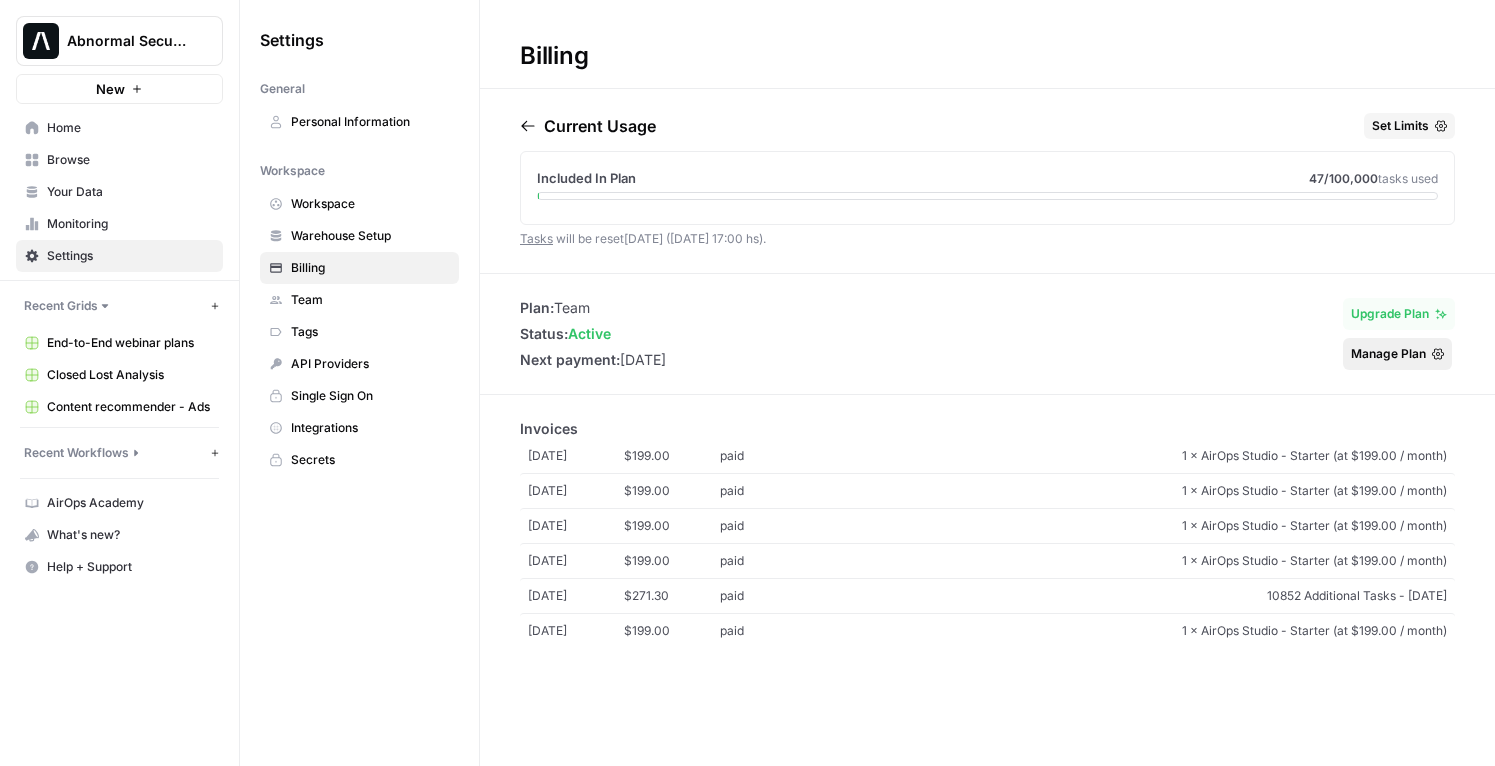 click on "Manage Plan" at bounding box center (1388, 354) 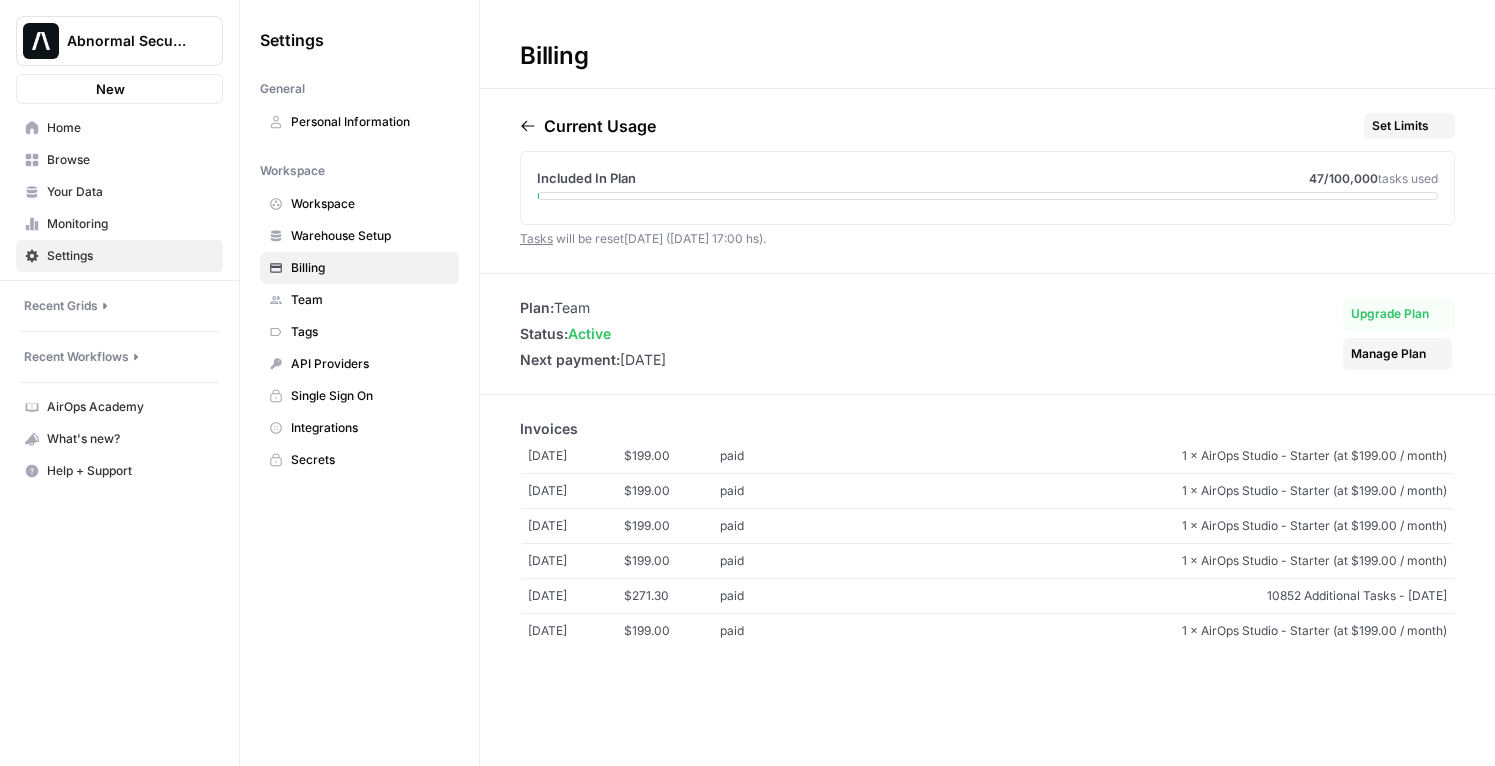 scroll, scrollTop: 0, scrollLeft: 0, axis: both 